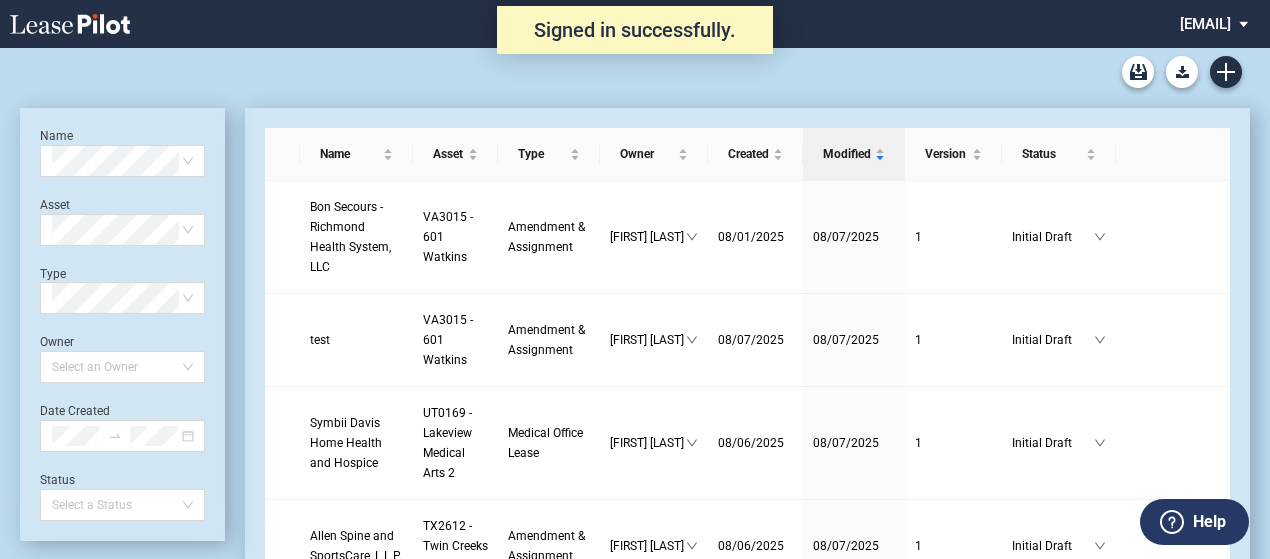 scroll, scrollTop: 0, scrollLeft: 0, axis: both 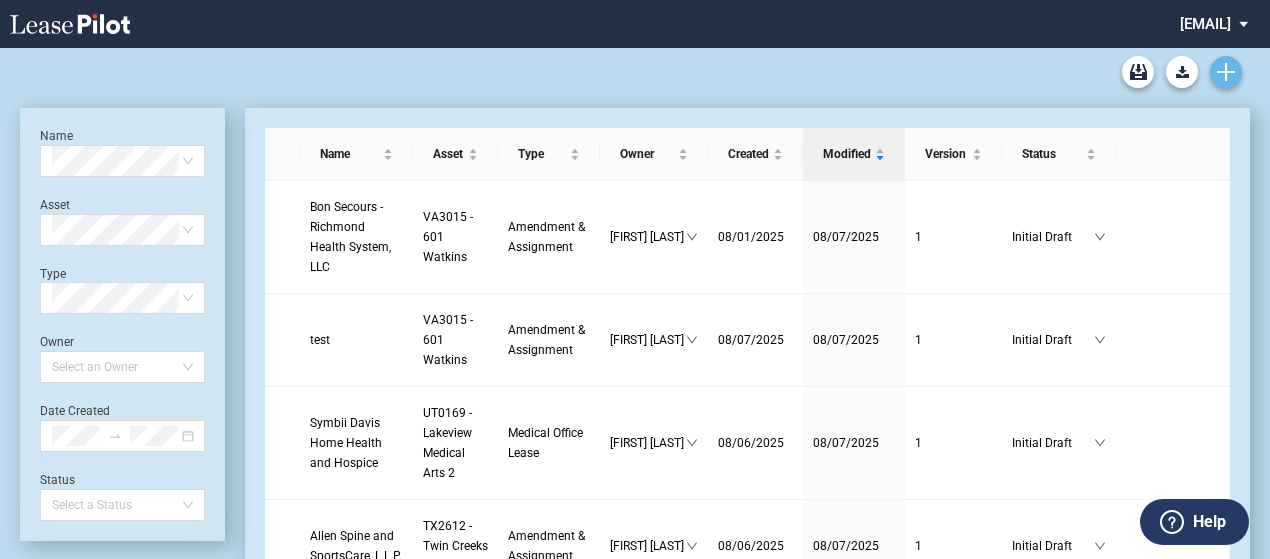 click 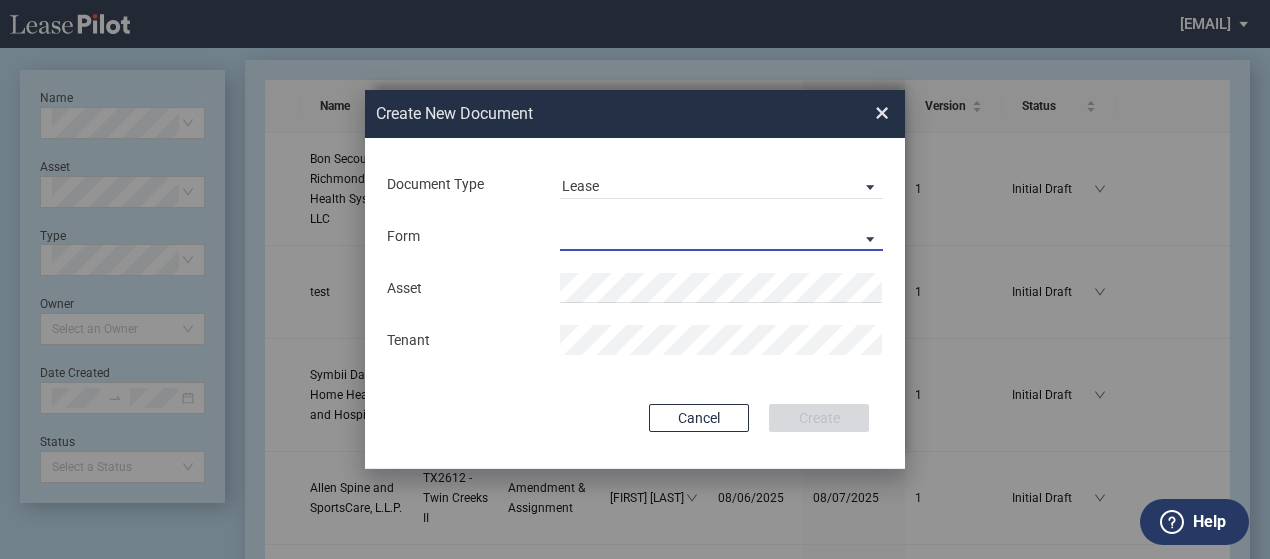 click on "Medical Office Lease
Scottsdale Lease
Louisville Lease
1370 Medical Place Lease
Medical City Lease
HCA Lease
Seattle Lease
Nordstrom Tower Lease" at bounding box center (721, 236) 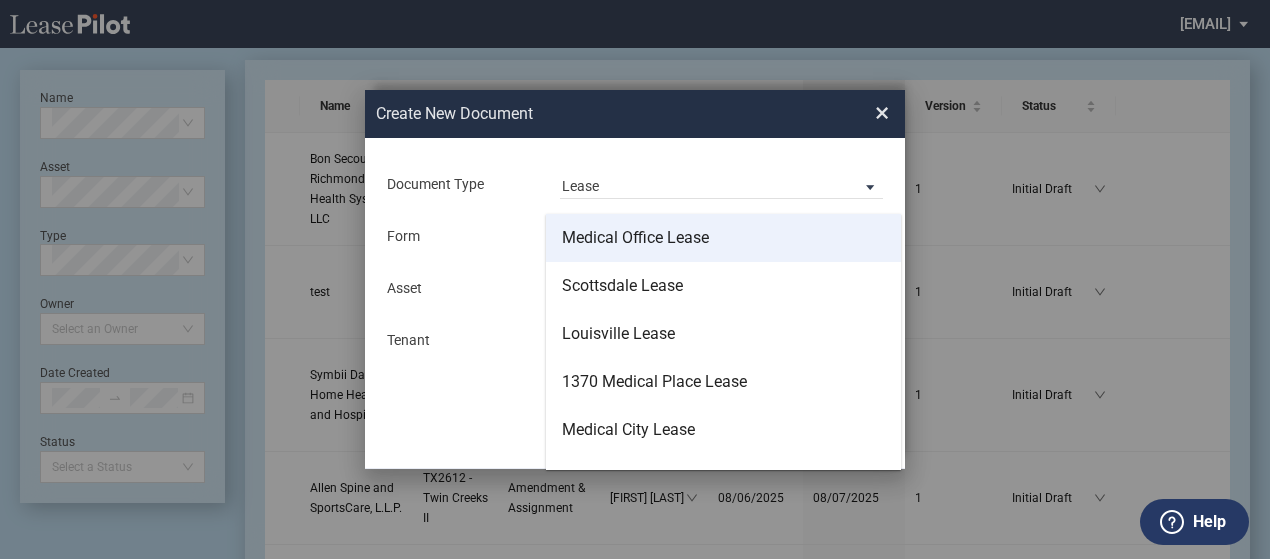 click on "Medical Office Lease" at bounding box center (635, 238) 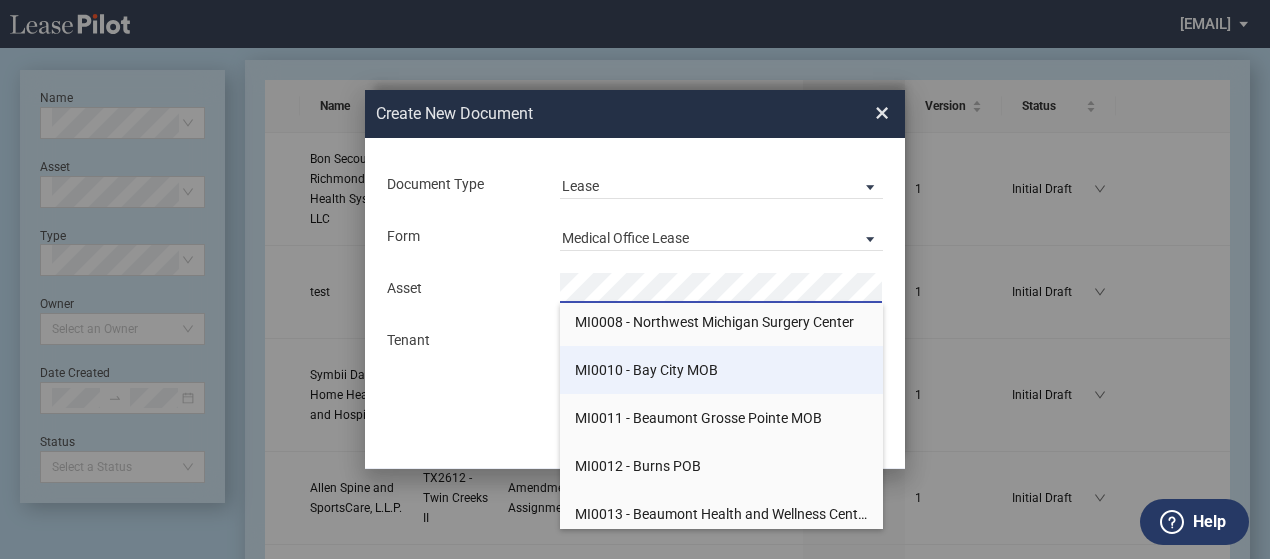 scroll, scrollTop: 12051, scrollLeft: 0, axis: vertical 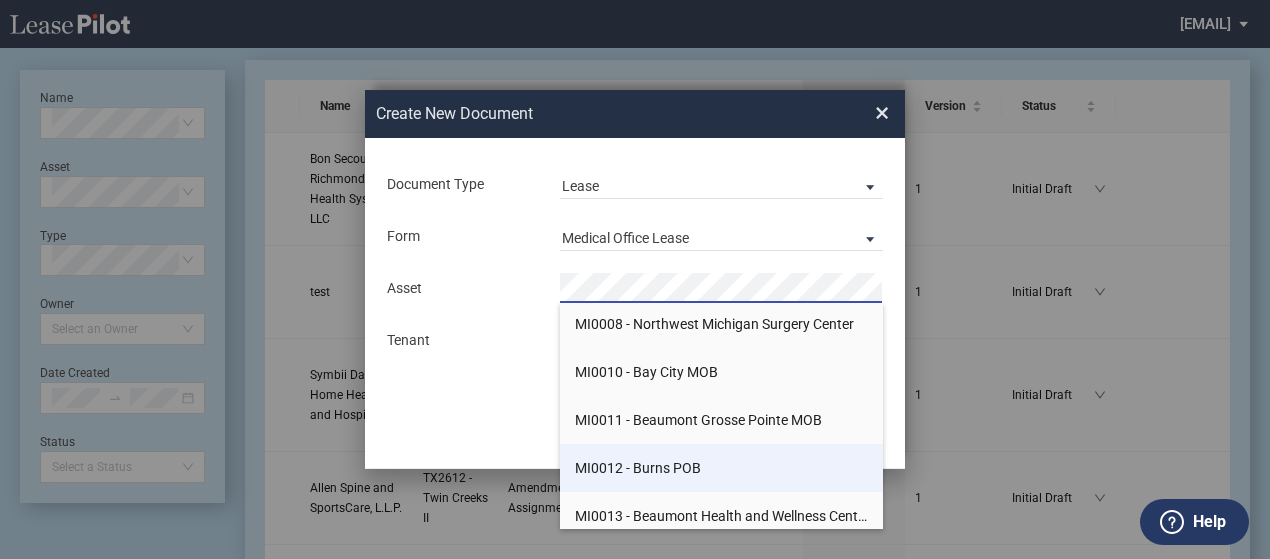 click on "MI0012 - Burns POB" at bounding box center (721, 468) 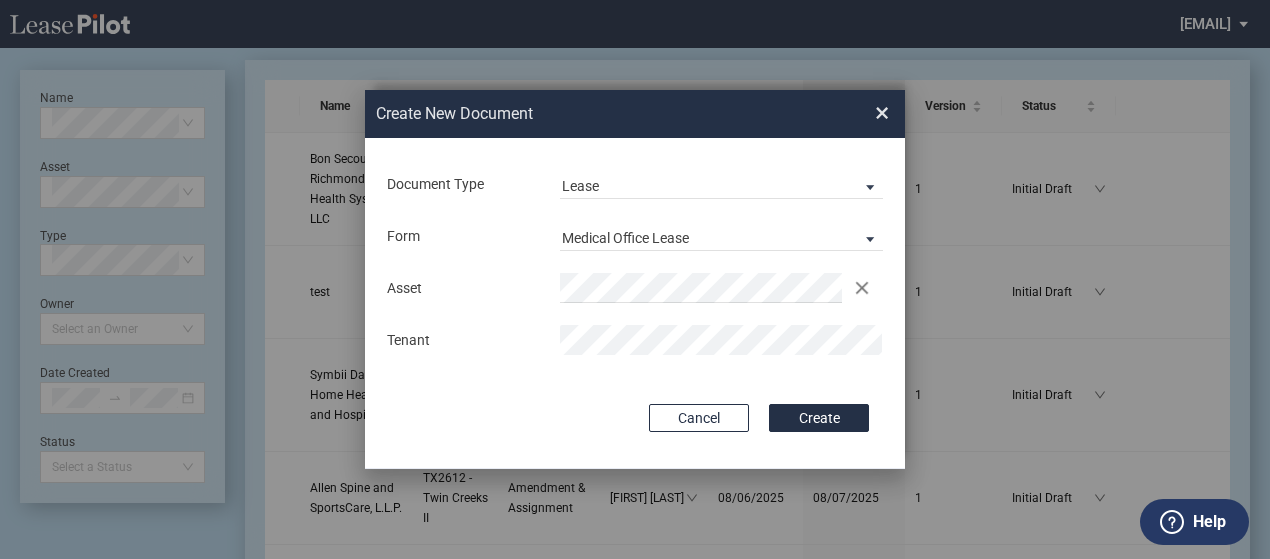 click on "Document Type
Lease
Lease
Amendment
Deal Type
Office
Deal Type
Office
Form
Medical Office Lease
Asset
Clear
Tenant
Use Conformed Deal
The selected building was not in your LeasePilot platform when this conformed deal was created. Please recreate the conformed deal if you want to use it for this building.
Copy Deal Terms from
Cancel
Create
Creating..." at bounding box center (635, 303) 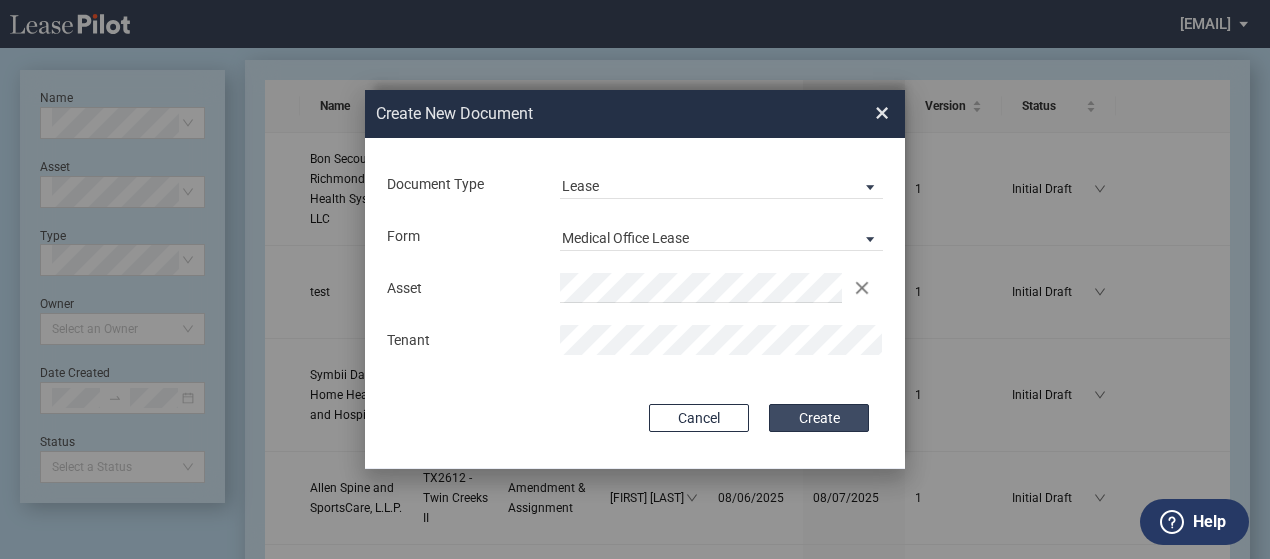 click on "Create" at bounding box center [819, 418] 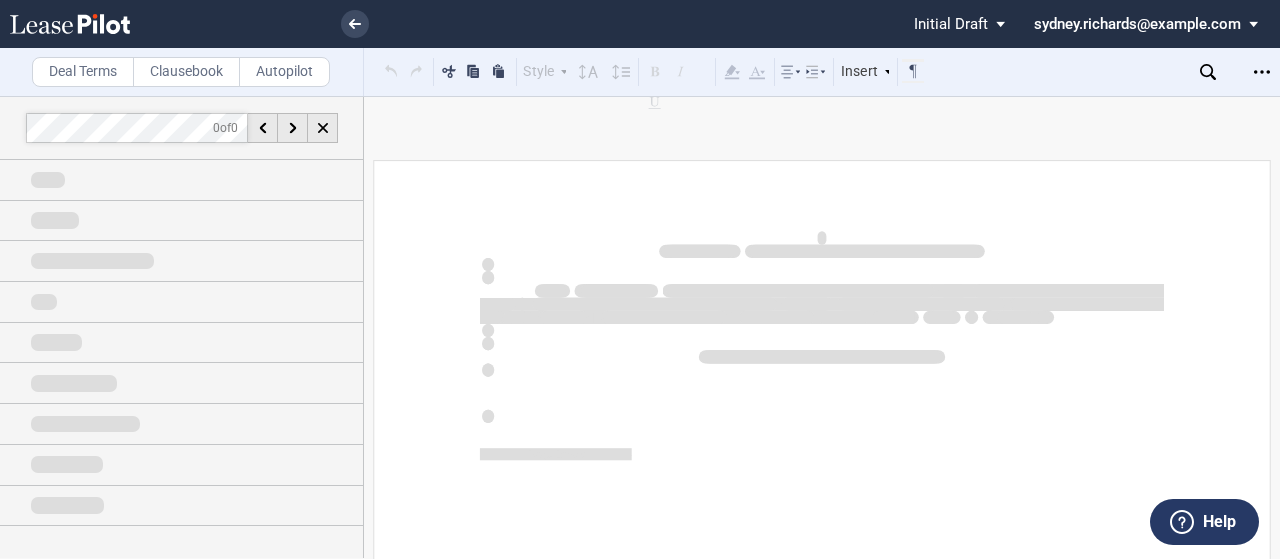 scroll, scrollTop: 0, scrollLeft: 0, axis: both 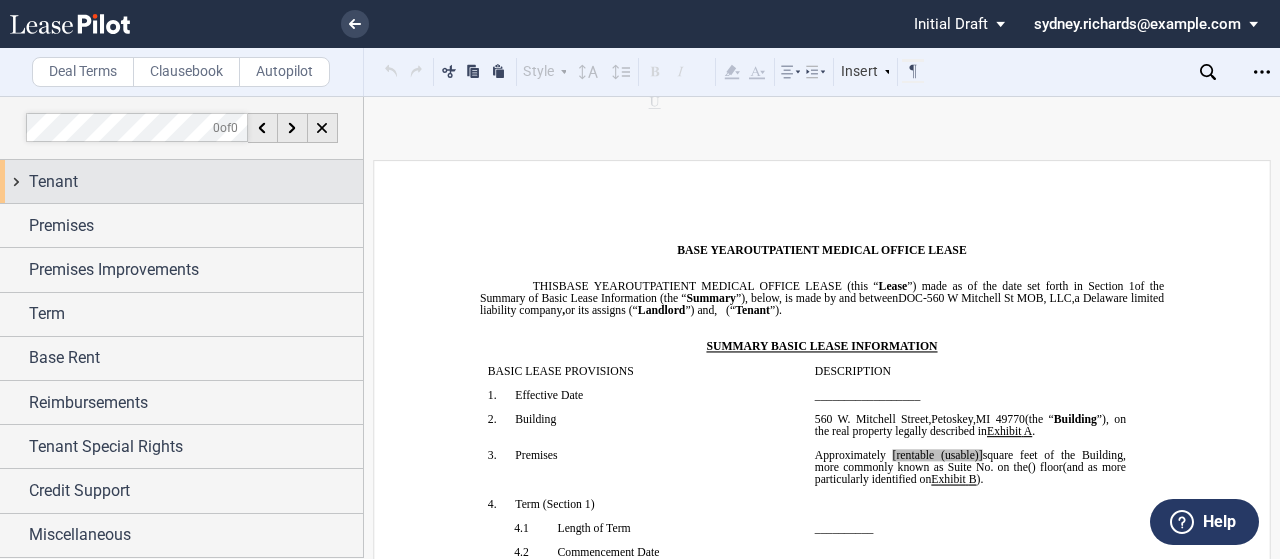 click on "Tenant" at bounding box center [196, 182] 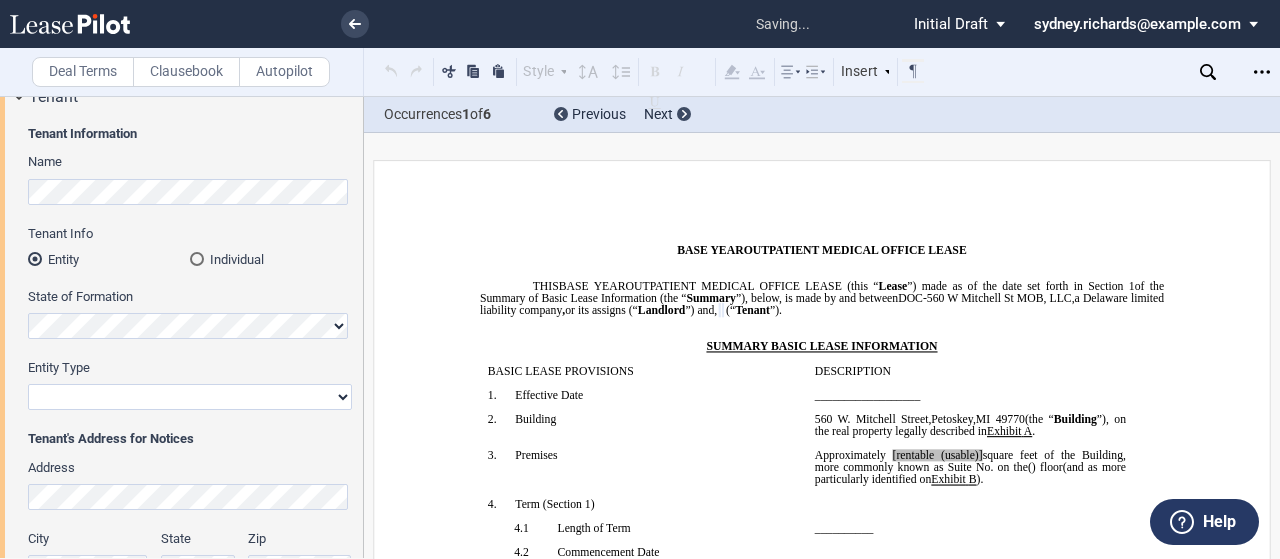 scroll, scrollTop: 86, scrollLeft: 0, axis: vertical 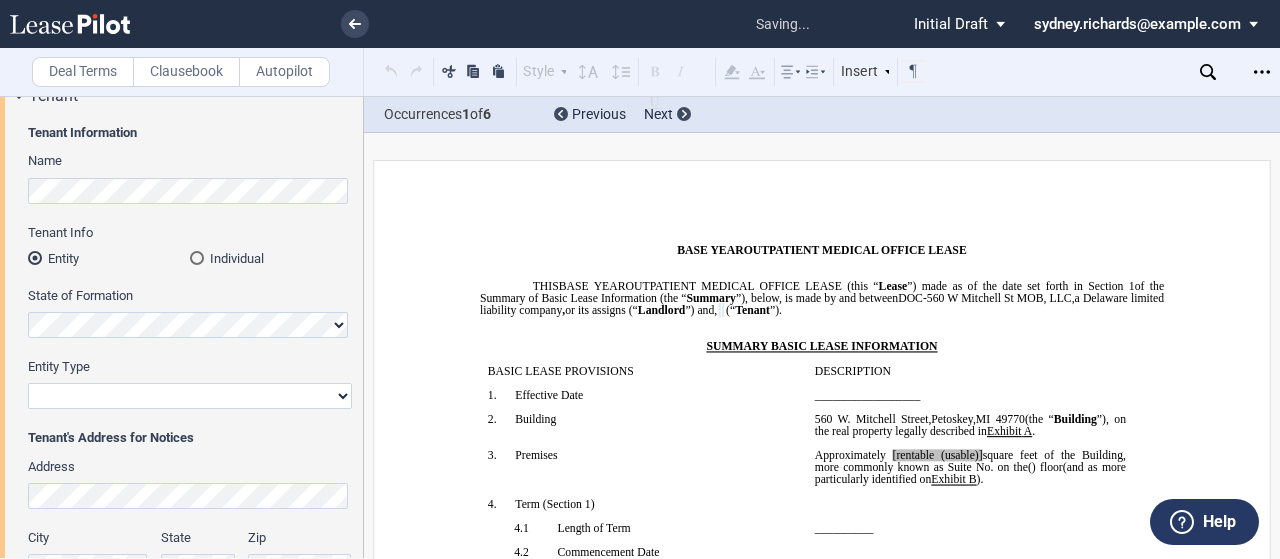 click on "Corporation
Limited Liability Company
General Partnership
Limited Partnership
Other" at bounding box center (190, 396) 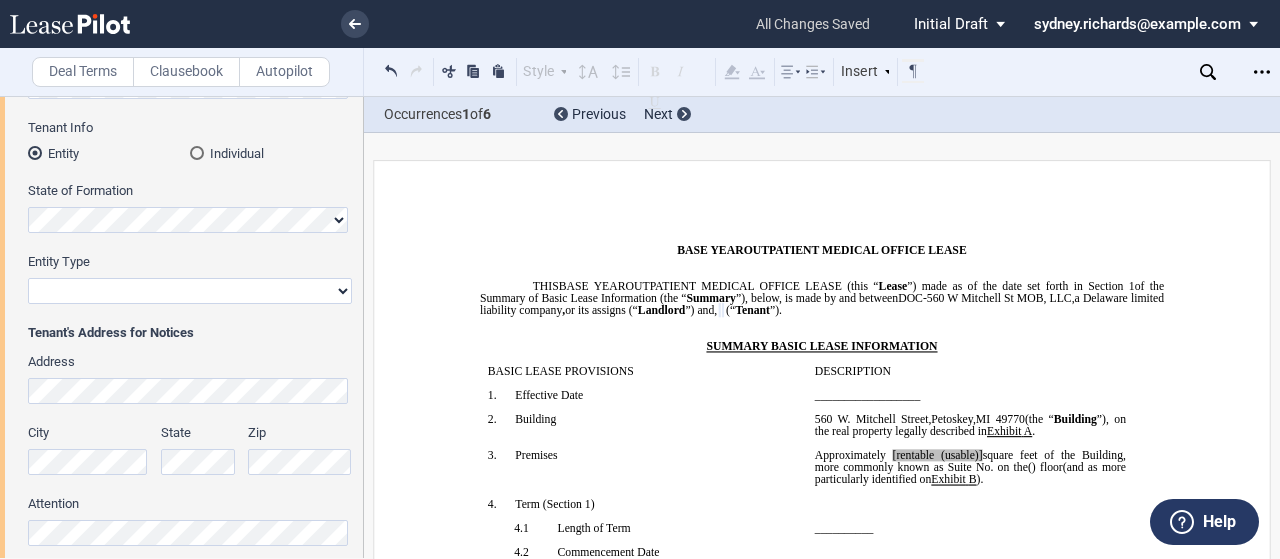 scroll, scrollTop: 201, scrollLeft: 0, axis: vertical 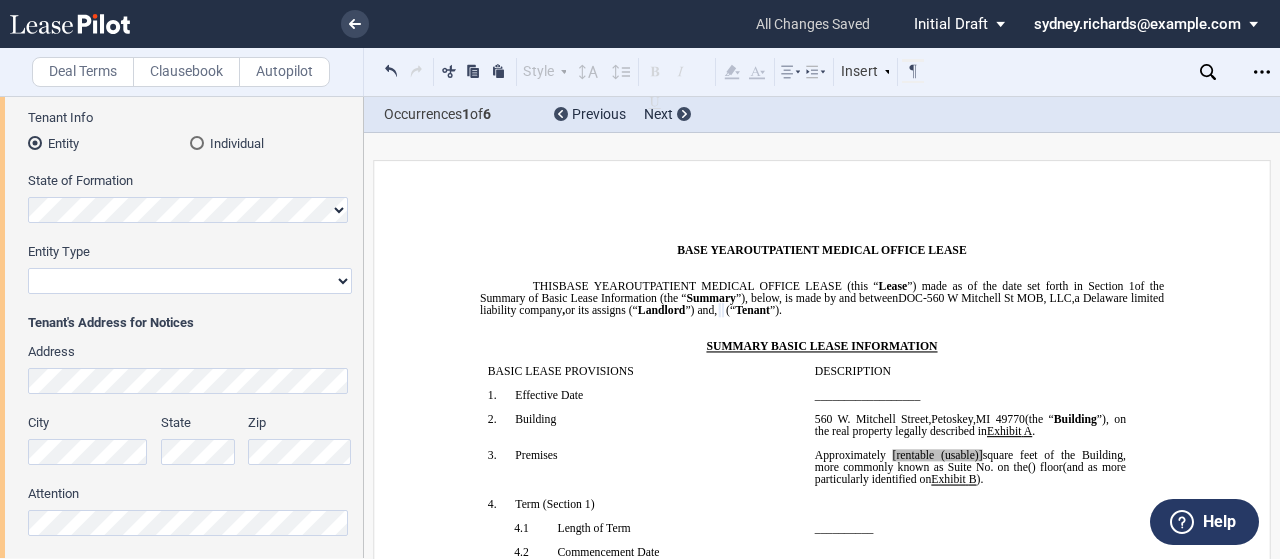 click on "Corporation
Limited Liability Company
General Partnership
Limited Partnership
Other" at bounding box center (190, 281) 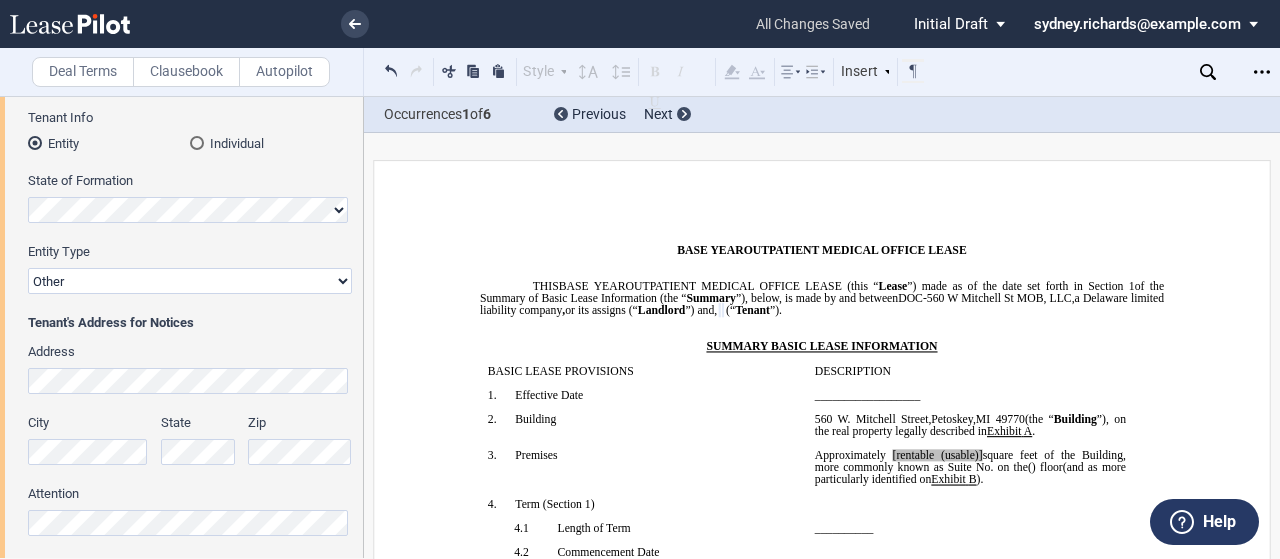 click on "Corporation
Limited Liability Company
General Partnership
Limited Partnership
Other" at bounding box center [190, 281] 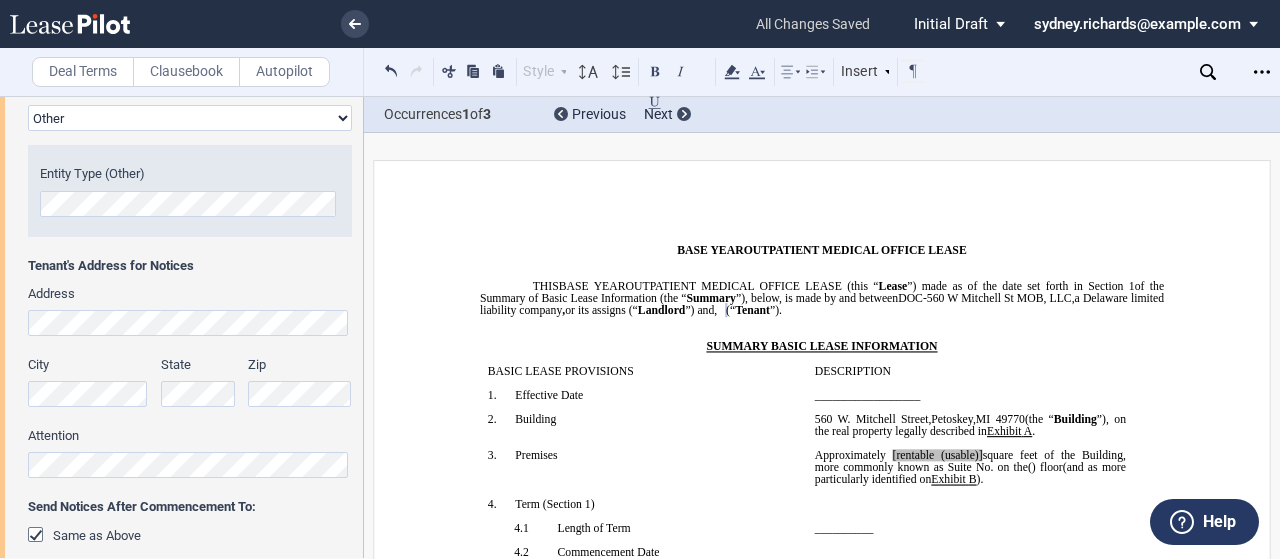 scroll, scrollTop: 487, scrollLeft: 0, axis: vertical 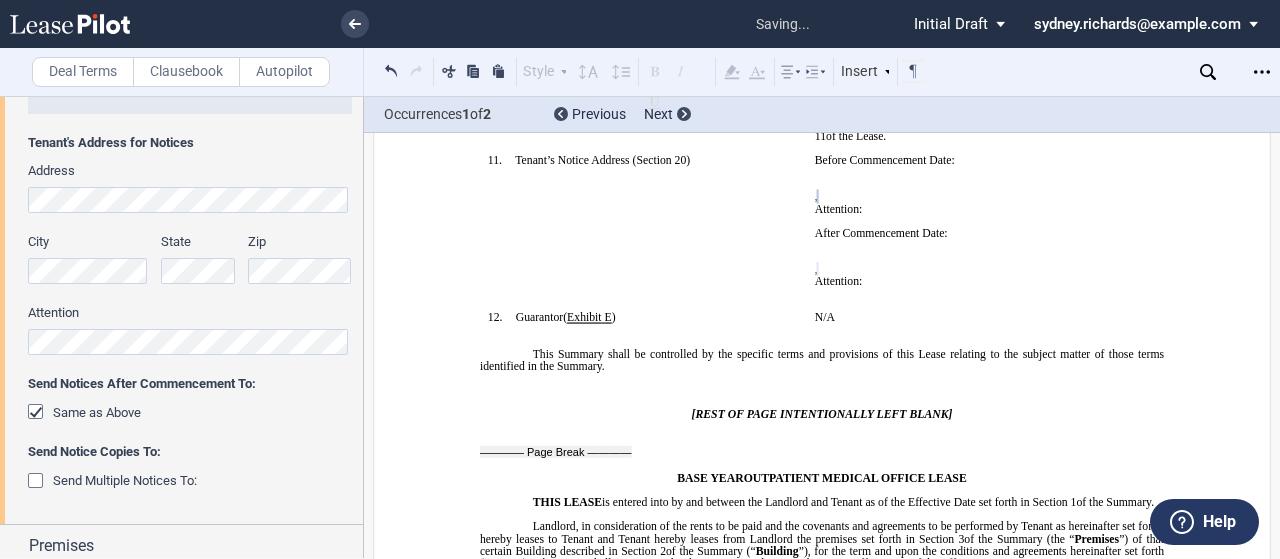 click on "Tenant Information
Name
Tenant Info
Entity
Individual
State of Formation
Entity Type
Corporation
Limited Liability Company
General Partnership
Limited Partnership
Other
Entity Type (Other)" at bounding box center (181, 119) 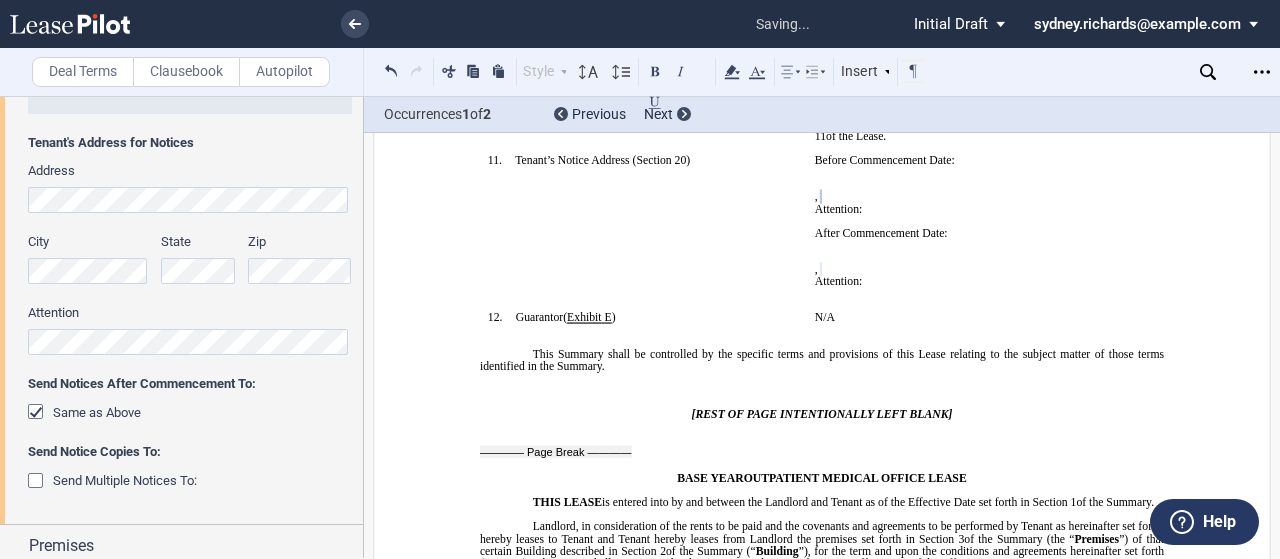 click on "Security Deposit (Section" 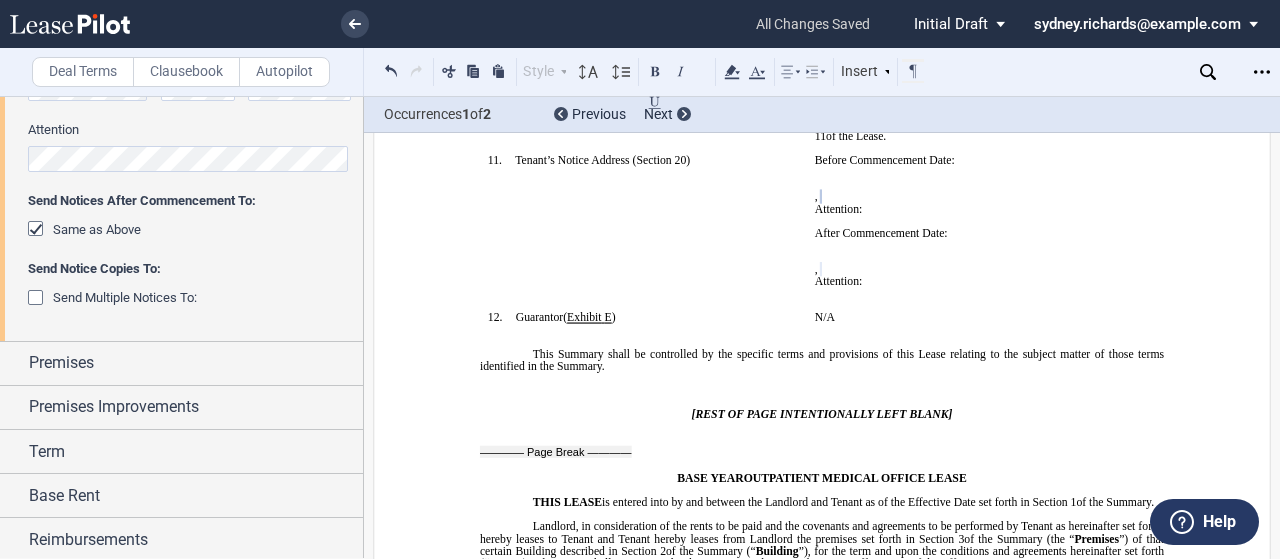 scroll, scrollTop: 716, scrollLeft: 0, axis: vertical 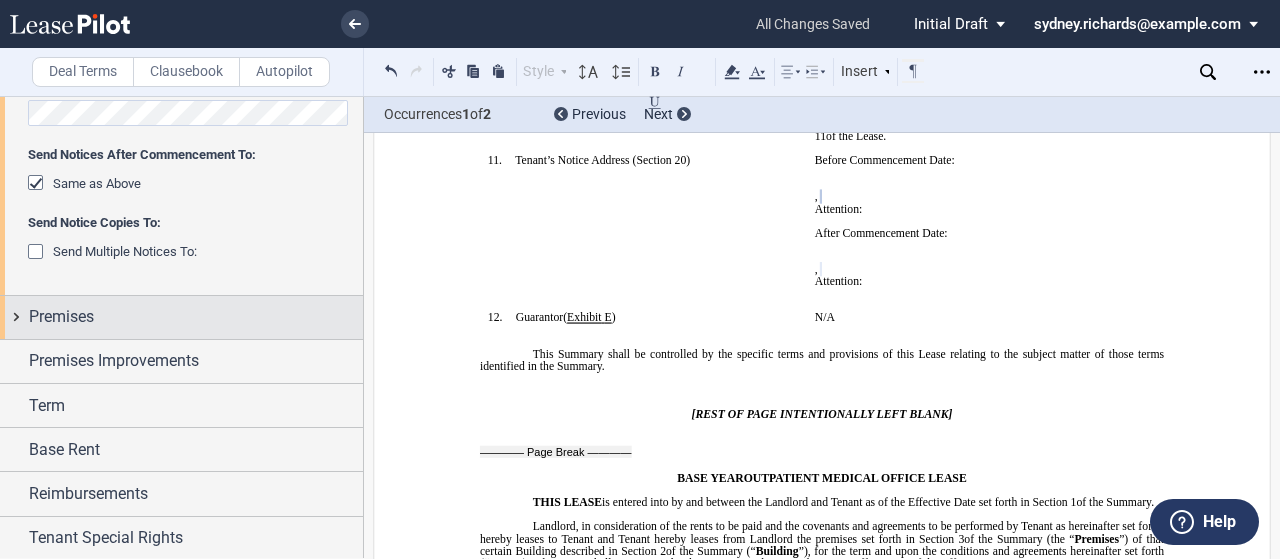 click on "Premises" at bounding box center [196, 317] 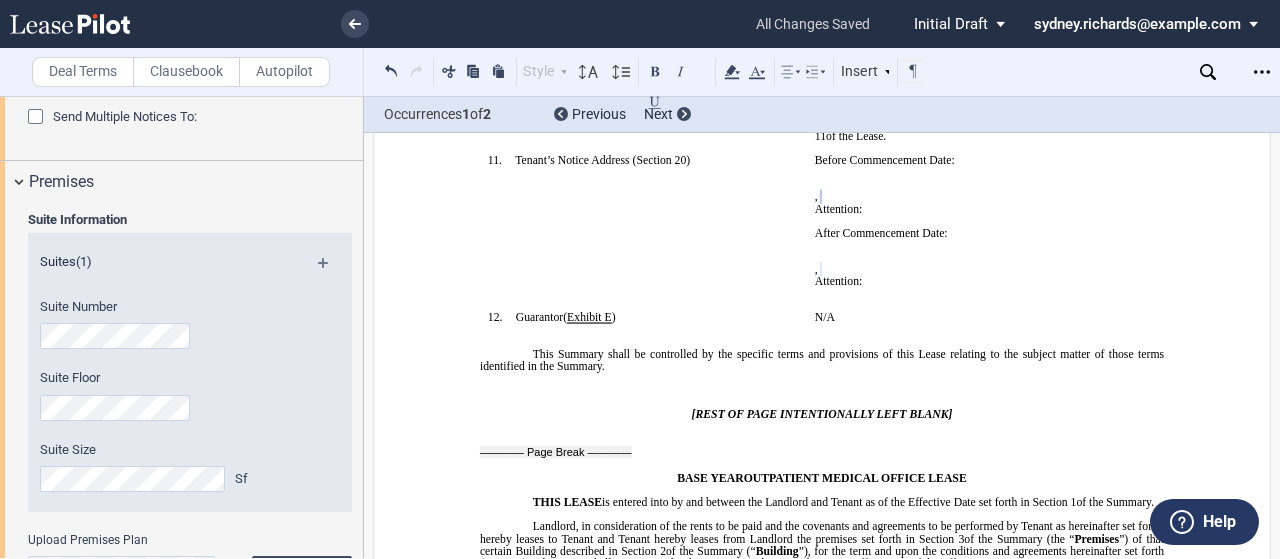 scroll, scrollTop: 893, scrollLeft: 0, axis: vertical 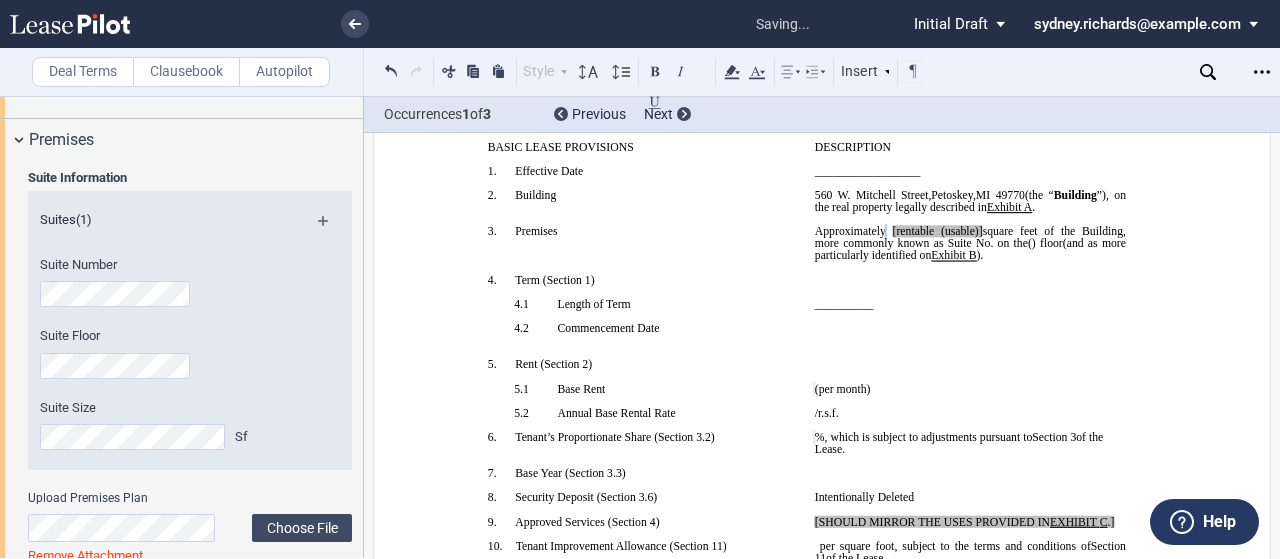 click on "[rentable (usable)]" 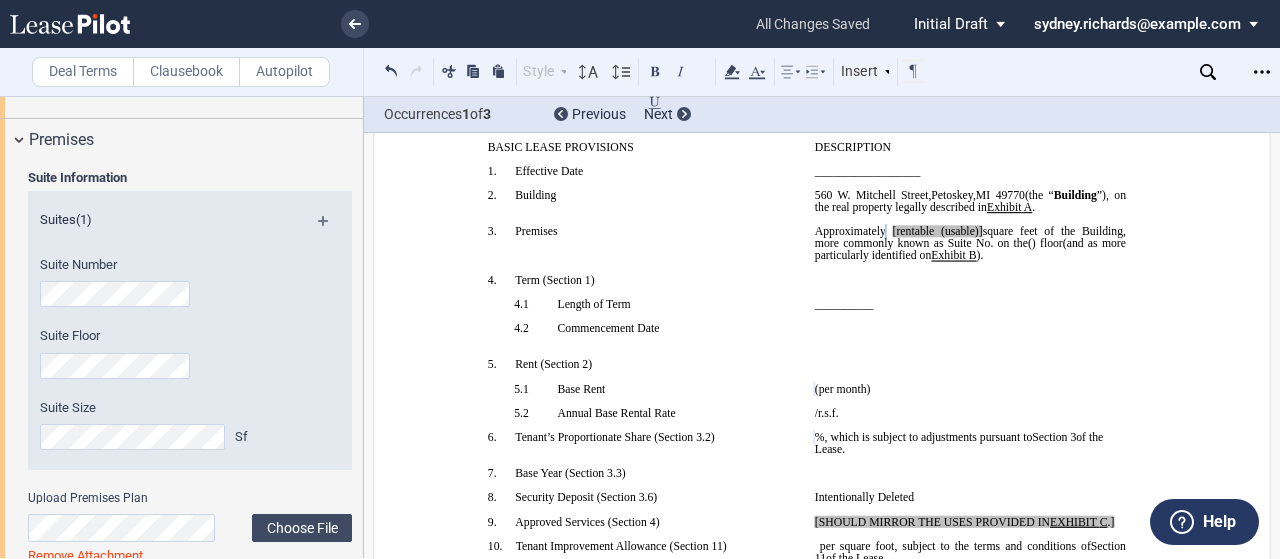 type 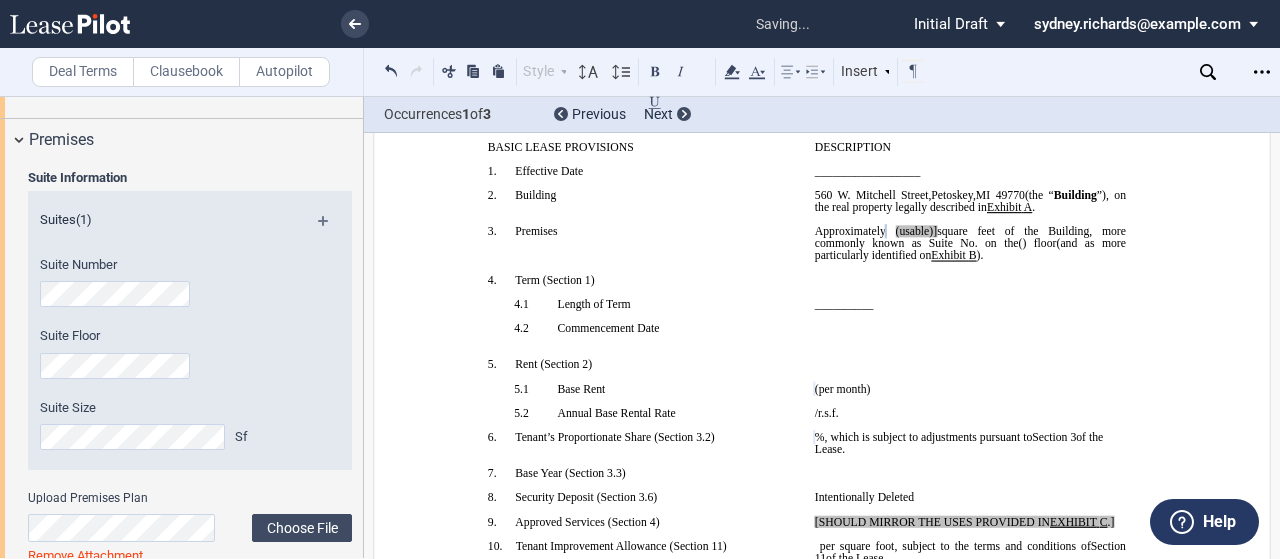click on "__________________" at bounding box center [970, 177] 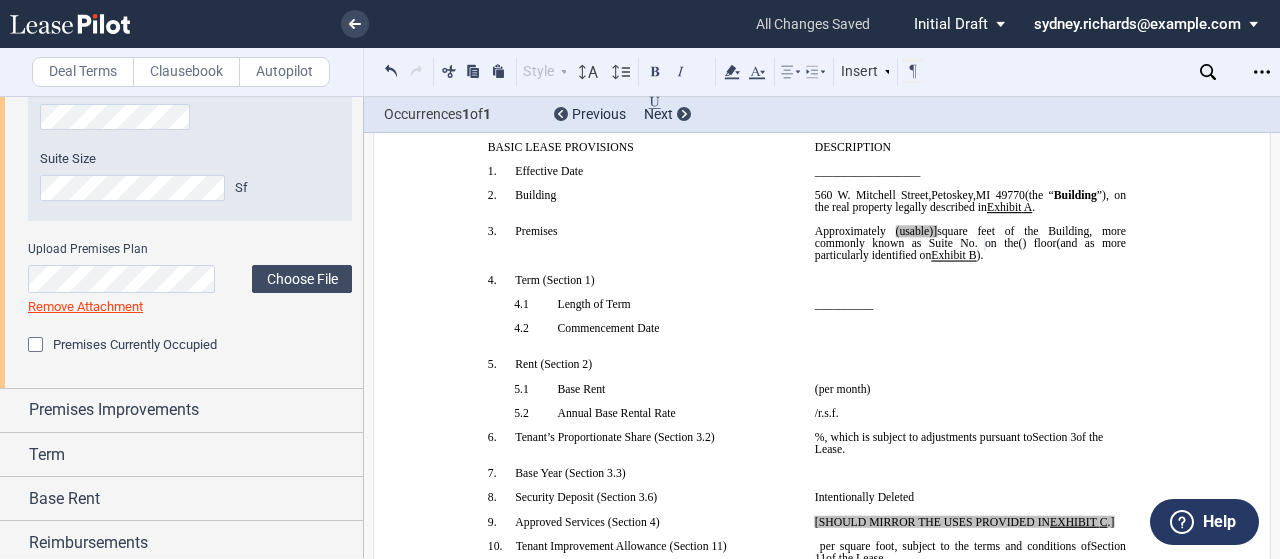 scroll, scrollTop: 1141, scrollLeft: 0, axis: vertical 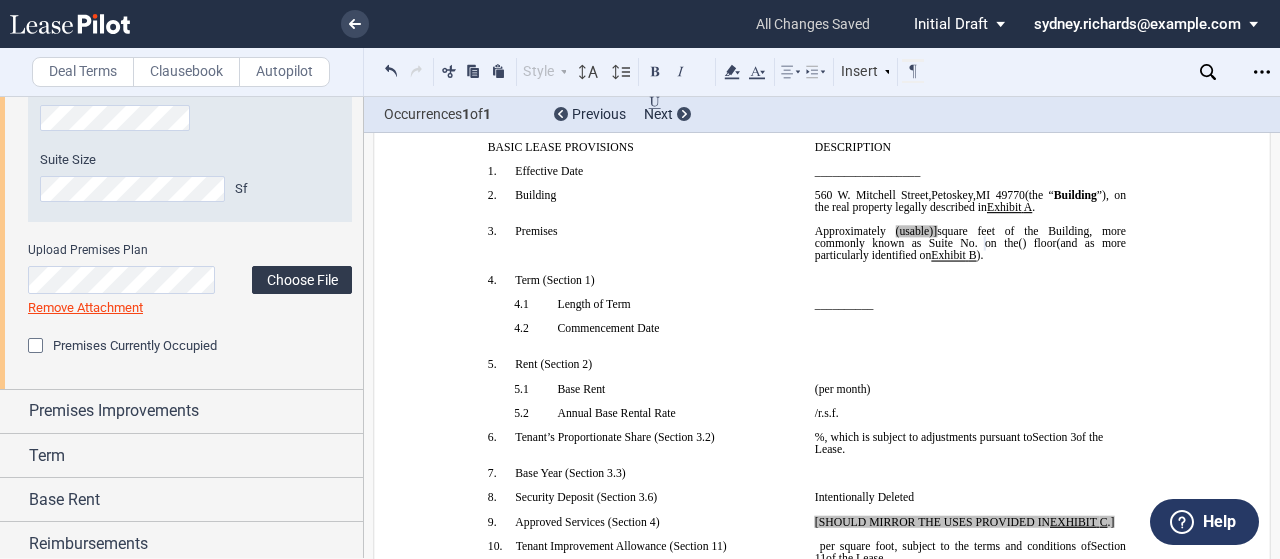 click on "Choose File" 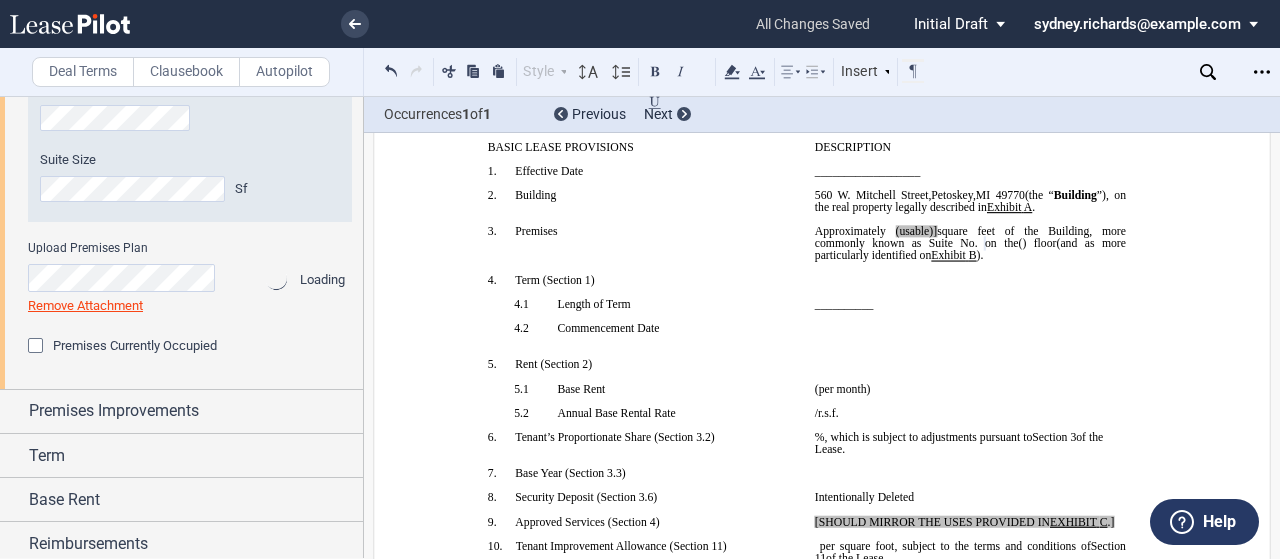 click on "!!SET_LEVEL_0!! !!SBL_LEVEL_1!!
2.          Building
﻿" at bounding box center (643, 207) 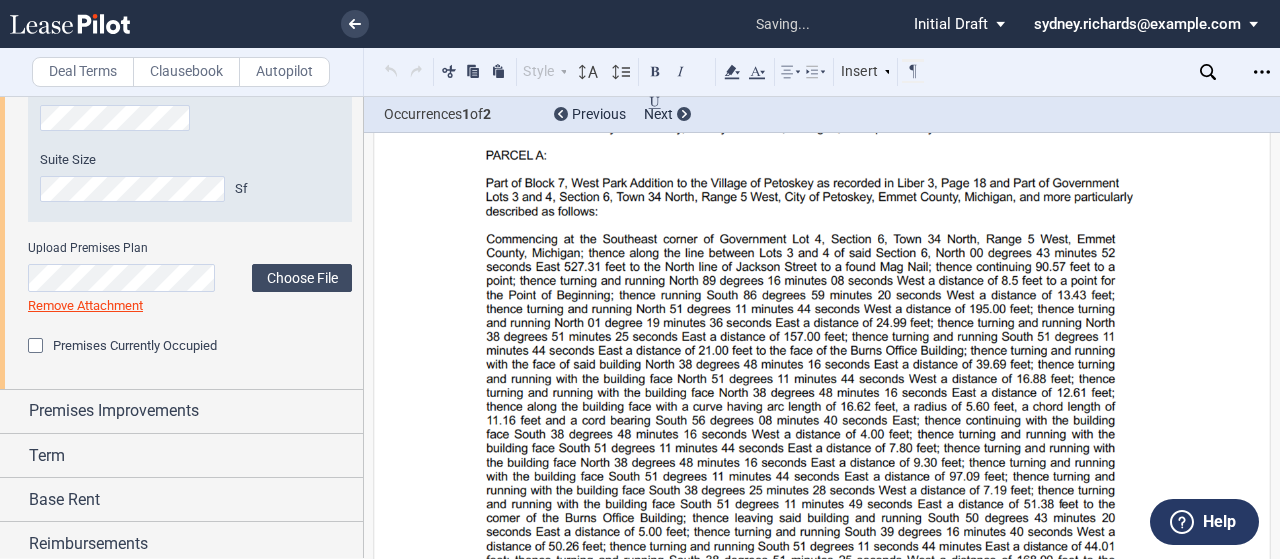 scroll, scrollTop: 18872, scrollLeft: 0, axis: vertical 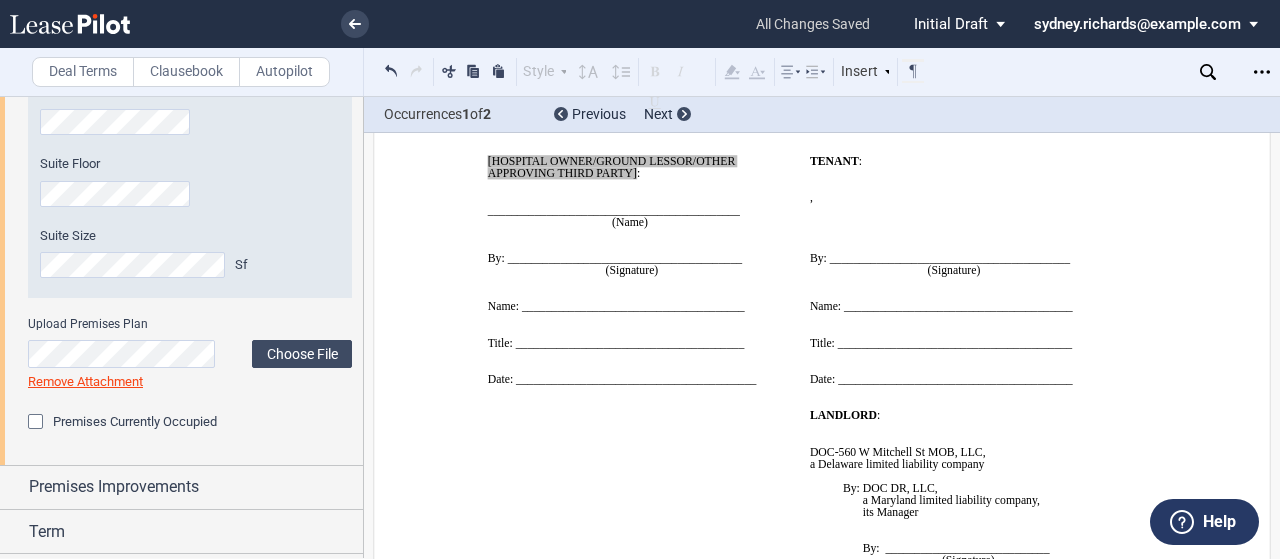 click on "Suite Information
Suites
(1)
Suite Number
Suite Floor
Suite Size
Sf
Upload Premises Plan" at bounding box center (181, 227) 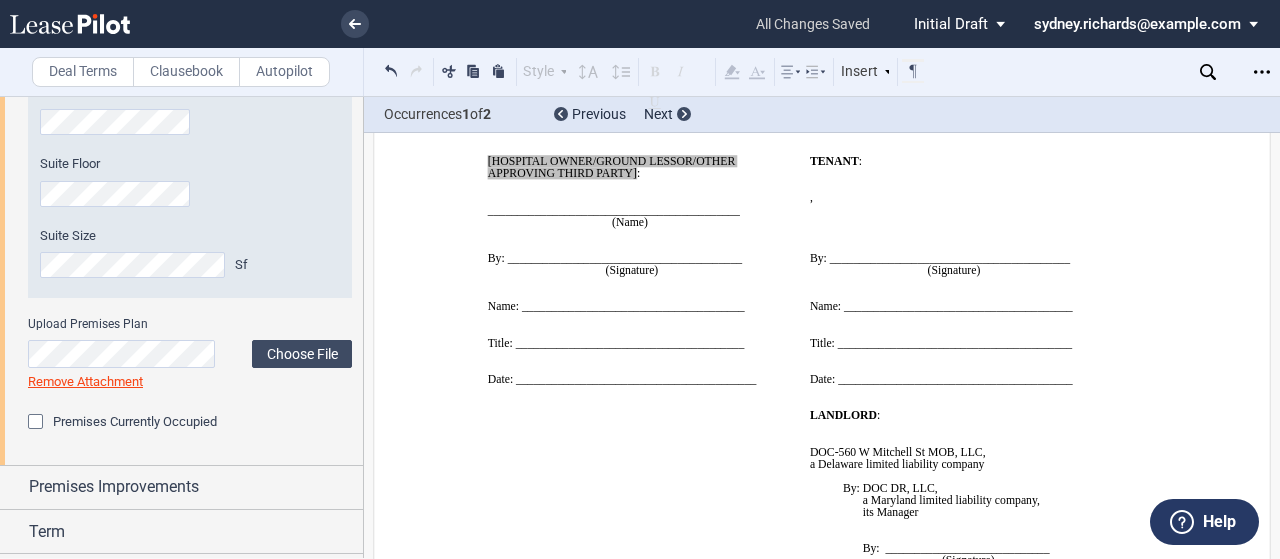 click on ".bocls-1{fill:#26354a;fill-rule:evenodd}
Loading...
×
all changes saved
Pending...
Pending...
Initial Draft
Initial Draft
In Negotiation
Final Draft
sydney.richards@kutakrock.com
Change Password
2-Factor Authentication
Sign Out
Deal Terms
Clausebook
Autopilot
Style
1. Section
1.1 Subsection
Normal
Normal
8pt
9pt
10pt
10.5pt
11pt
12pt
14pt
16pt
Normal
1
1.15
1.5
2
3
No Color" at bounding box center [640, 279] 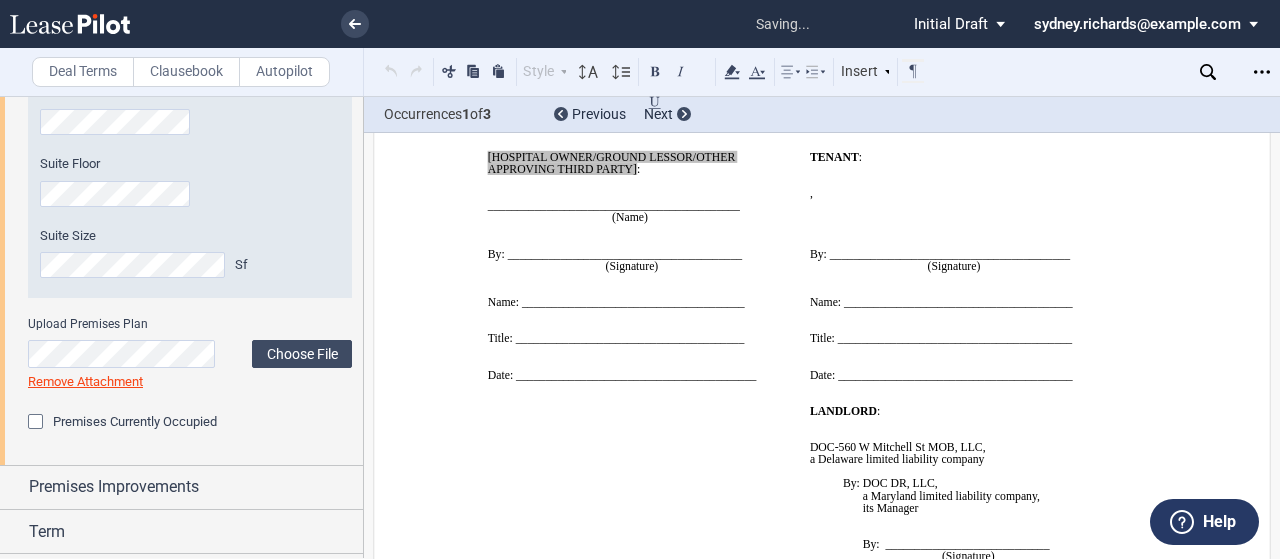 scroll, scrollTop: 224, scrollLeft: 0, axis: vertical 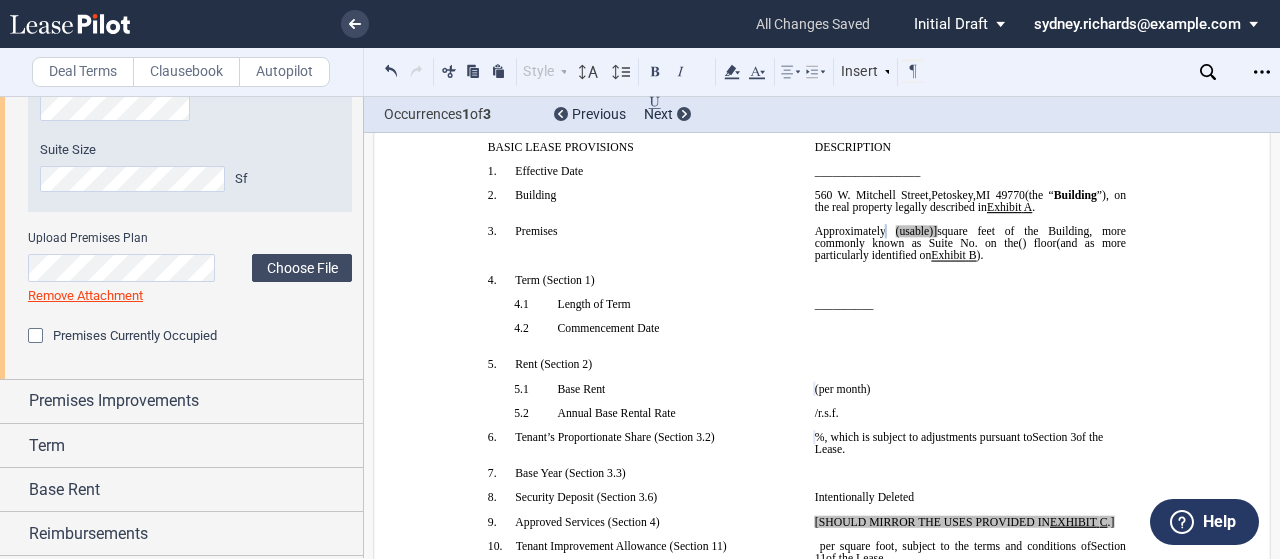 click on "Premises Currently Occupied" at bounding box center (135, 335) 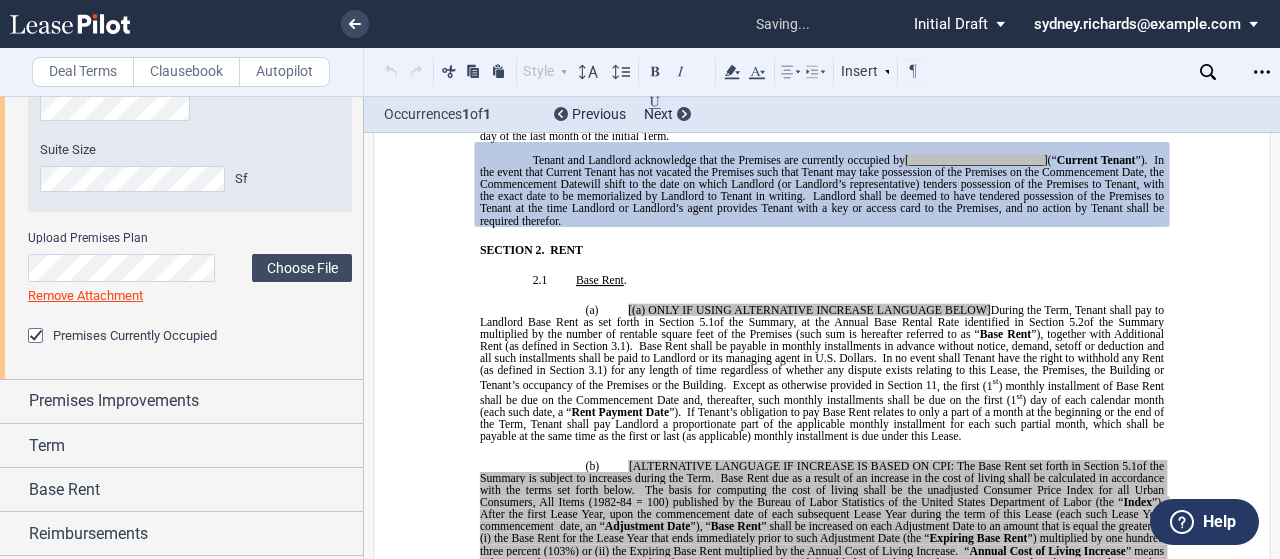 scroll, scrollTop: 1317, scrollLeft: 0, axis: vertical 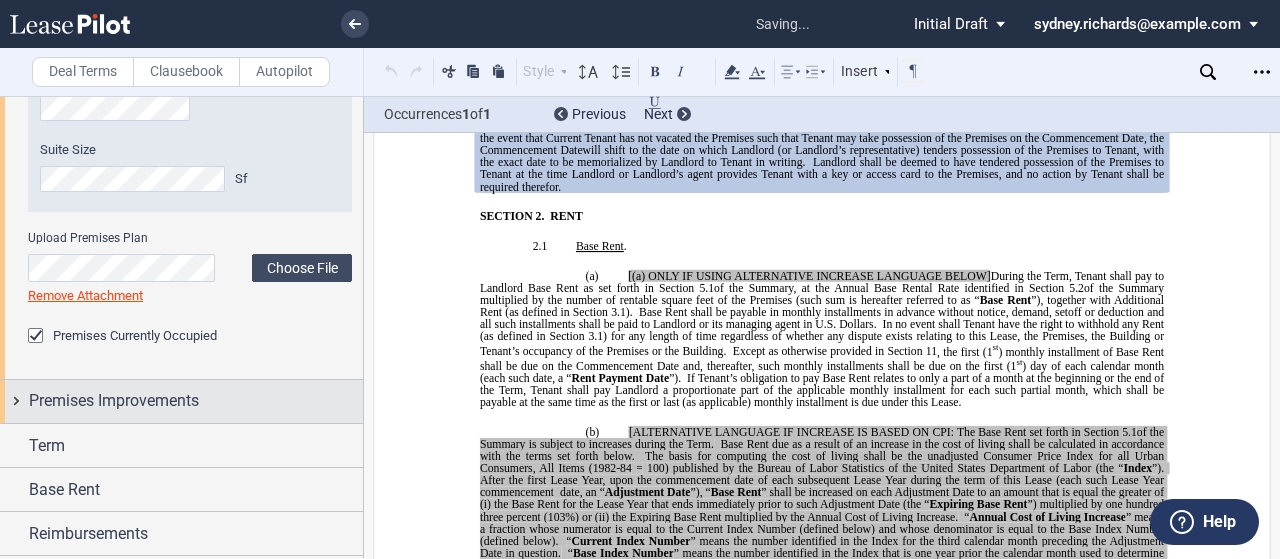 click on "Premises Improvements" at bounding box center [114, 401] 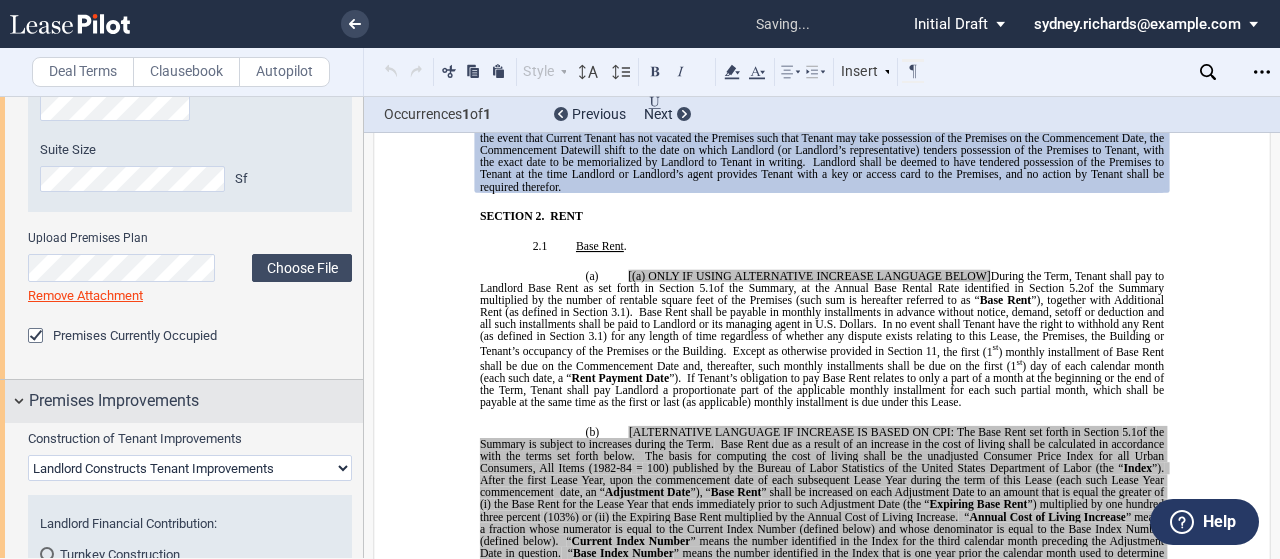 scroll, scrollTop: 1414, scrollLeft: 0, axis: vertical 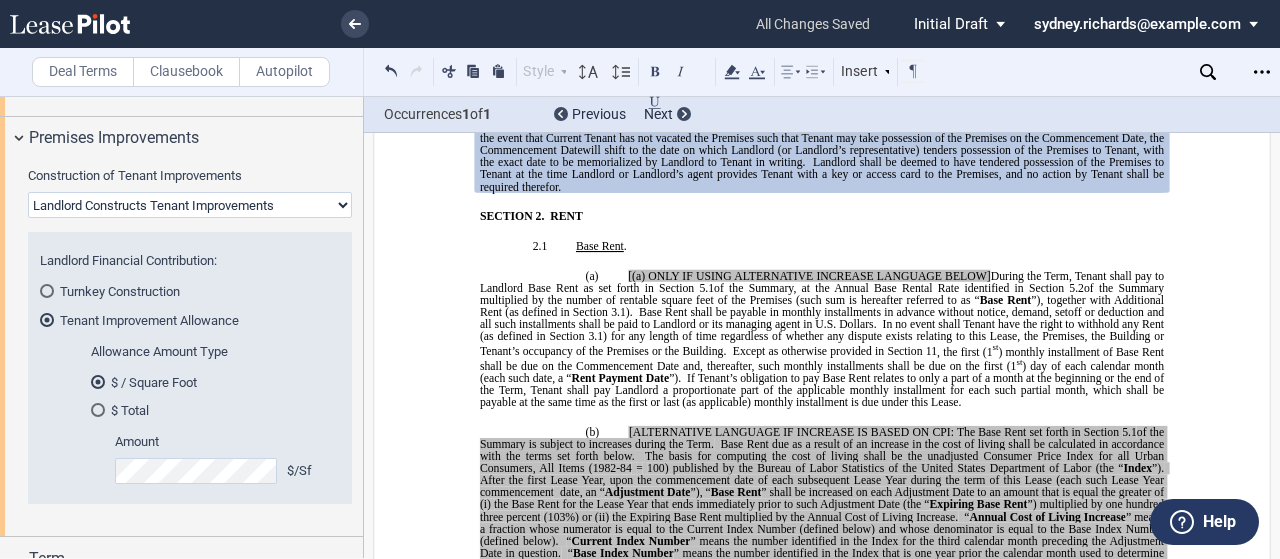 click on "Landlord Constructs Tenant Improvements
Tenant Constructs Tenant Improvements
"As Is" - No Tenant Improvements" at bounding box center (190, 205) 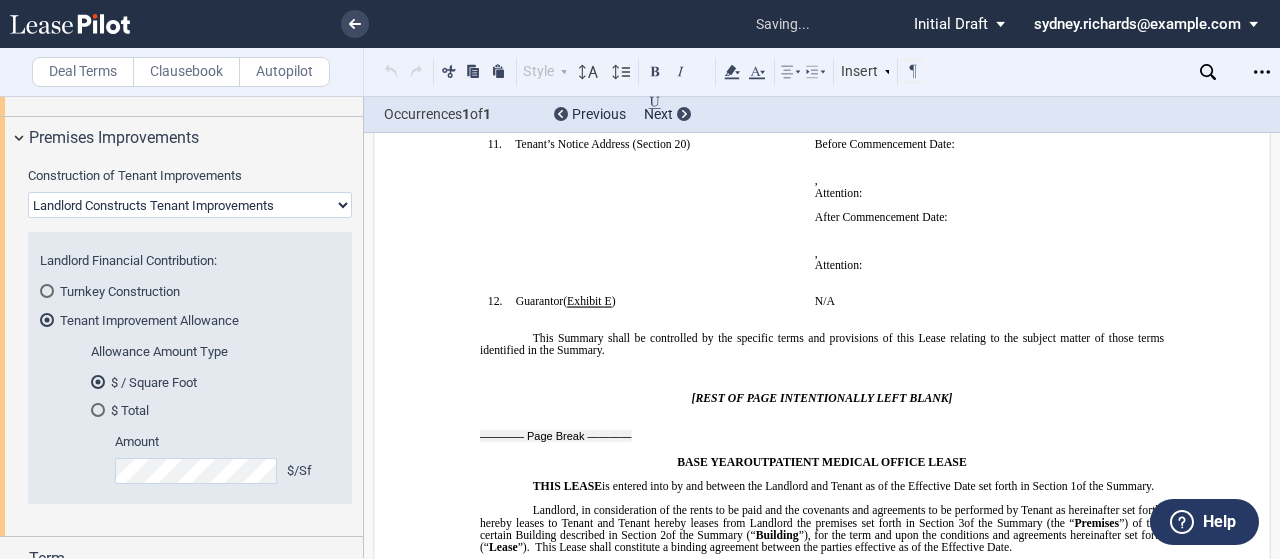scroll, scrollTop: 567, scrollLeft: 0, axis: vertical 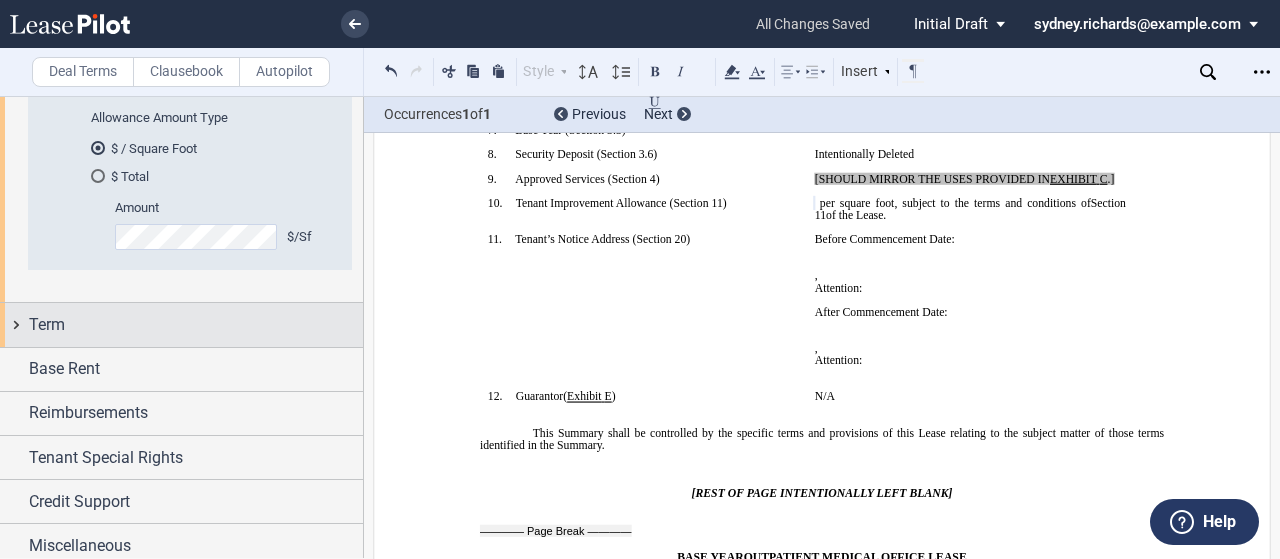 click on "Term" at bounding box center (196, 325) 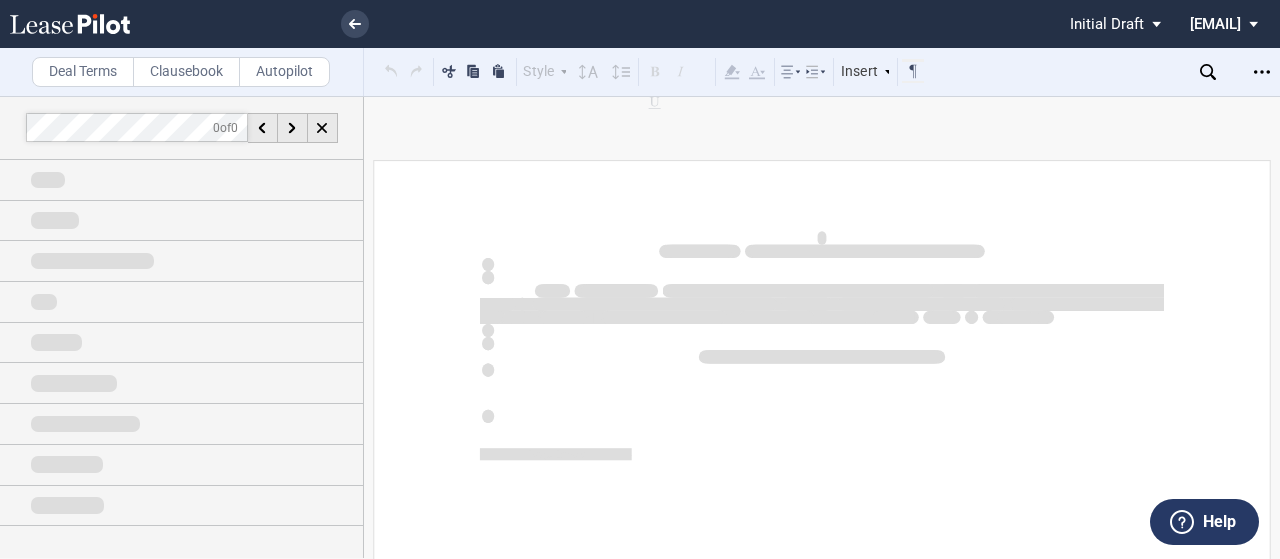 scroll, scrollTop: 0, scrollLeft: 0, axis: both 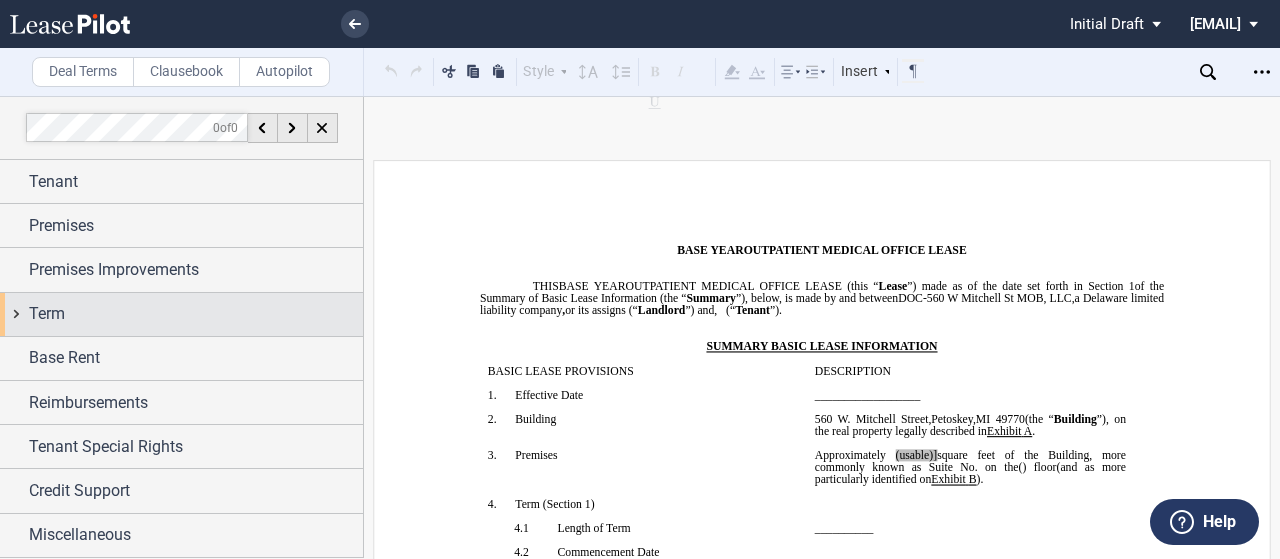 click on "Term" at bounding box center (196, 314) 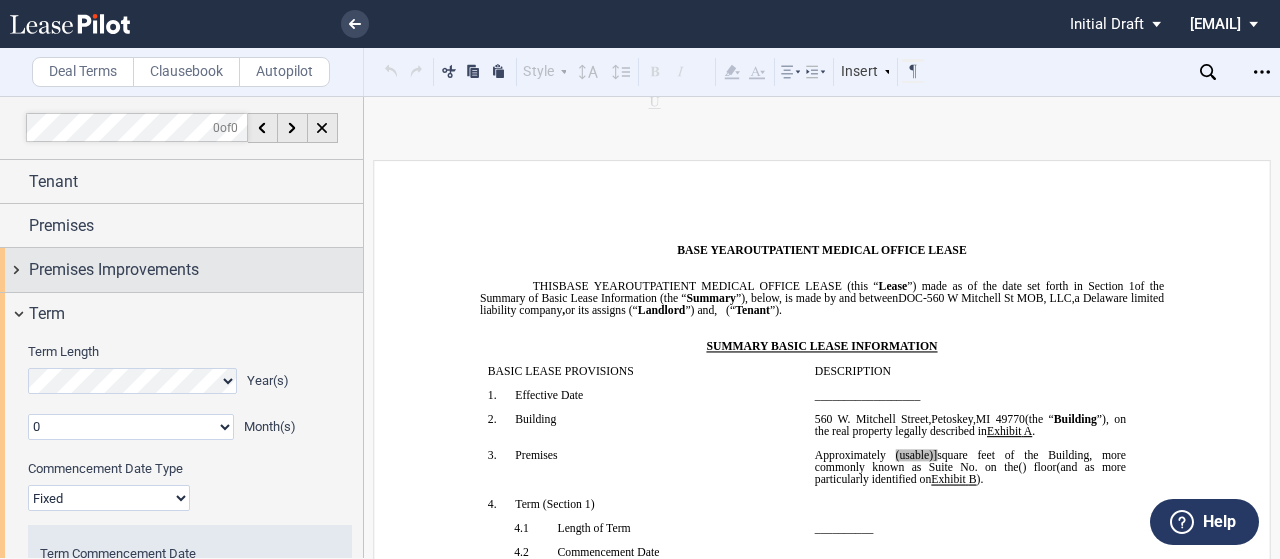 click on "Premises Improvements" at bounding box center [114, 270] 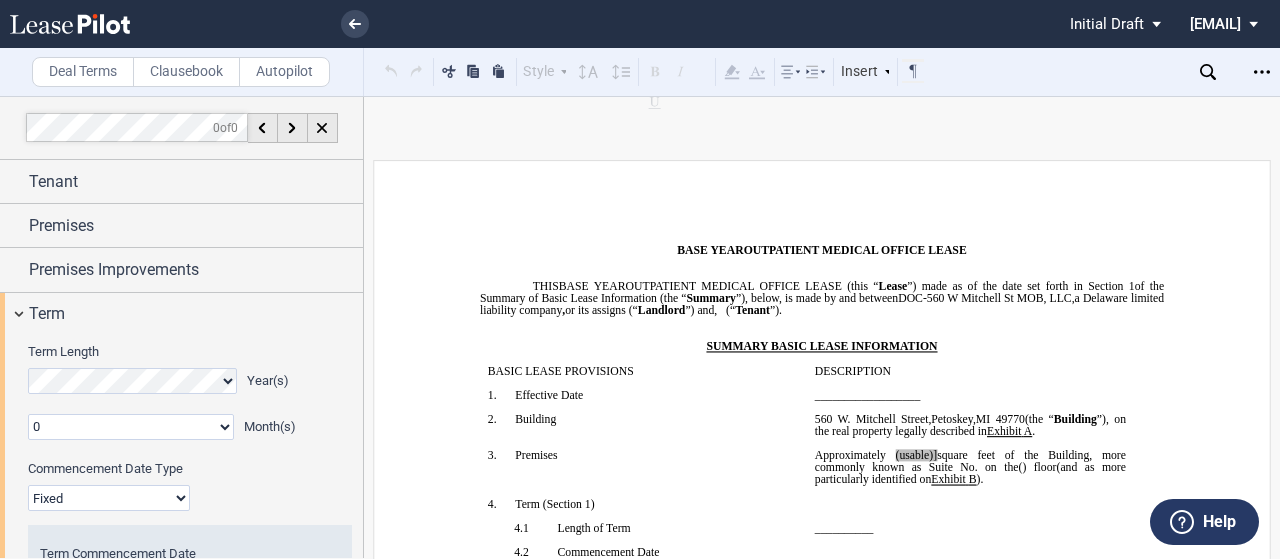 scroll, scrollTop: 1, scrollLeft: 0, axis: vertical 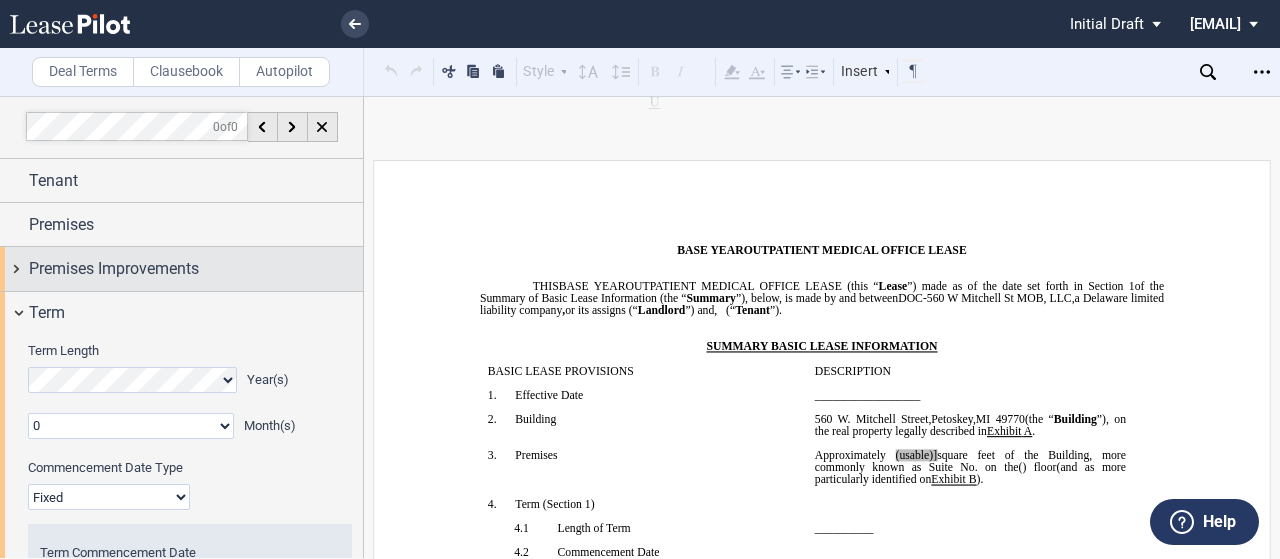 click on "Premises Improvements" at bounding box center (114, 269) 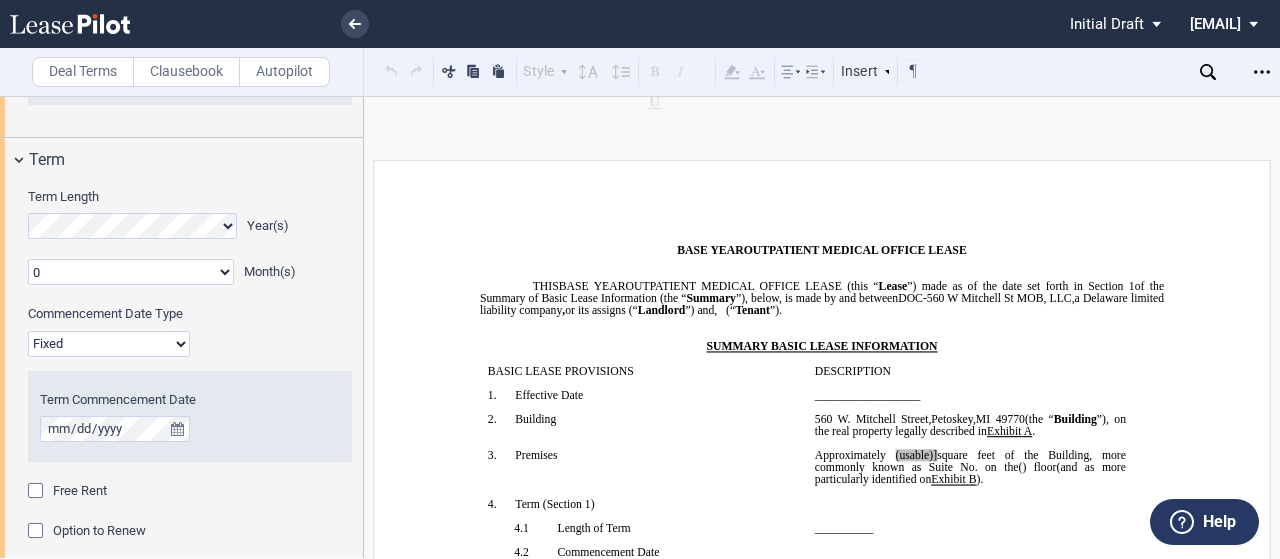 scroll, scrollTop: 560, scrollLeft: 0, axis: vertical 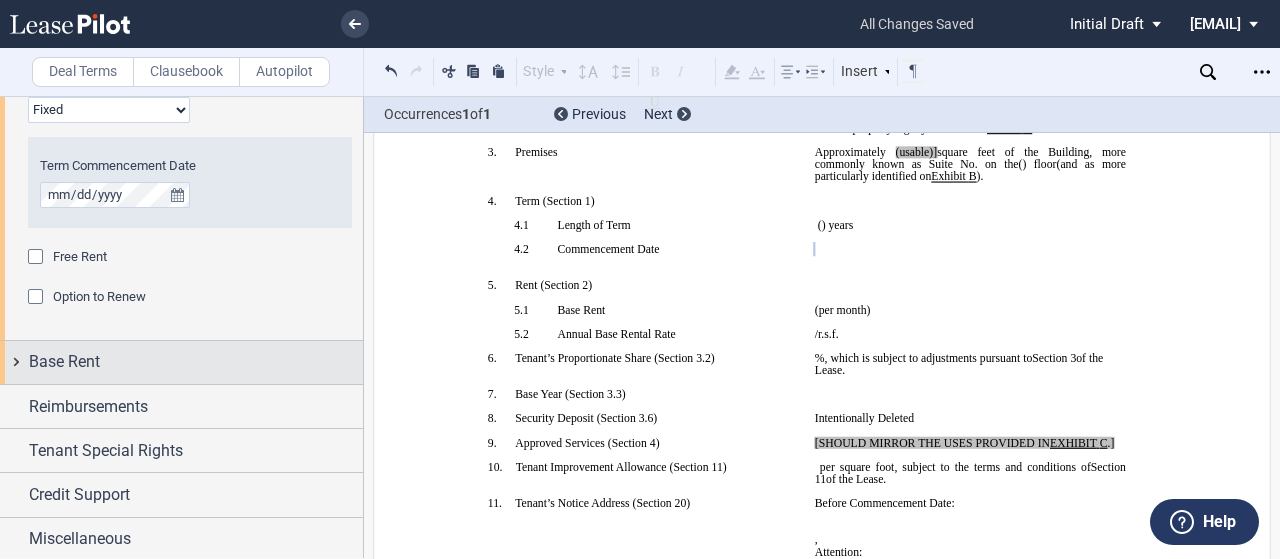 click on "Base Rent" at bounding box center (181, 362) 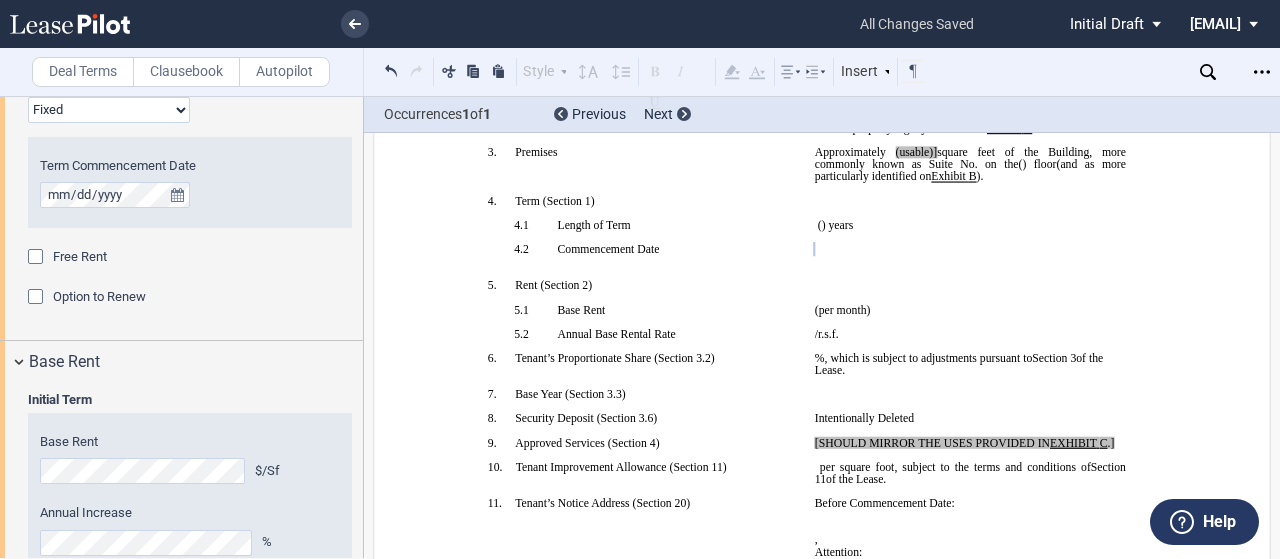 scroll, scrollTop: 988, scrollLeft: 0, axis: vertical 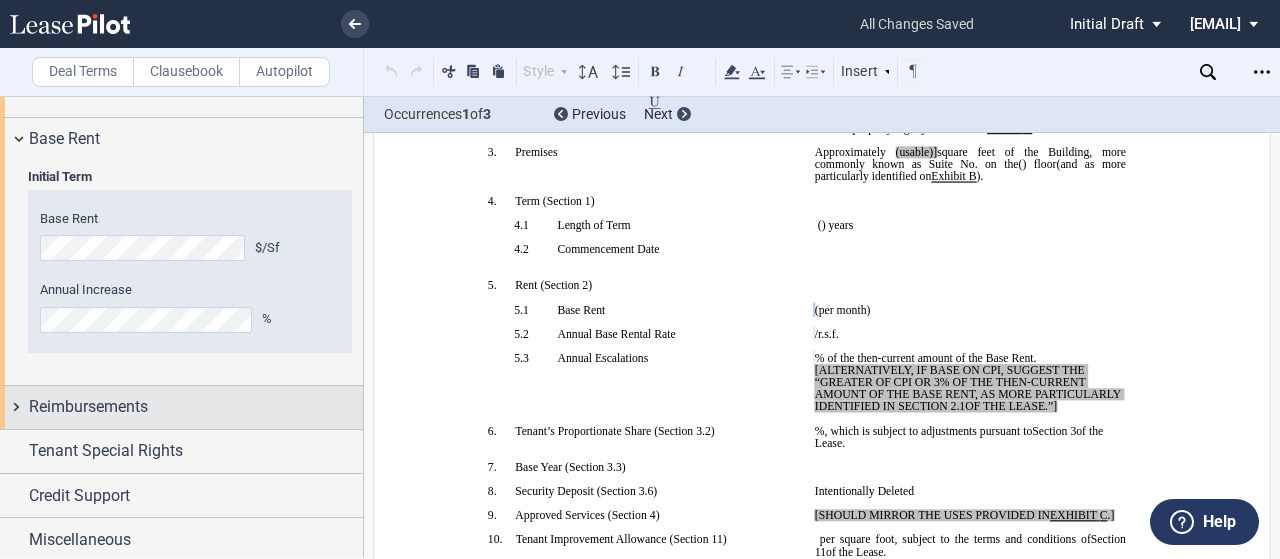 click on "Reimbursements" at bounding box center [88, 407] 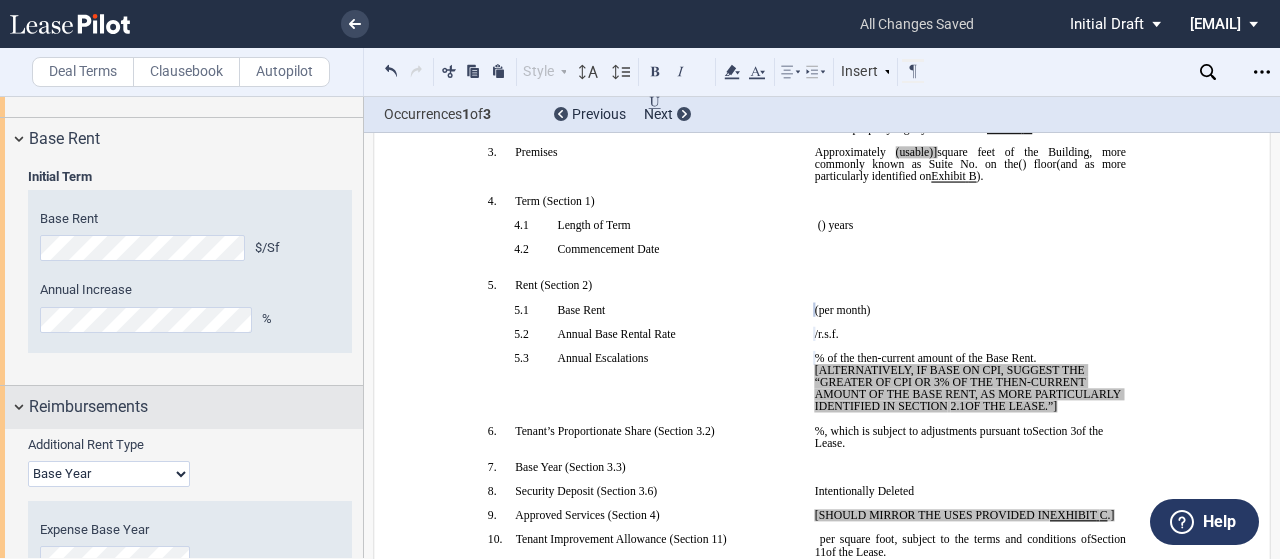 scroll, scrollTop: 1263, scrollLeft: 0, axis: vertical 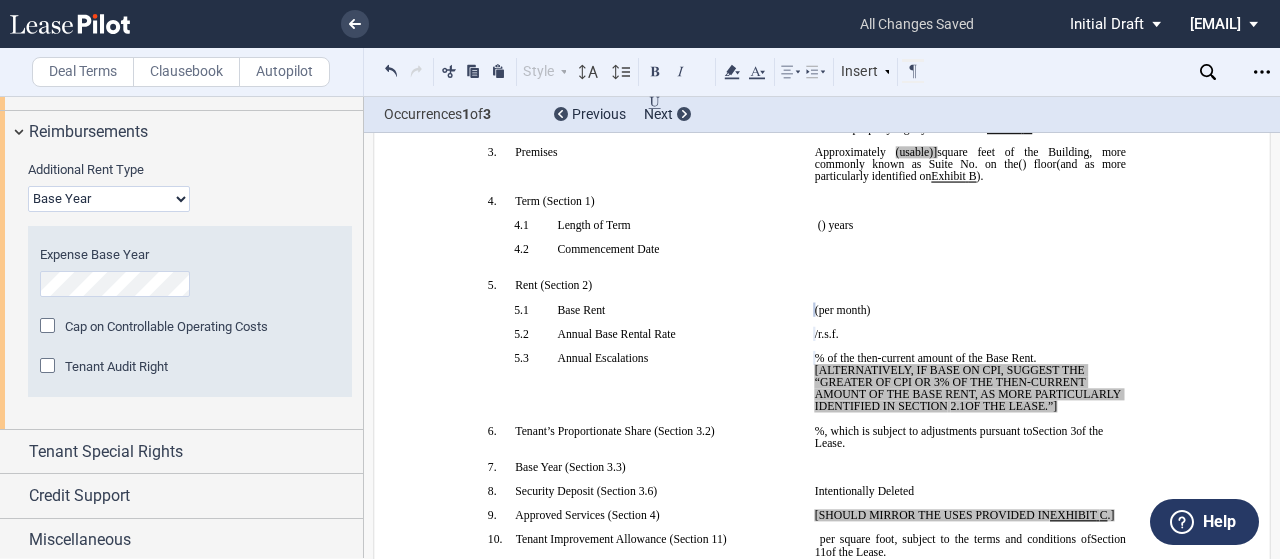 click on "Base Year
Triple Net" at bounding box center [109, 199] 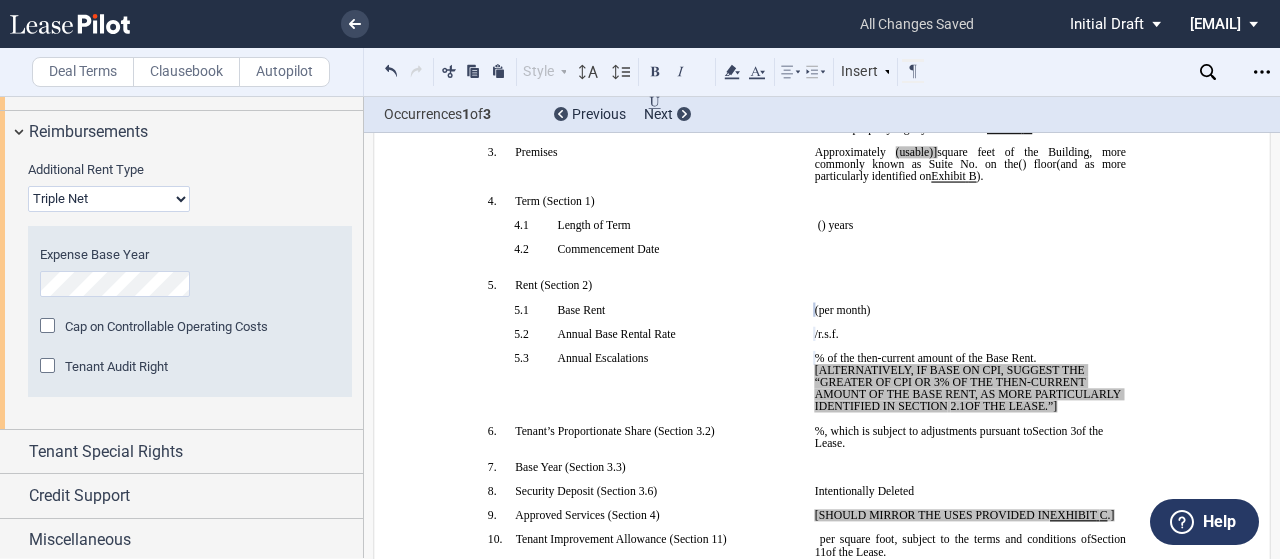 click on "Base Year
Triple Net" at bounding box center (109, 199) 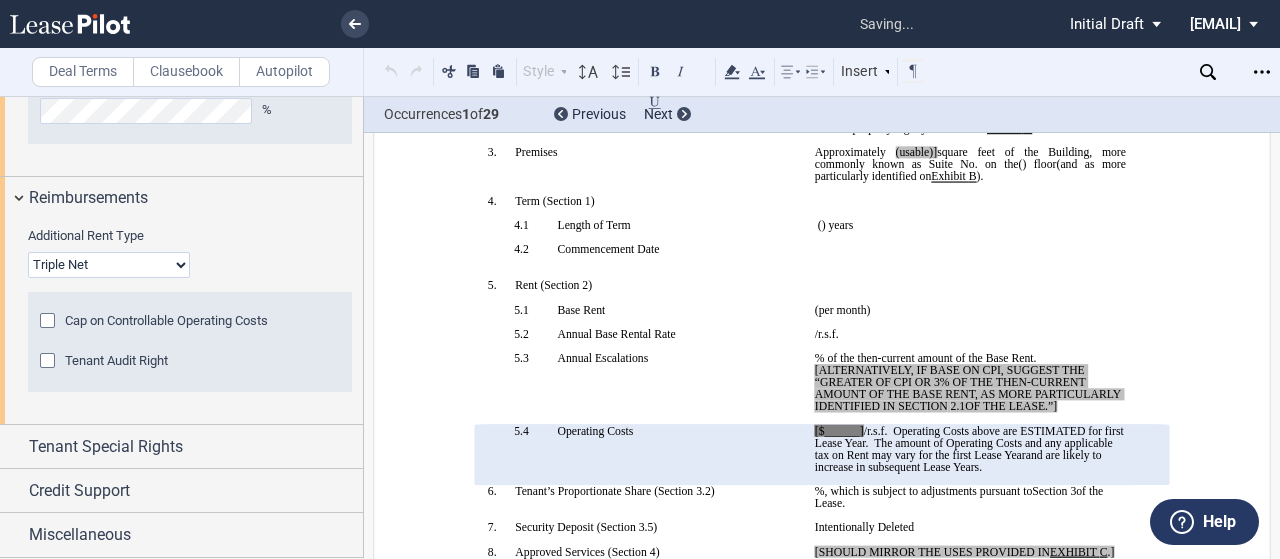 scroll, scrollTop: 1192, scrollLeft: 0, axis: vertical 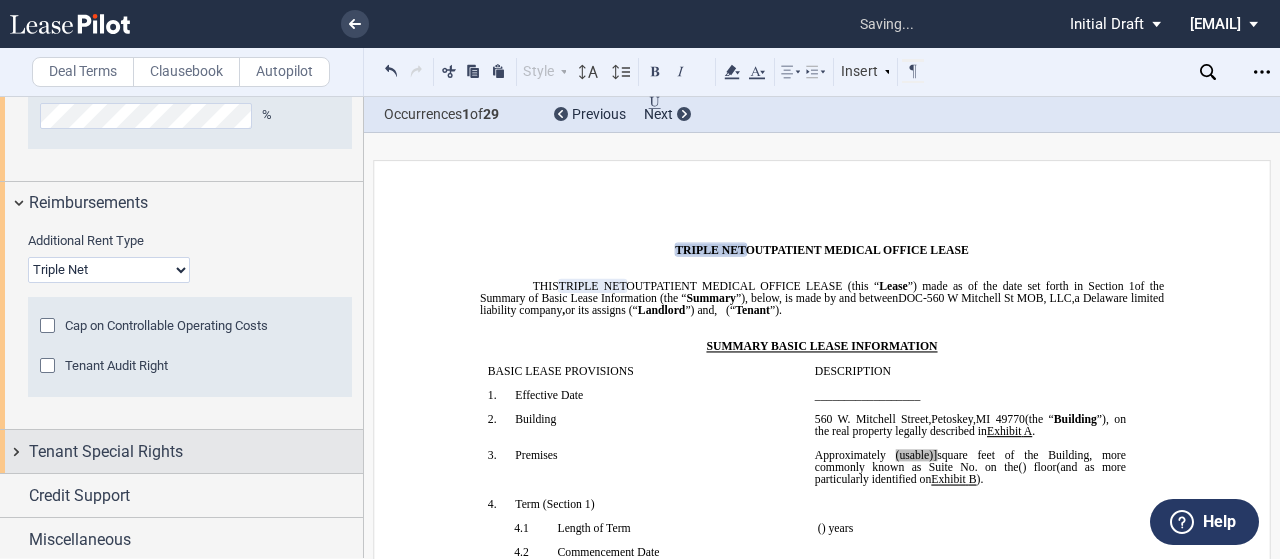 click on "Tenant Special Rights" at bounding box center [106, 452] 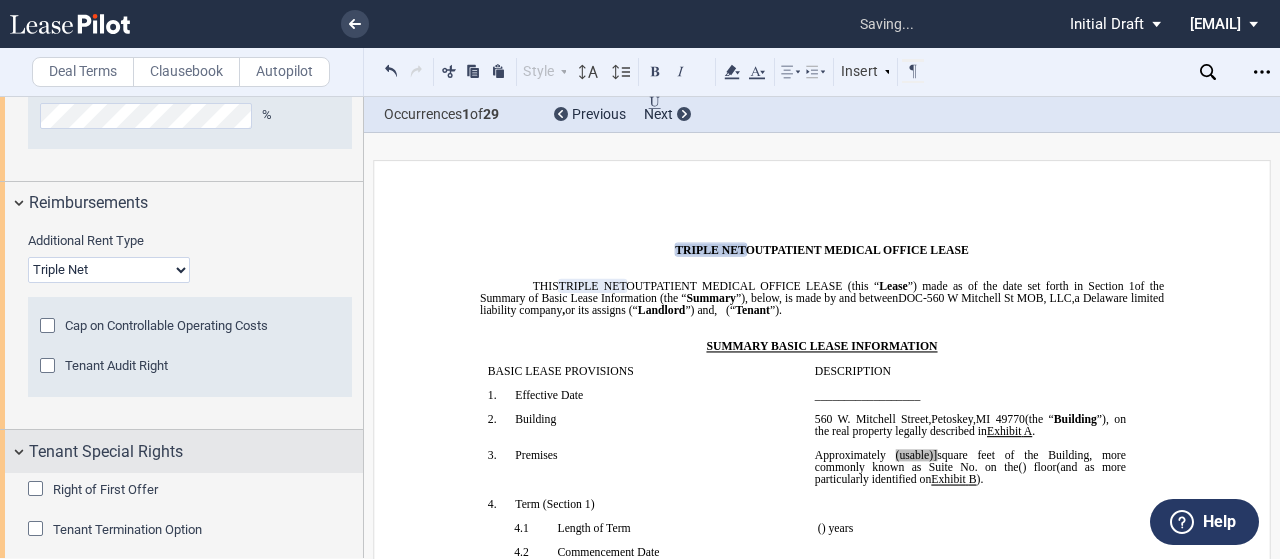 scroll, scrollTop: 1292, scrollLeft: 0, axis: vertical 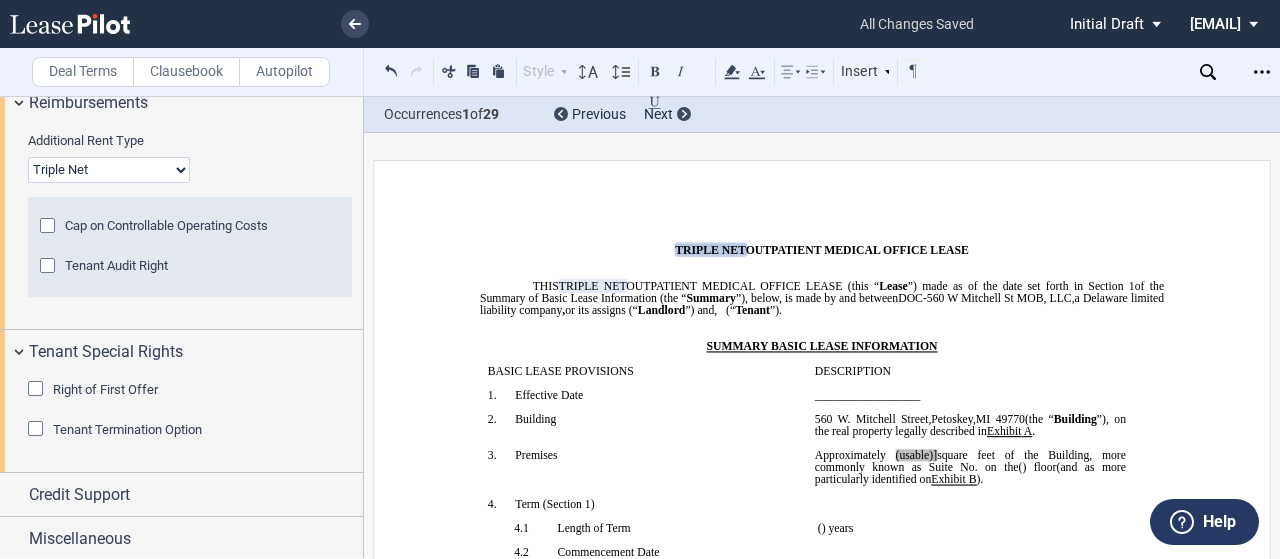 click on "Tenant Termination Option" 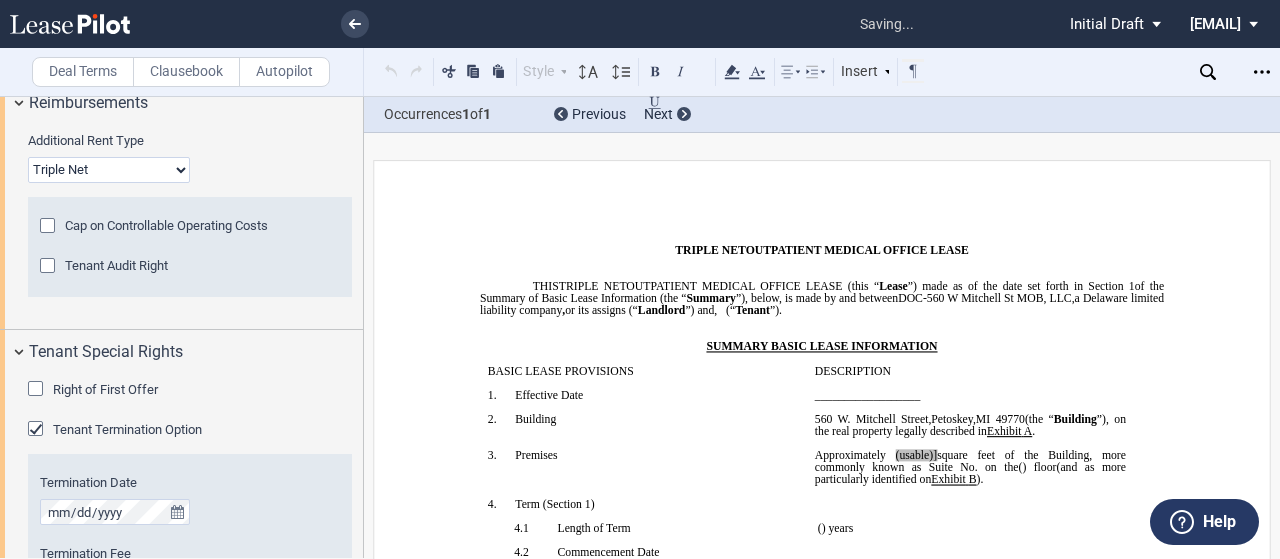 scroll, scrollTop: 16144, scrollLeft: 0, axis: vertical 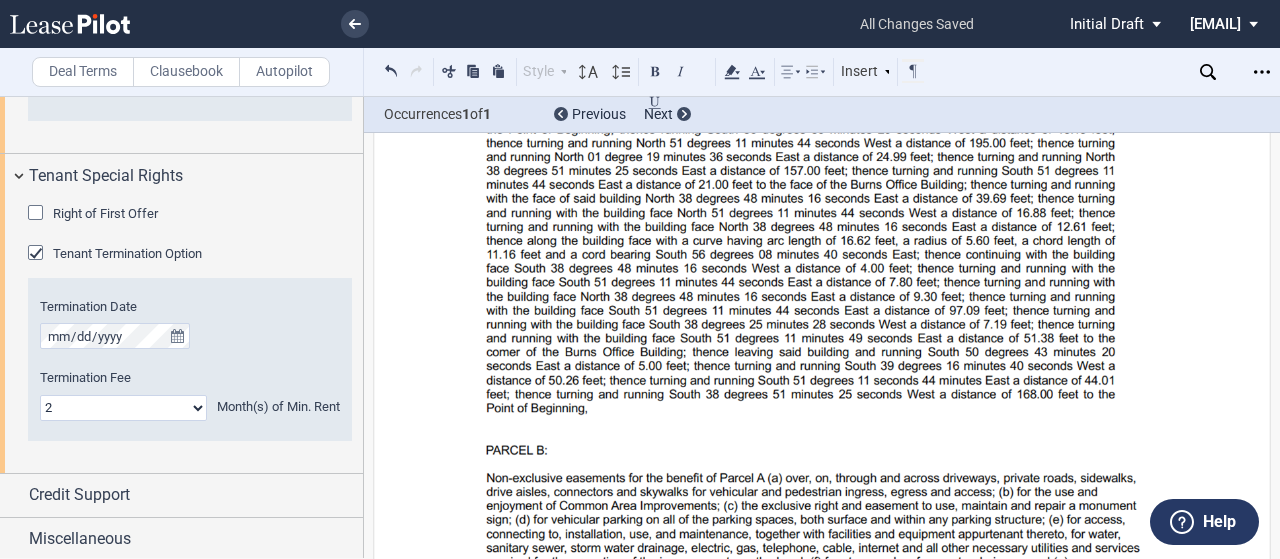 click on "Termination Fee" 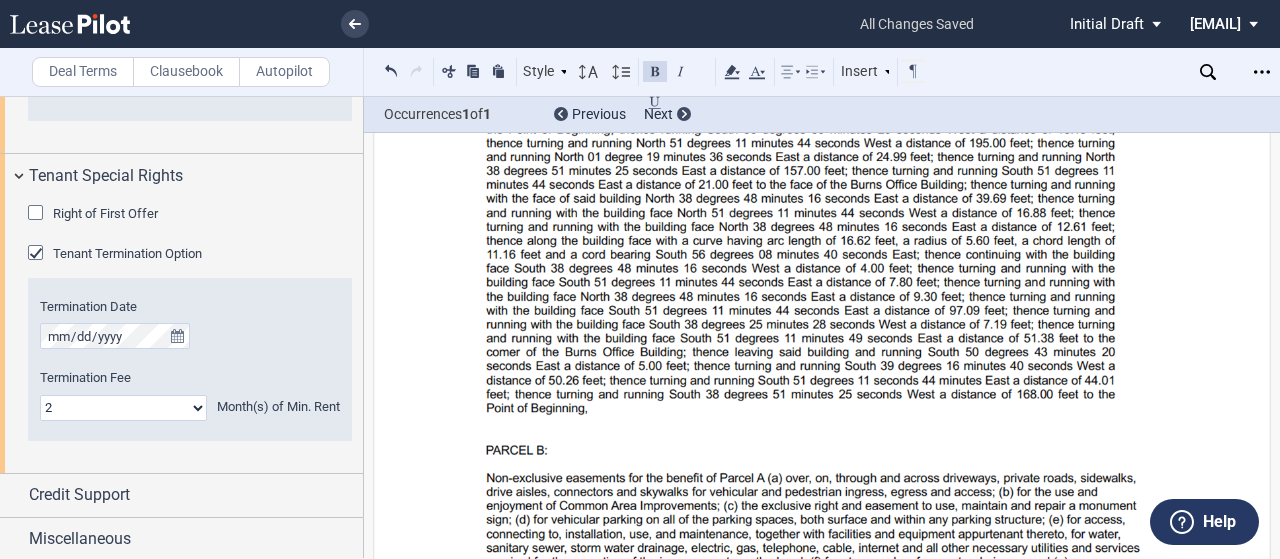 drag, startPoint x: 652, startPoint y: 301, endPoint x: 744, endPoint y: 366, distance: 112.64546 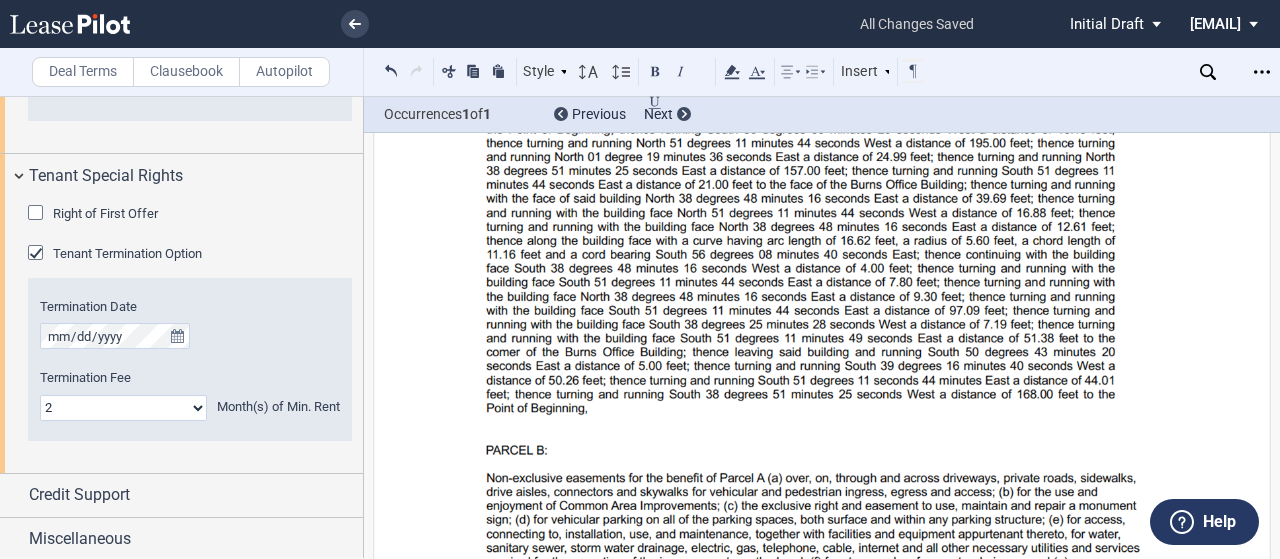 drag, startPoint x: 828, startPoint y: 383, endPoint x: 527, endPoint y: 210, distance: 347.17432 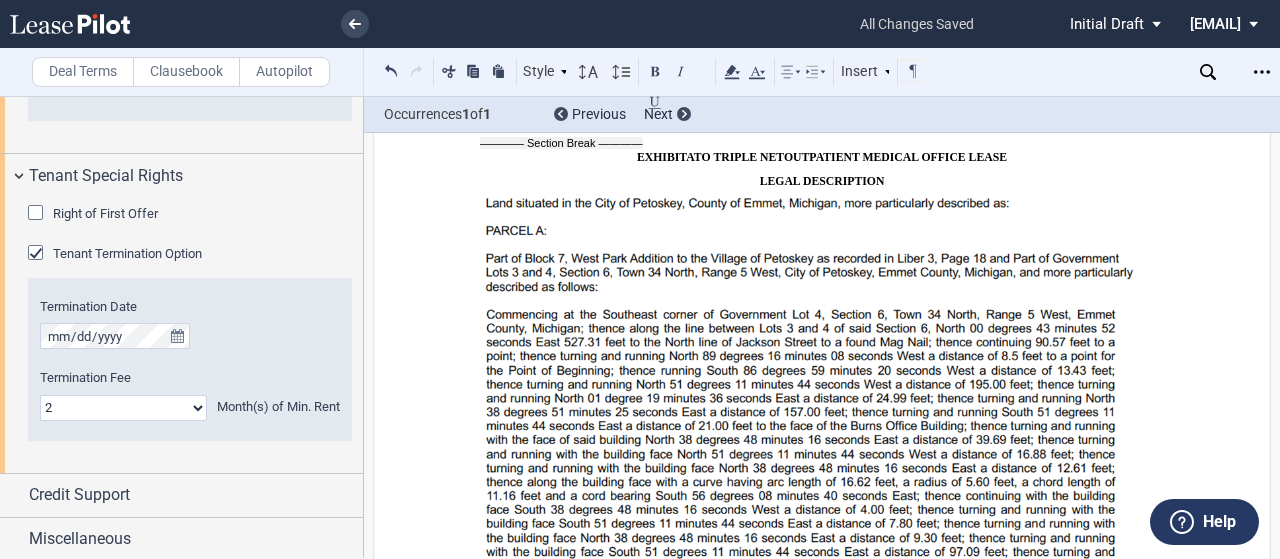 scroll, scrollTop: 17138, scrollLeft: 0, axis: vertical 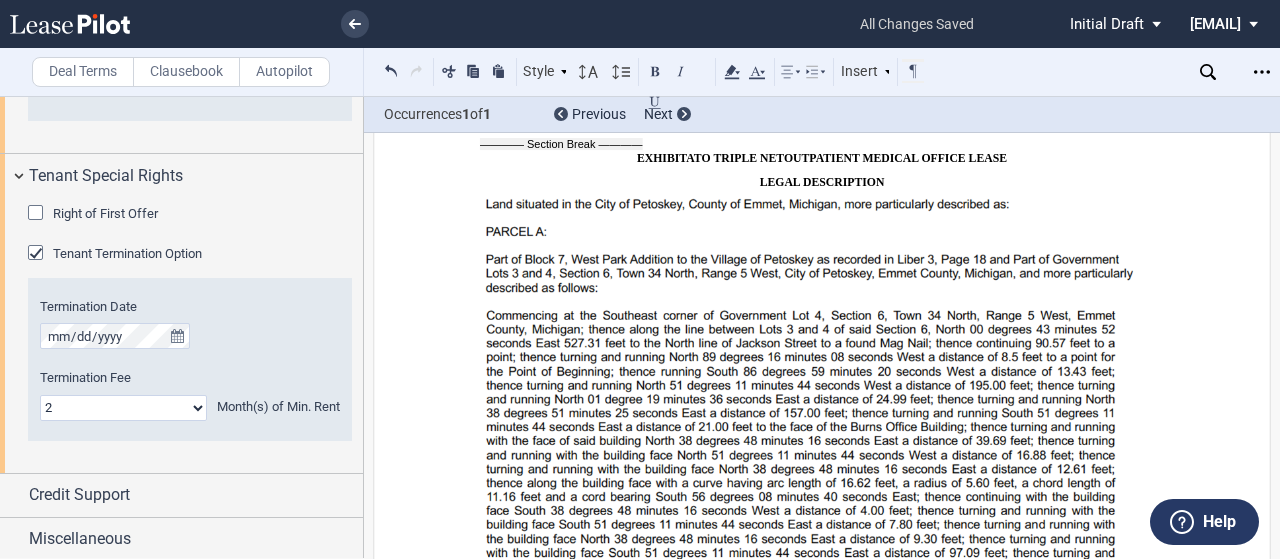 drag, startPoint x: 820, startPoint y: 391, endPoint x: 538, endPoint y: 389, distance: 282.00708 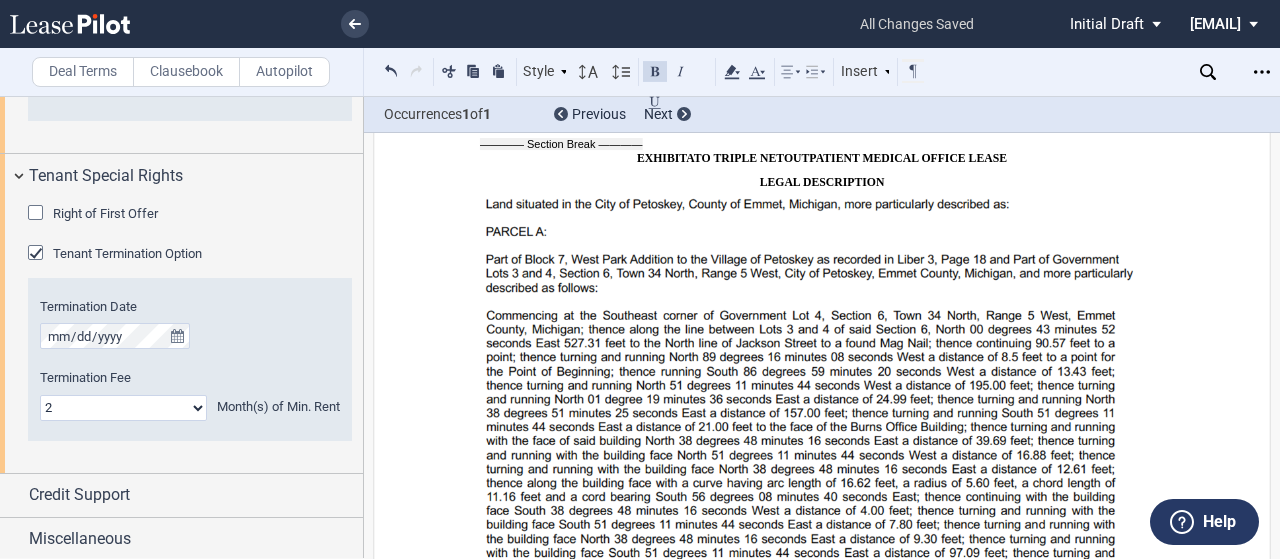 drag, startPoint x: 538, startPoint y: 389, endPoint x: 451, endPoint y: 369, distance: 89.26926 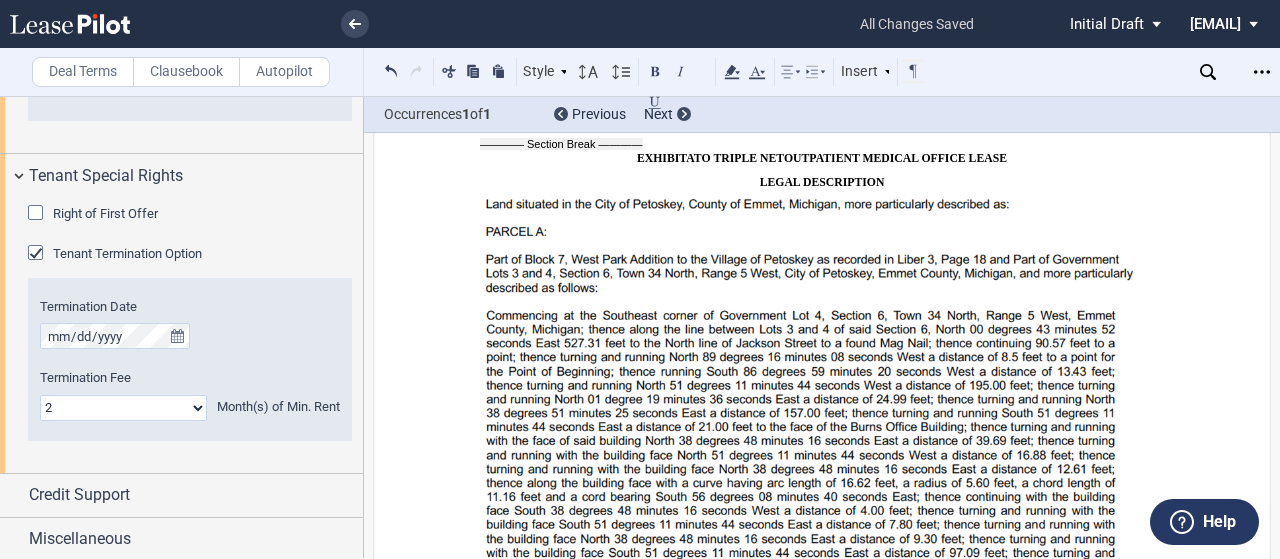 click 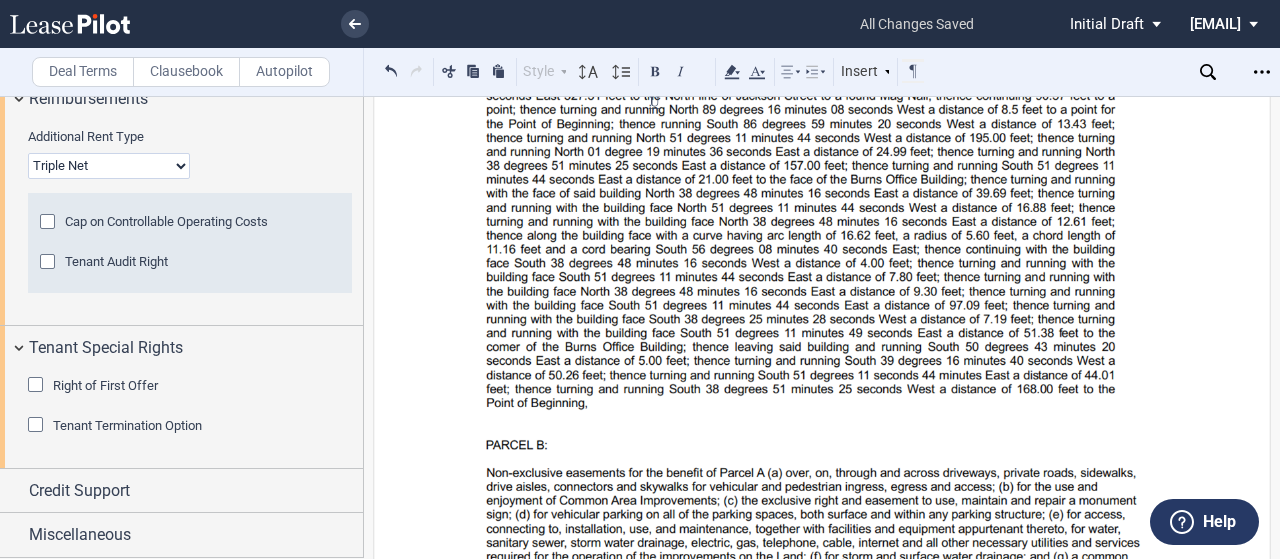 scroll, scrollTop: 1292, scrollLeft: 0, axis: vertical 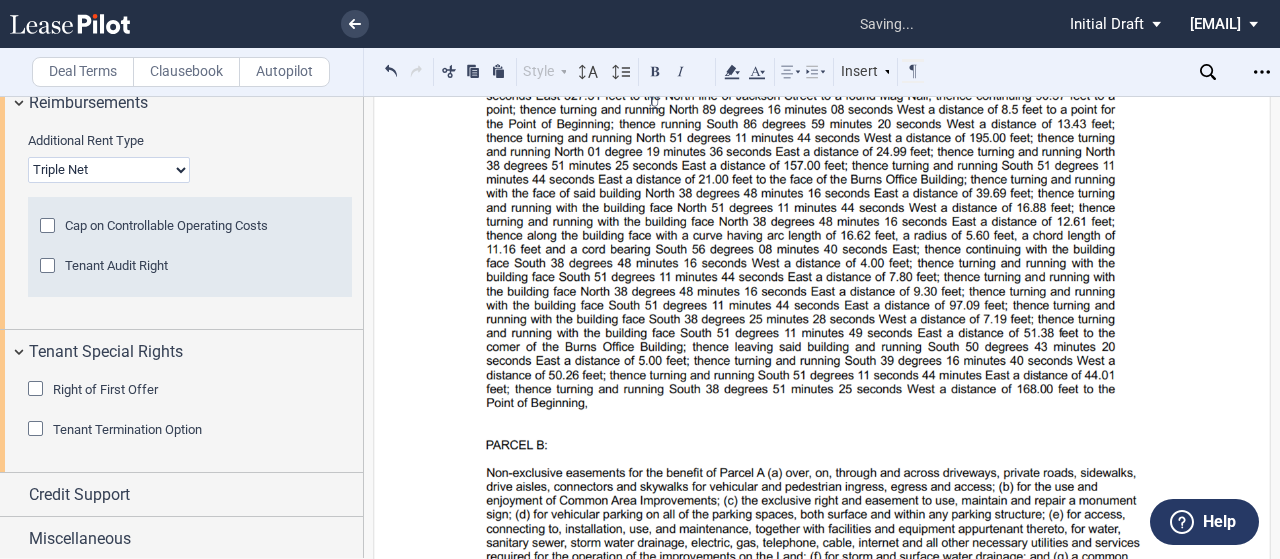click on "21.26              Broker Representation .    As of the Effective Date of the Lease,  ﻿ ﻿  represented Landlord (the “ Landlord Broker ”) and  ﻿ ﻿  represented Tenant (the “ Tenant Broker ”), and Landlord shall pay Landlord Broker and Tenant Broker pursuant to the terms and conditions of separate agreements.    As of the Effective Date of the Lease,  ﻿ ﻿  represented Landlord (the “ Landlord Broker ”), and Landlord shall pay Landlord Broker pursuant to the terms and conditions of a separate agreement.    As of the Effective Date of the Lease,  ﻿ ﻿  represented Tenant (the “ Tenant Broker ”), and Landlord shall pay Tenant Broker pursuant to the terms and conditions of a separate agreement.    Each party hereby represents and warrants to the other that no  other  real estate broker’s, salesman’s or finder’s fees, commissions or other compensations are due, or will arise, by reason of this transaction.     other  broker, salesman, finder, person or entity." at bounding box center [822, -845] 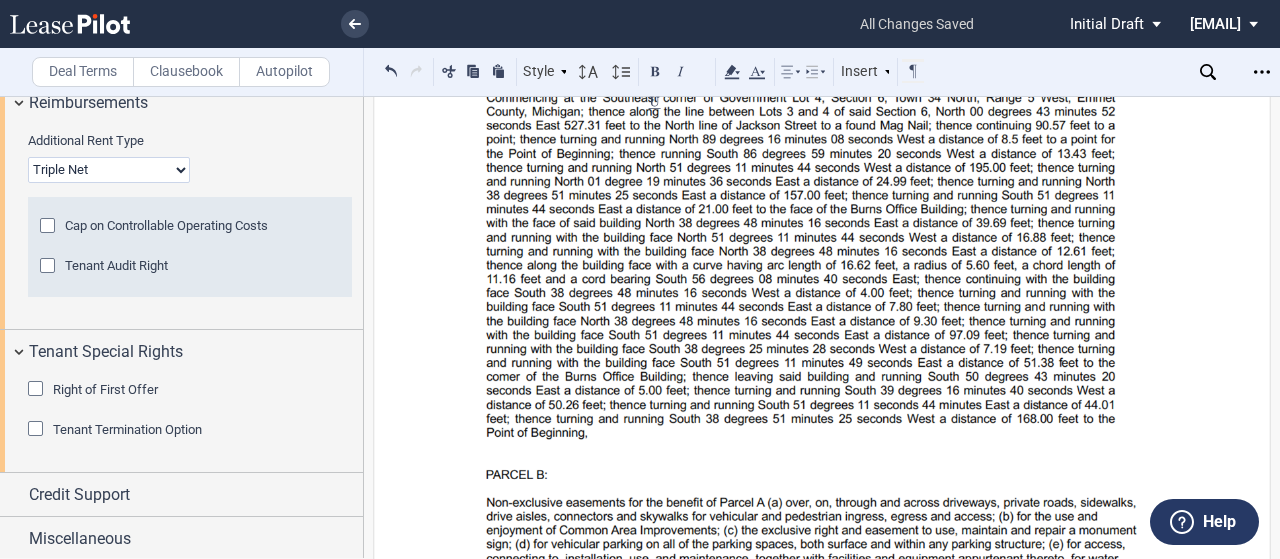 click on "21.27                 ​" at bounding box center (822, -797) 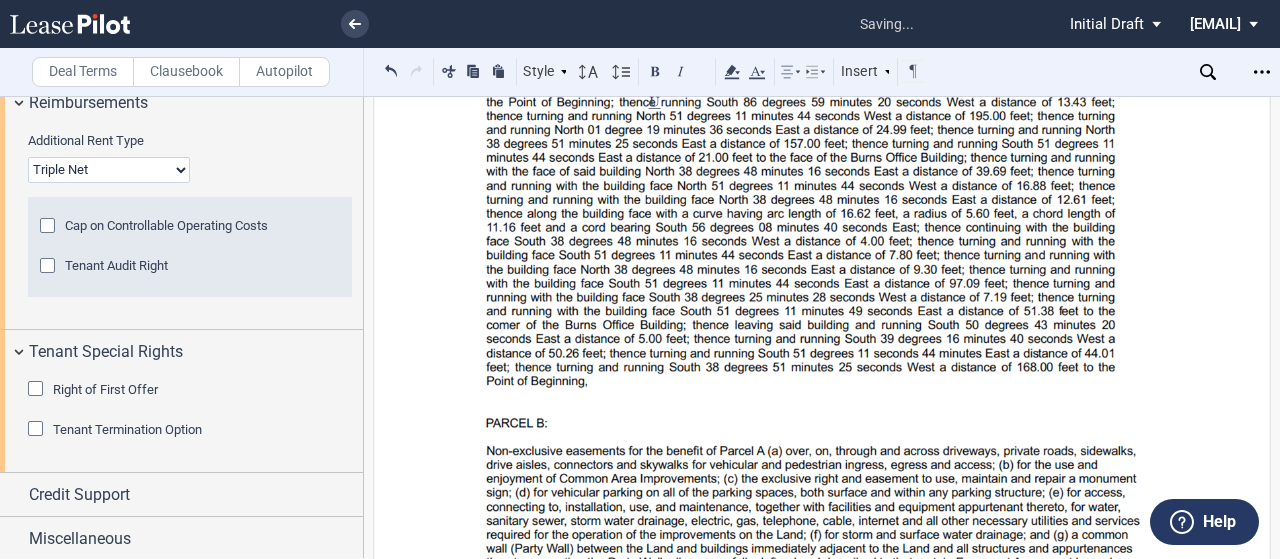 scroll, scrollTop: 17423, scrollLeft: 0, axis: vertical 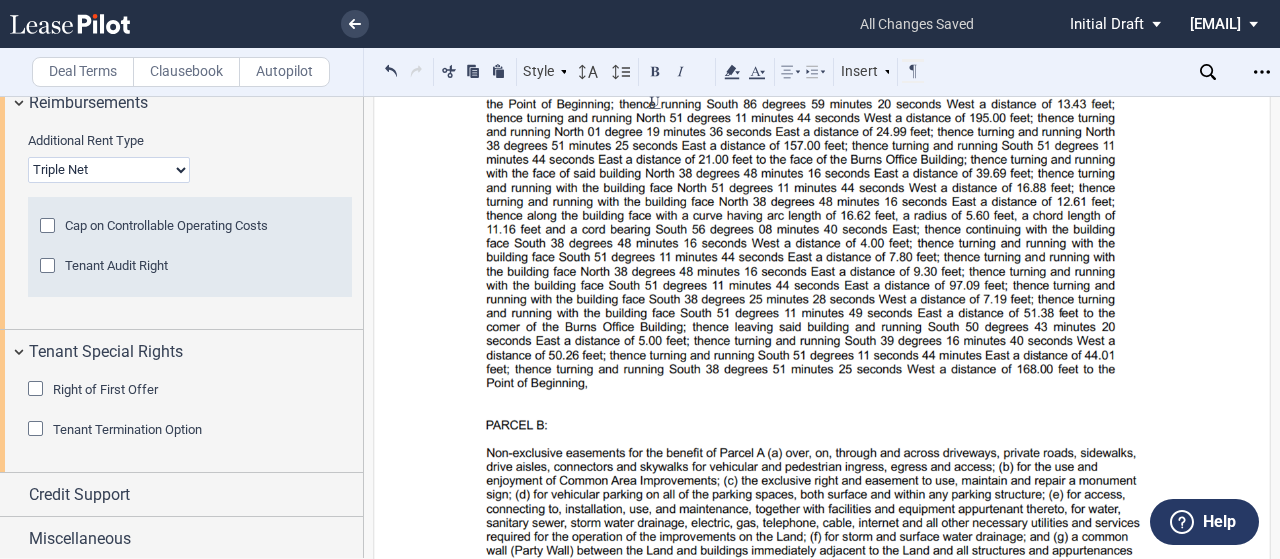 click on "21.28                 ​" at bounding box center [822, -847] 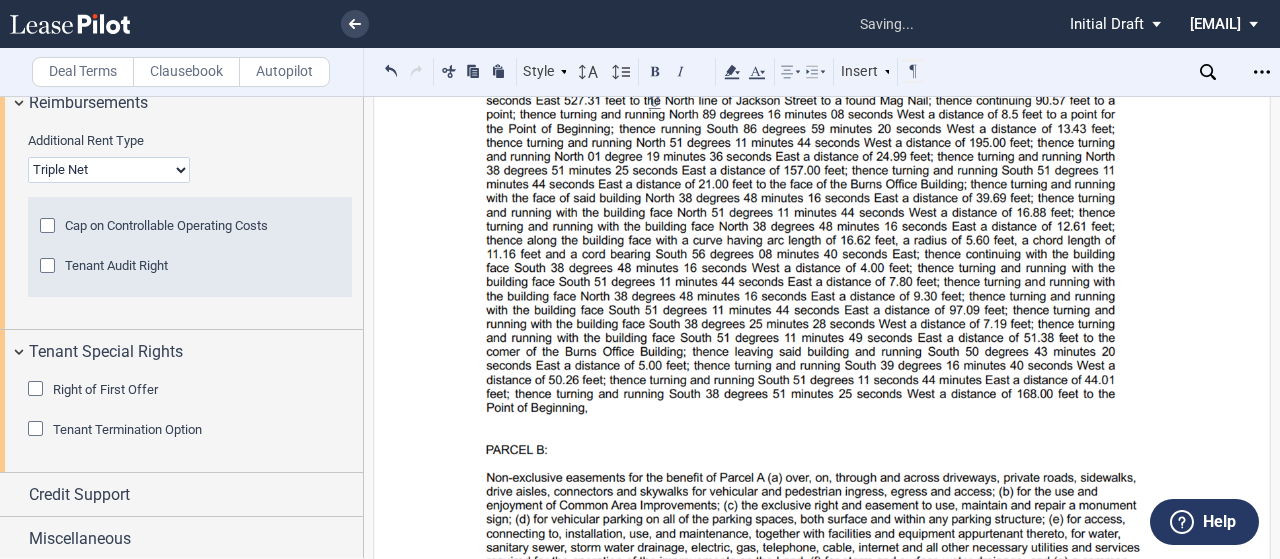 scroll, scrollTop: 17599, scrollLeft: 0, axis: vertical 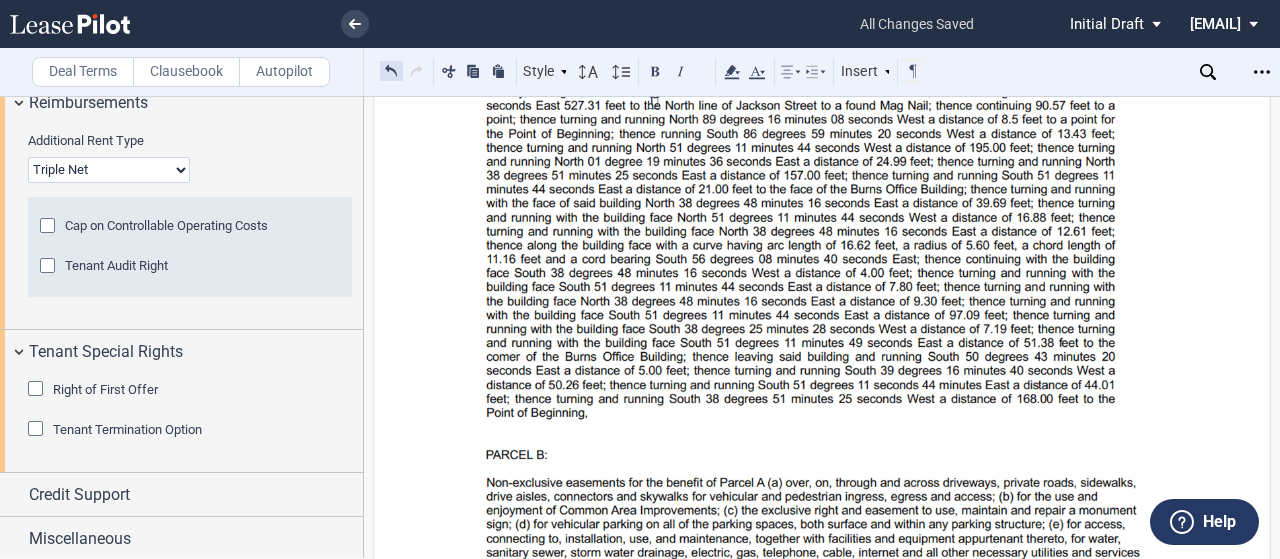 click at bounding box center [391, 71] 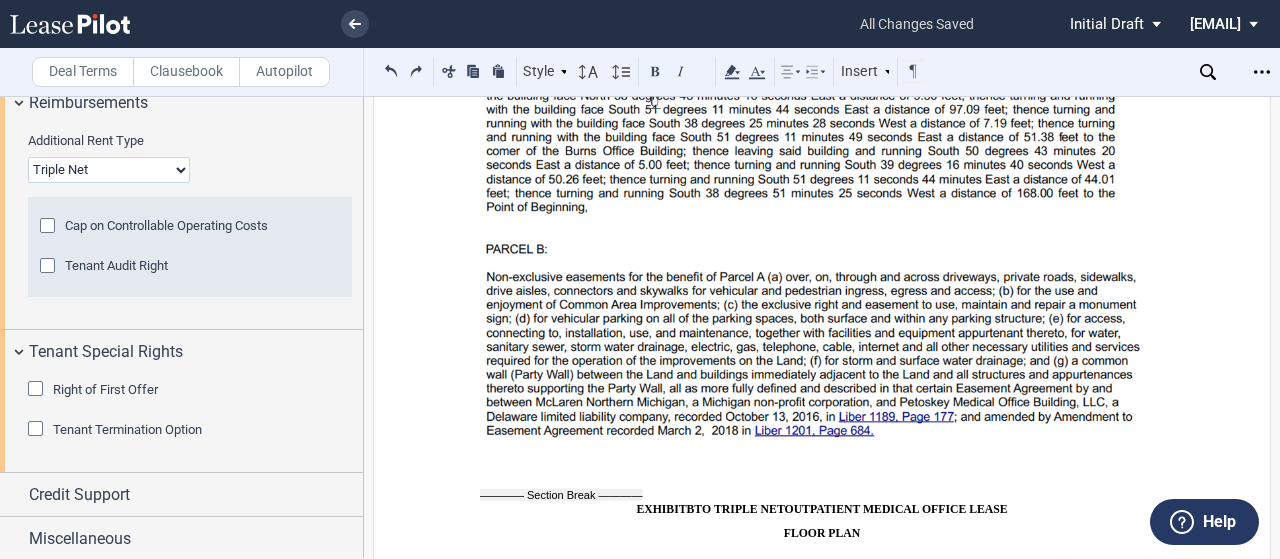 click on "21.28                 ​" at bounding box center (822, -1023) 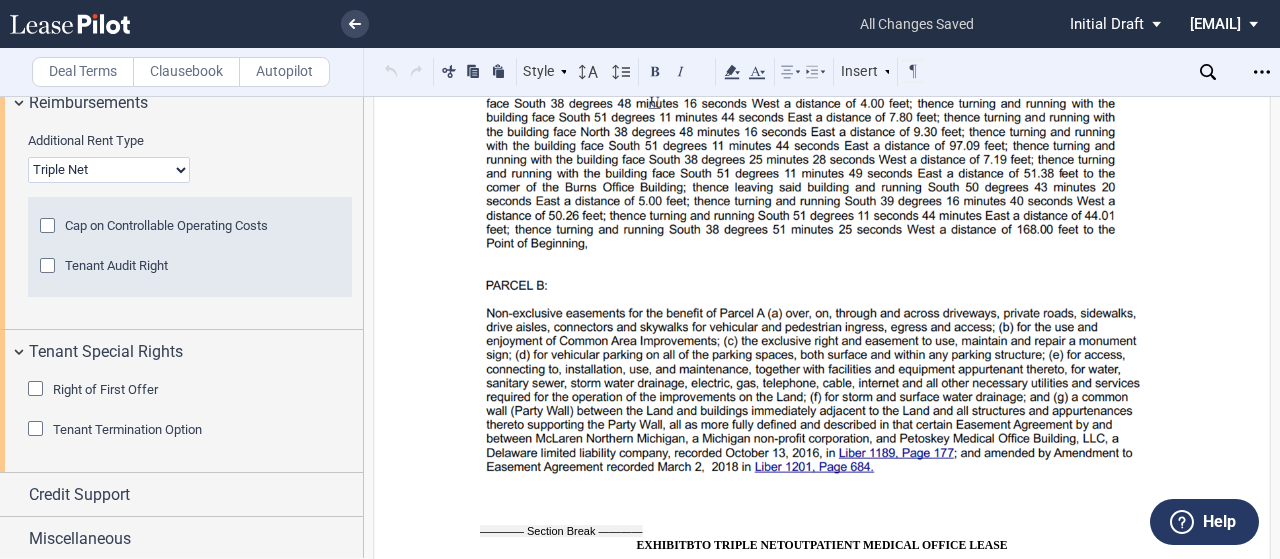 click on "﻿
BASE YEAR  TRIPLE NET  OUTPATIENT MEDICAL OFFICE LEASE
﻿
﻿
THIS  BASE YEAR  TRIPLE NET  OUTPATIENT MEDICAL OFFICE LEASE (this “ Lease ”) made as of the date set forth in Section   ﻿ 1 ﻿  of the Summary of Basic Lease Information (the “ Summary ”), below, is made by and between  DOC-560 W Mitchell St MOB, LLC ,  a   Delaware   limited liability company ,  or its assigns (“ Landlord ”) and  ﻿ ﻿ ,   ﻿ ﻿   ﻿ ﻿   ﻿ ﻿  an individual ,  , an individual ,  ,  , and  , and  ﻿ ﻿ , an individual  ( jointly, severally and collectively, the  “ Tenant ”).
﻿
﻿
SUMMARY BASIC LEASE INFORMATION
﻿
BASIC LEASE PROVISIONS
DESCRIPTION
﻿
!!SET_LEVEL_0!!" at bounding box center (822, -6843) 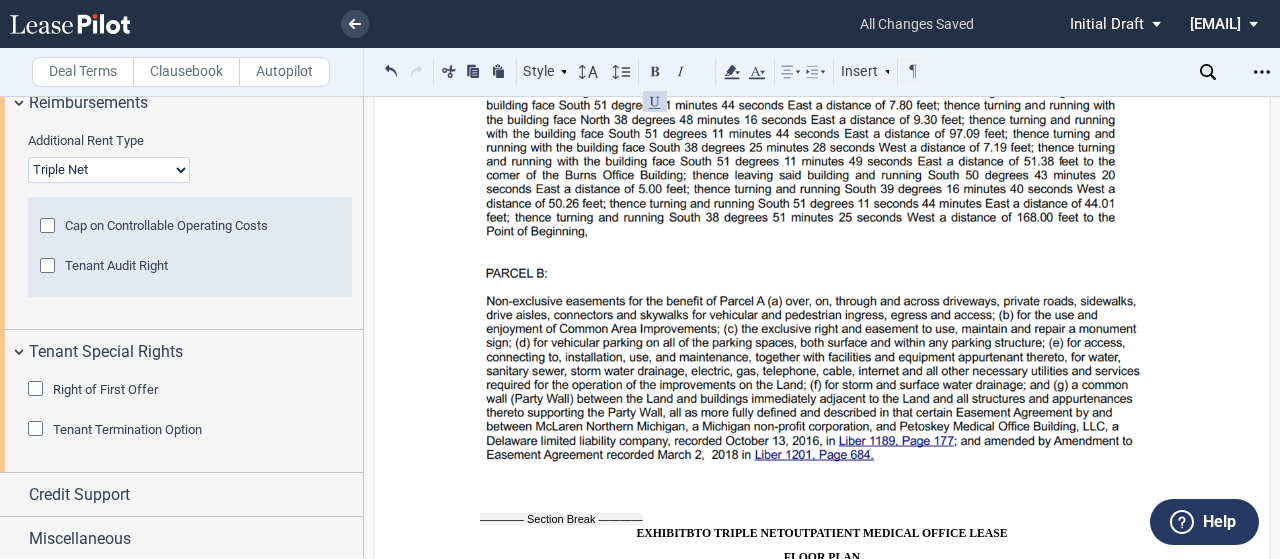 click on "Upon termination as provided in Section 20.17 above, both parties shall be released of all obligations and liabilities arising under the Lease following the effective date of termination; provided that Tenant shall remain liable for all obligations under the Lease that are intended to survive termination, including without limitation indemnity and accrued payment obligations." 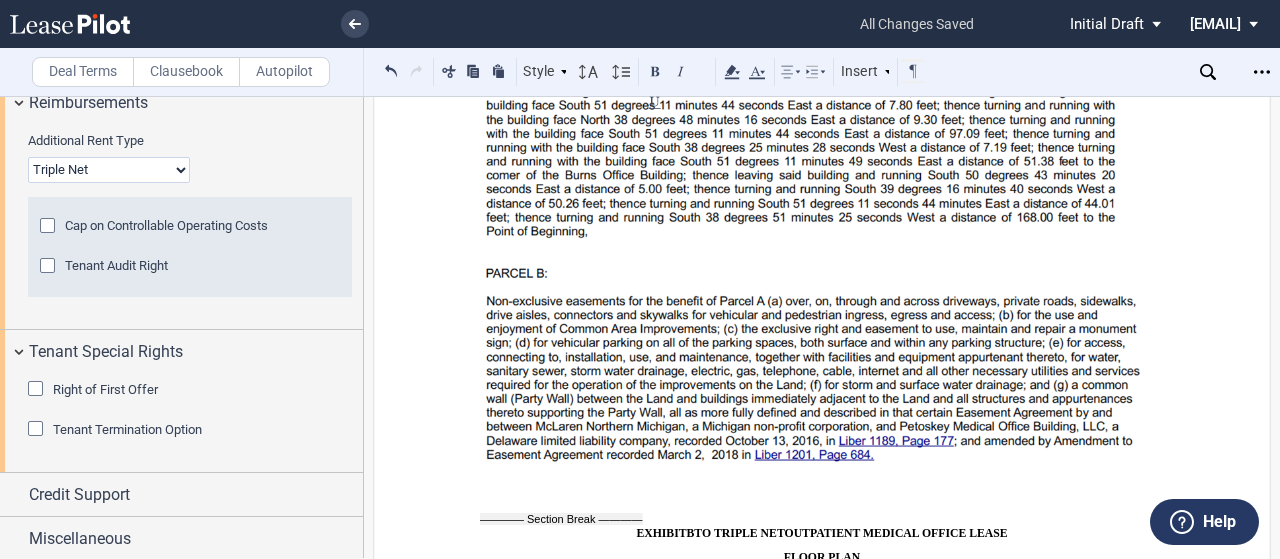 type 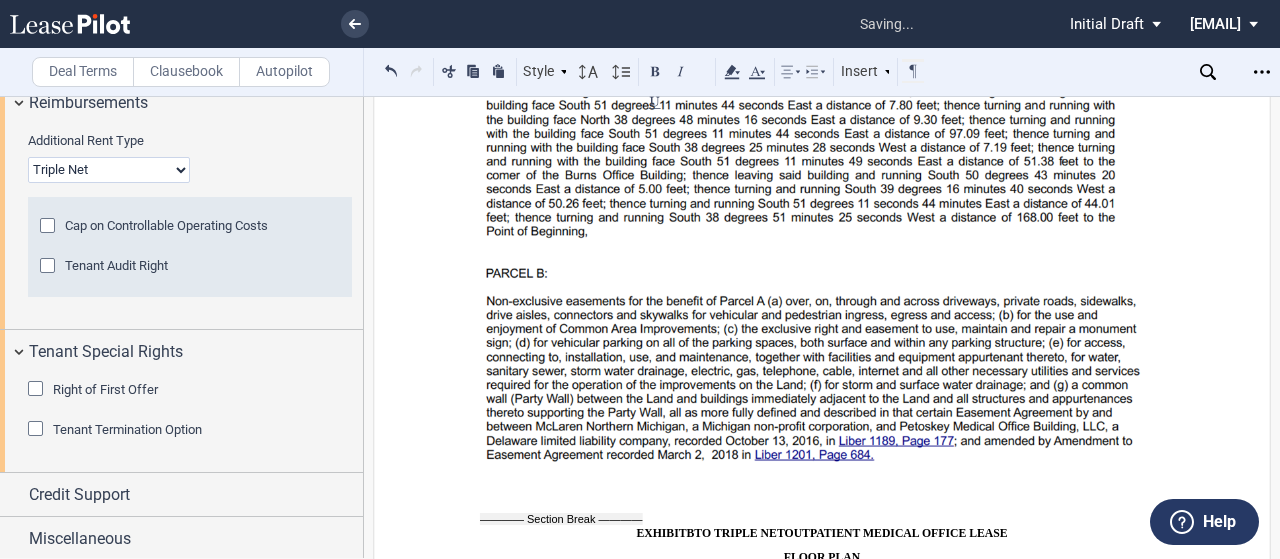 click on "Upon termination as provided in Section 21.17 above, both parties shall be released of all obligations and liabilities arising under the Lease following the effective date of termination; provided that Tenant shall remain liable for all obligations under the Lease that are intended to survive termination, including without limitation indemnity and accrued payment obligations." 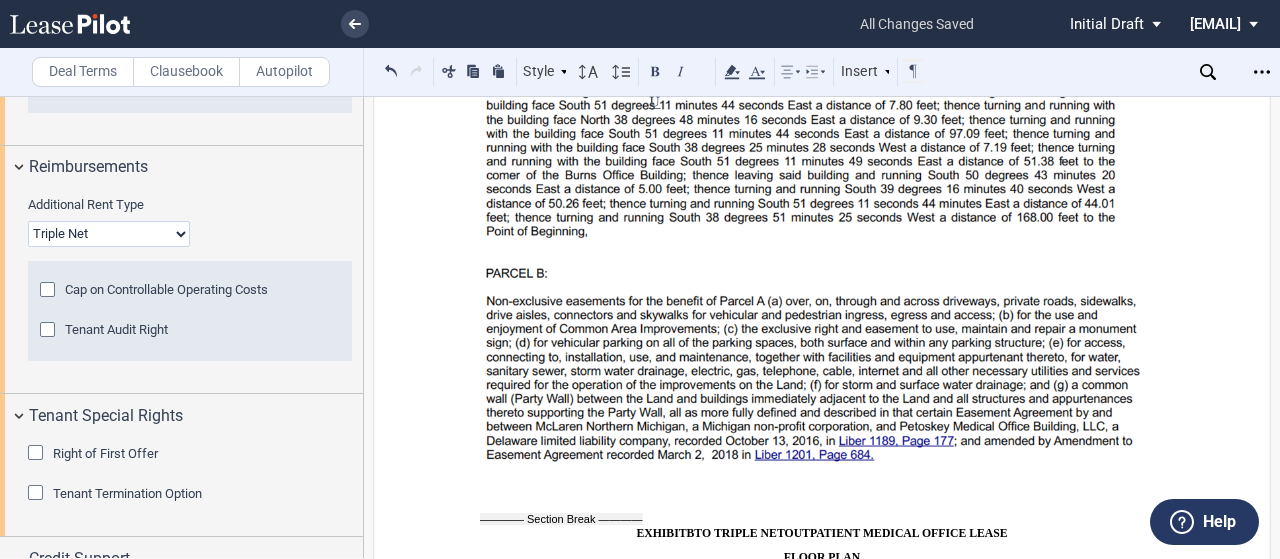 scroll, scrollTop: 1292, scrollLeft: 0, axis: vertical 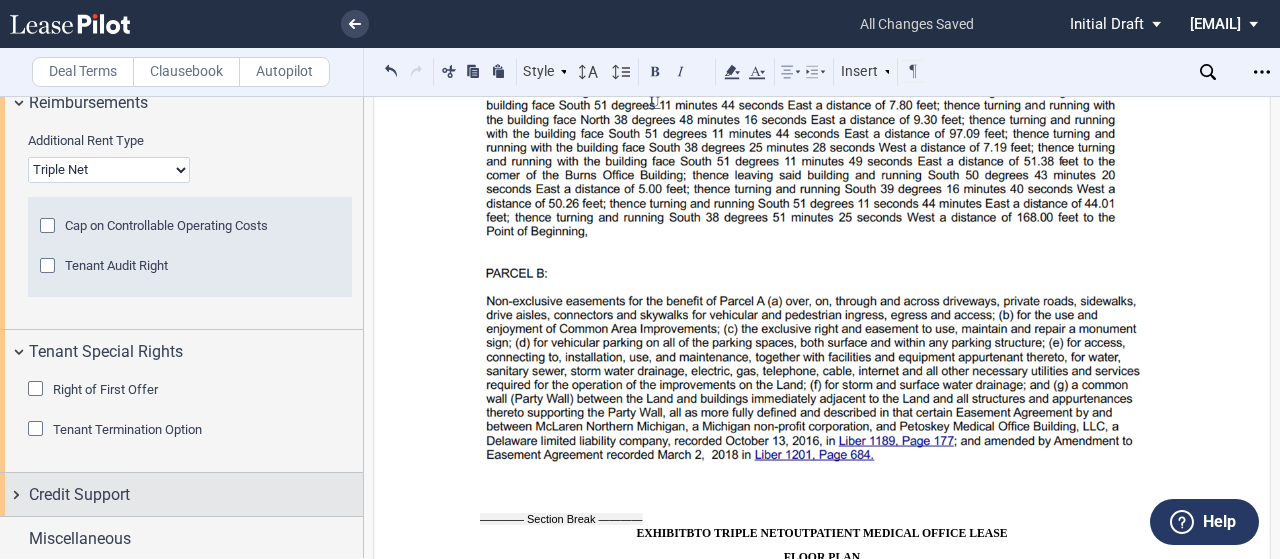 click on "Credit Support" at bounding box center [79, 495] 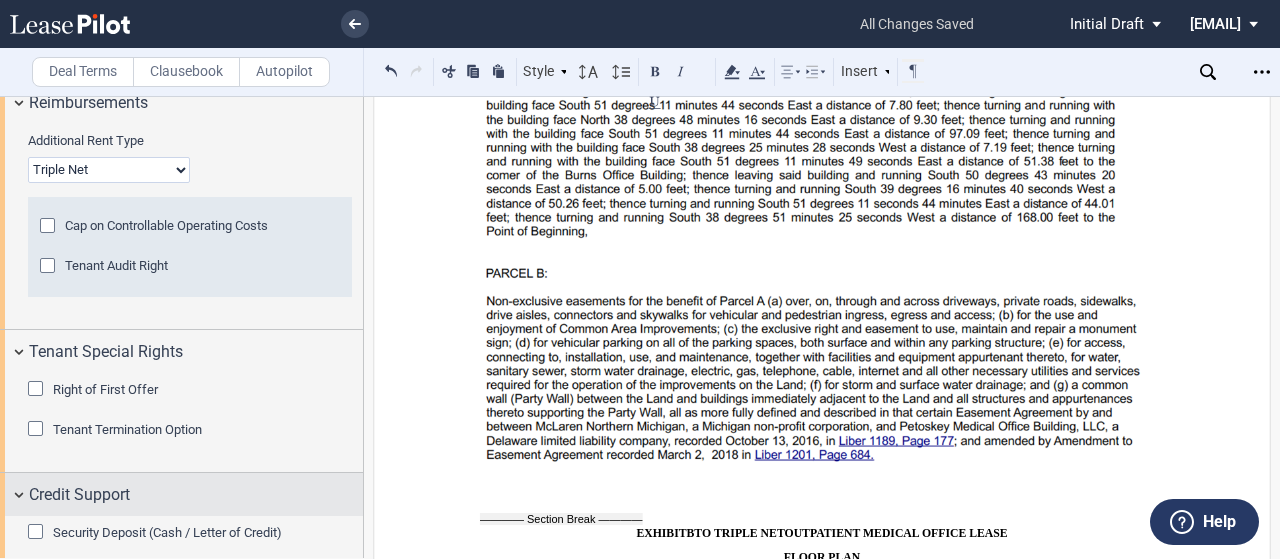 scroll, scrollTop: 1390, scrollLeft: 0, axis: vertical 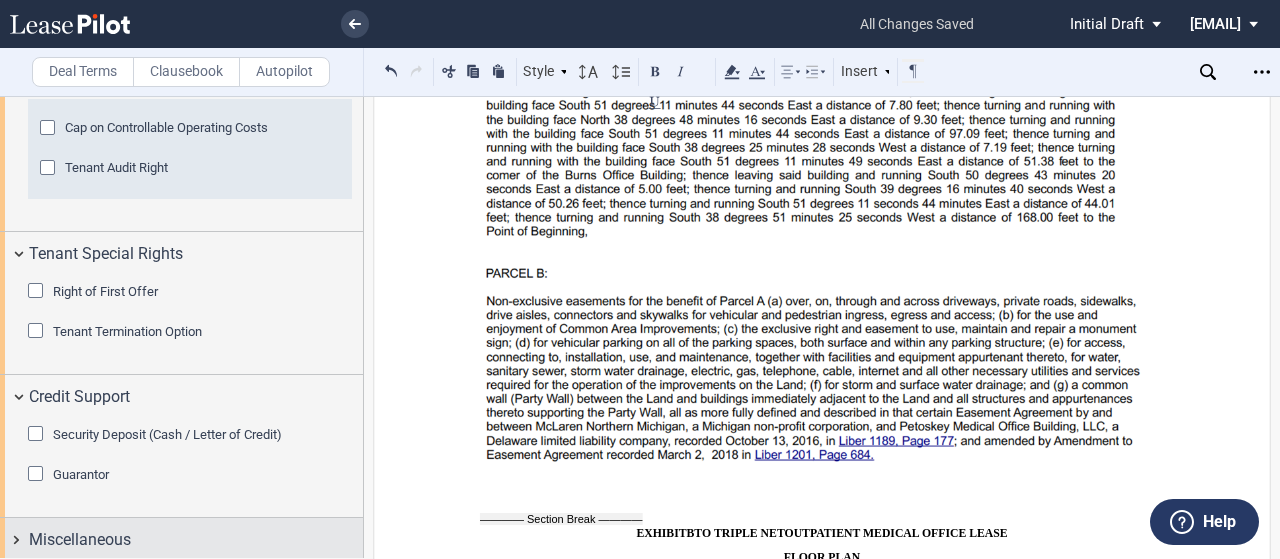 click on "Miscellaneous" at bounding box center (80, 540) 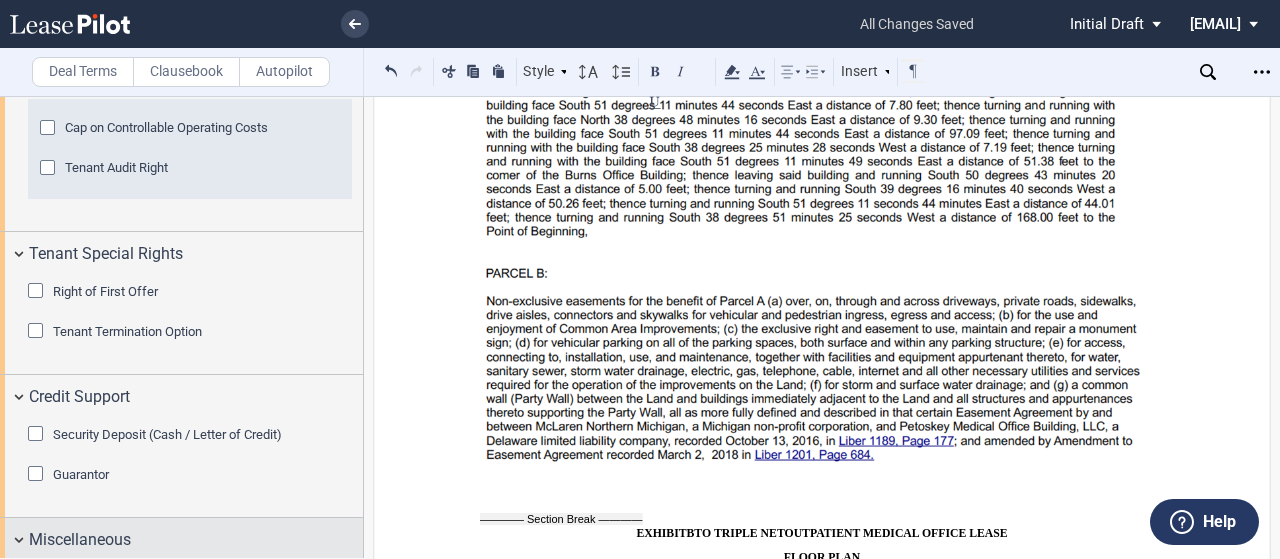 scroll, scrollTop: 1598, scrollLeft: 0, axis: vertical 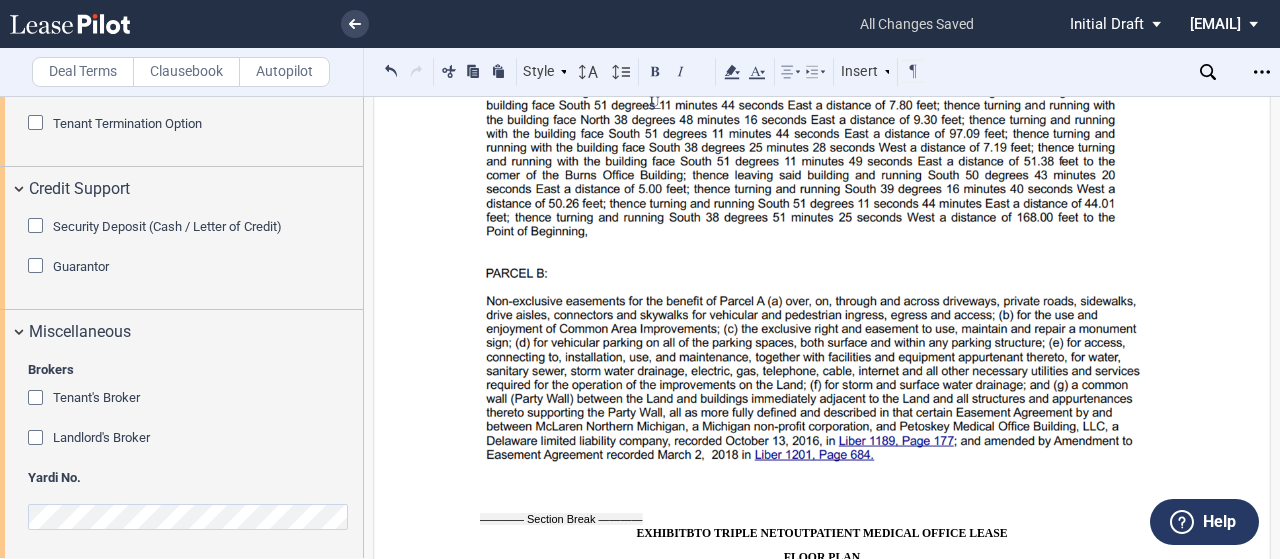 click on "Landlord's Broker" at bounding box center [101, 437] 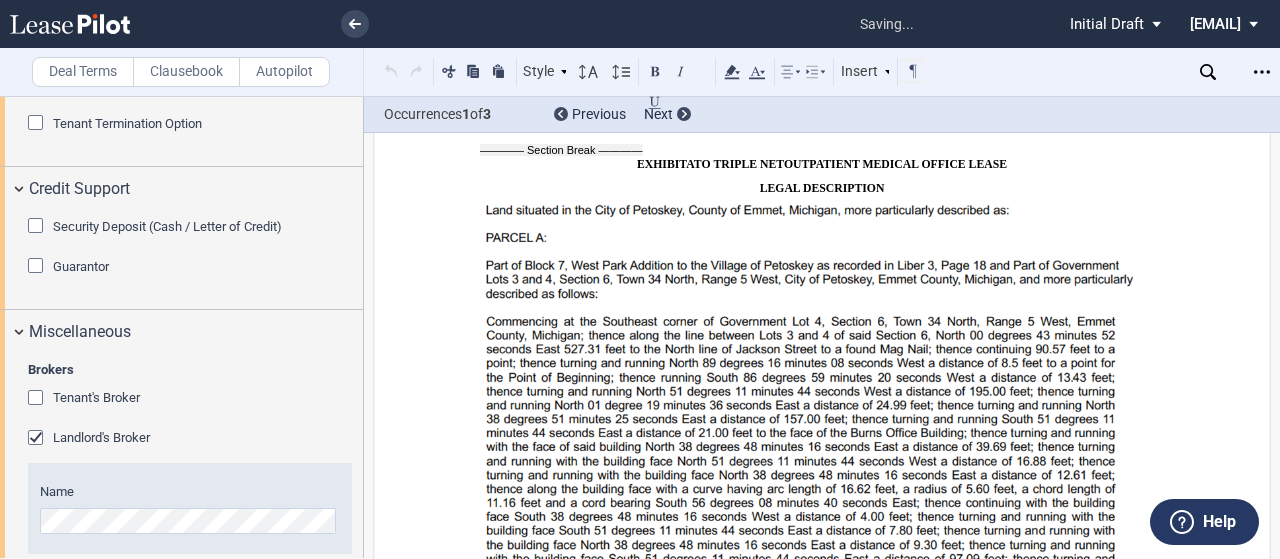 scroll, scrollTop: 17197, scrollLeft: 0, axis: vertical 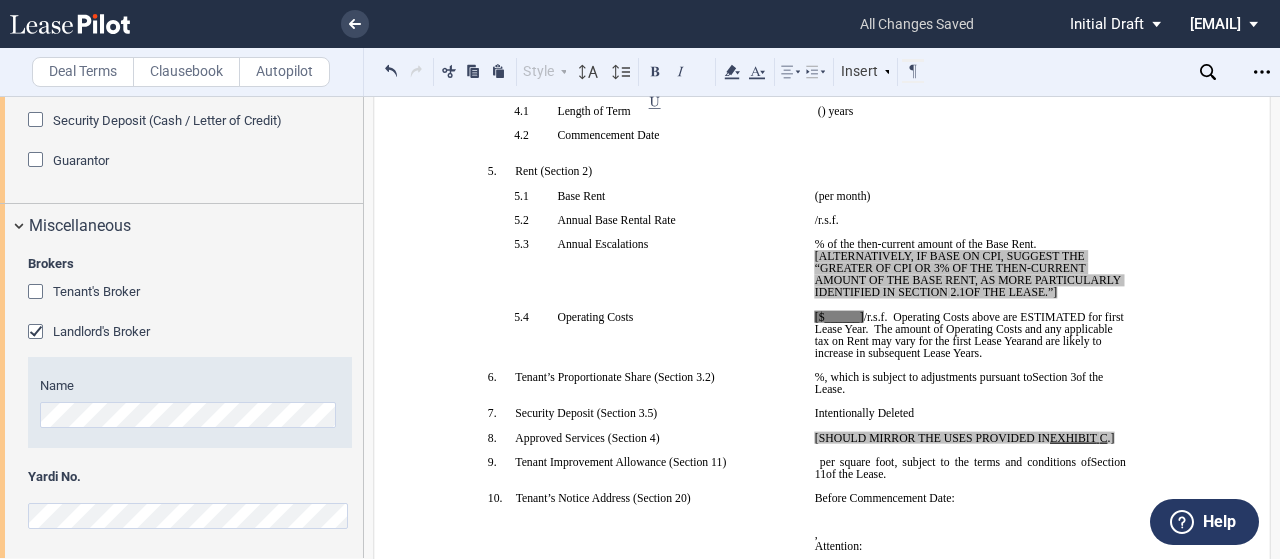 drag, startPoint x: 1068, startPoint y: 347, endPoint x: 807, endPoint y: 317, distance: 262.71848 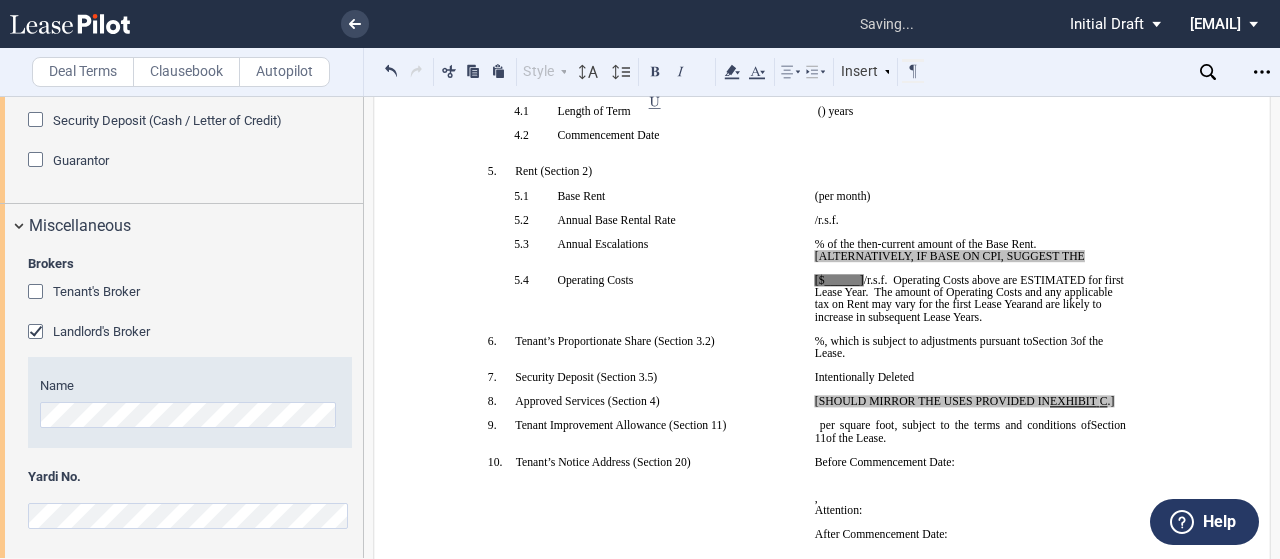 type 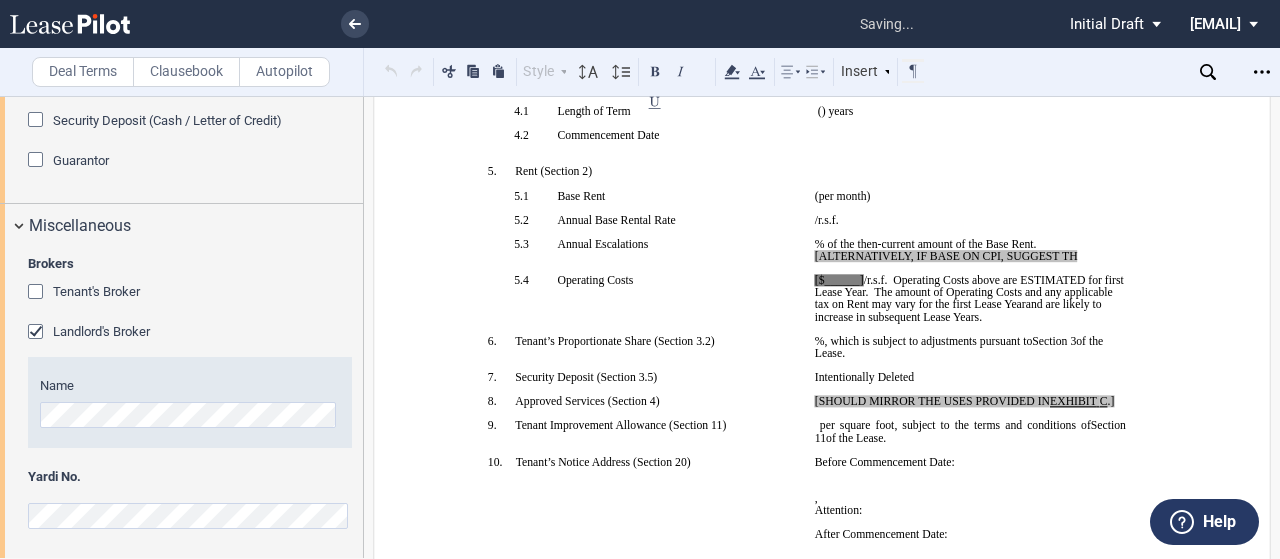 click at bounding box center (970, 268) 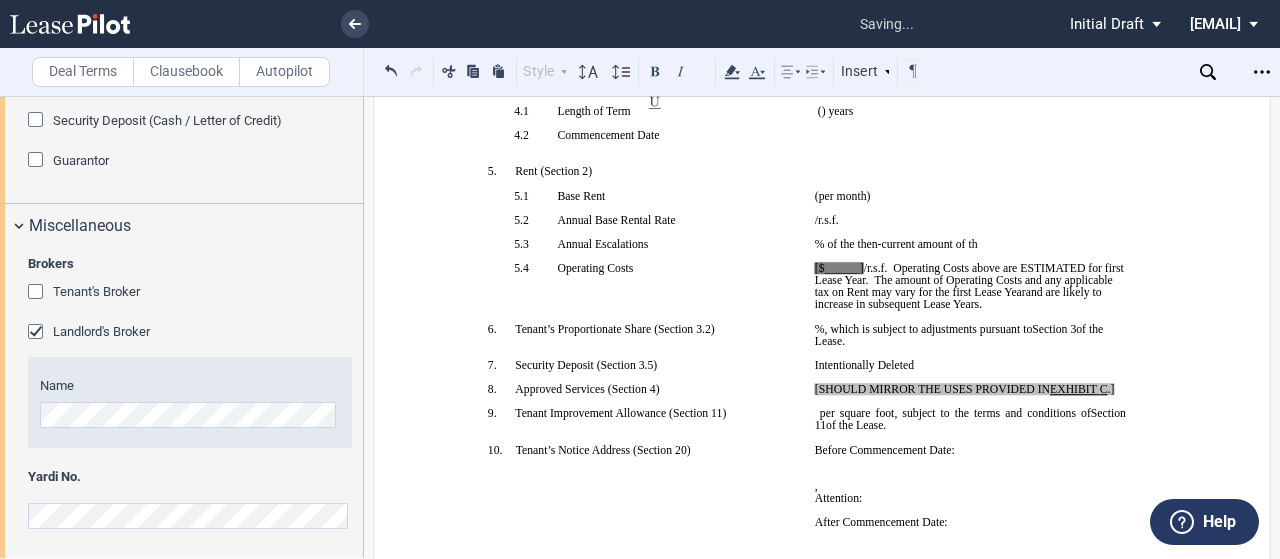 drag, startPoint x: 983, startPoint y: 316, endPoint x: 1042, endPoint y: 302, distance: 60.63827 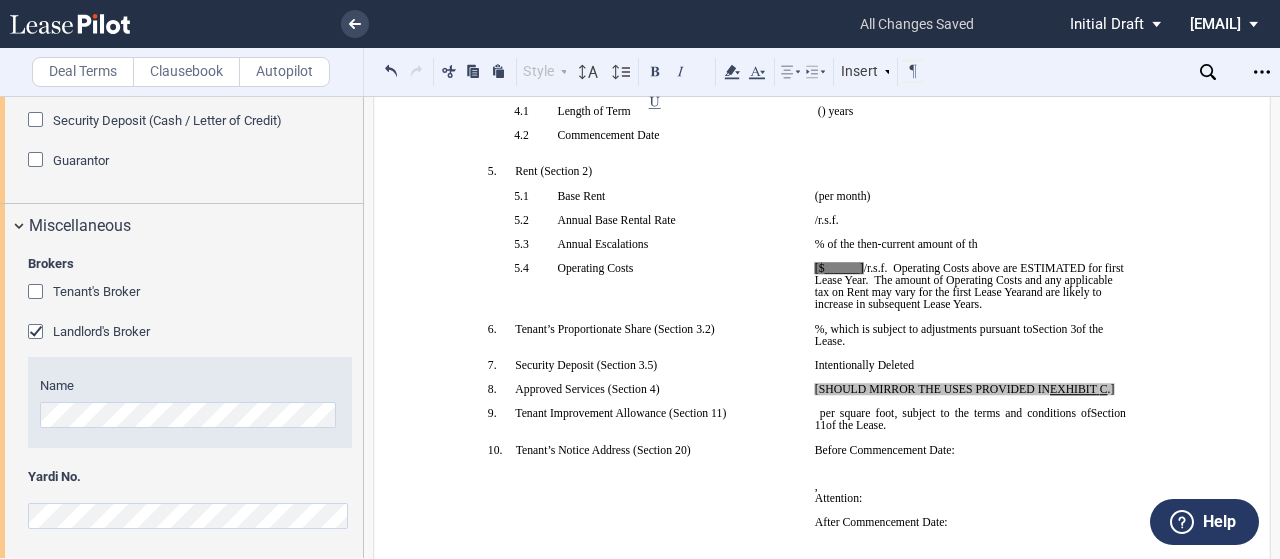click on "%, which is subject to adjustments pursuant to" 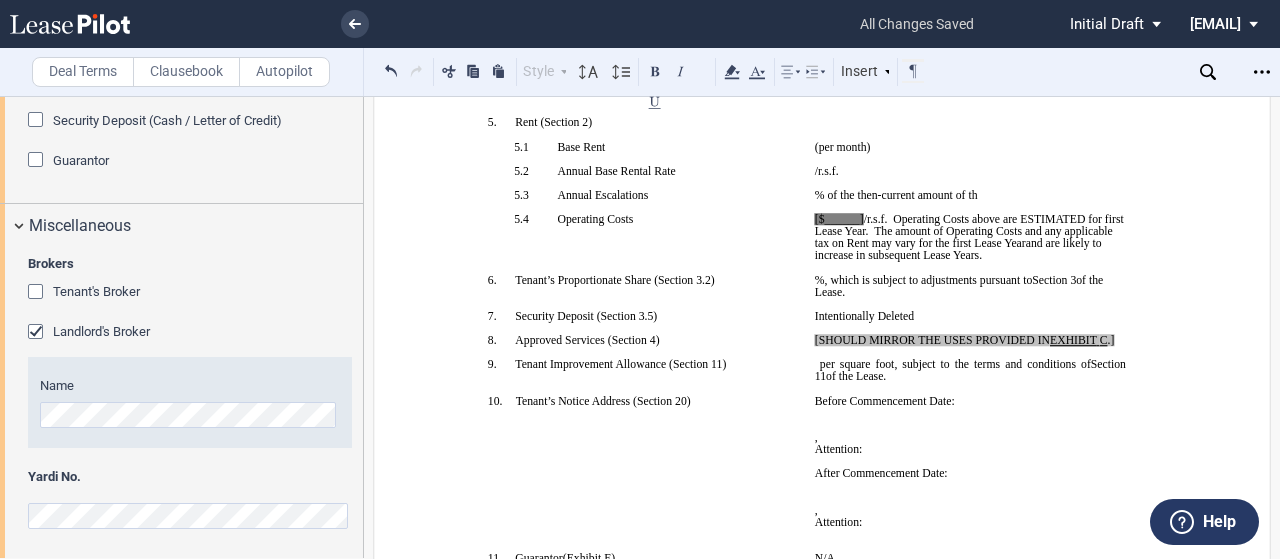 scroll, scrollTop: 464, scrollLeft: 0, axis: vertical 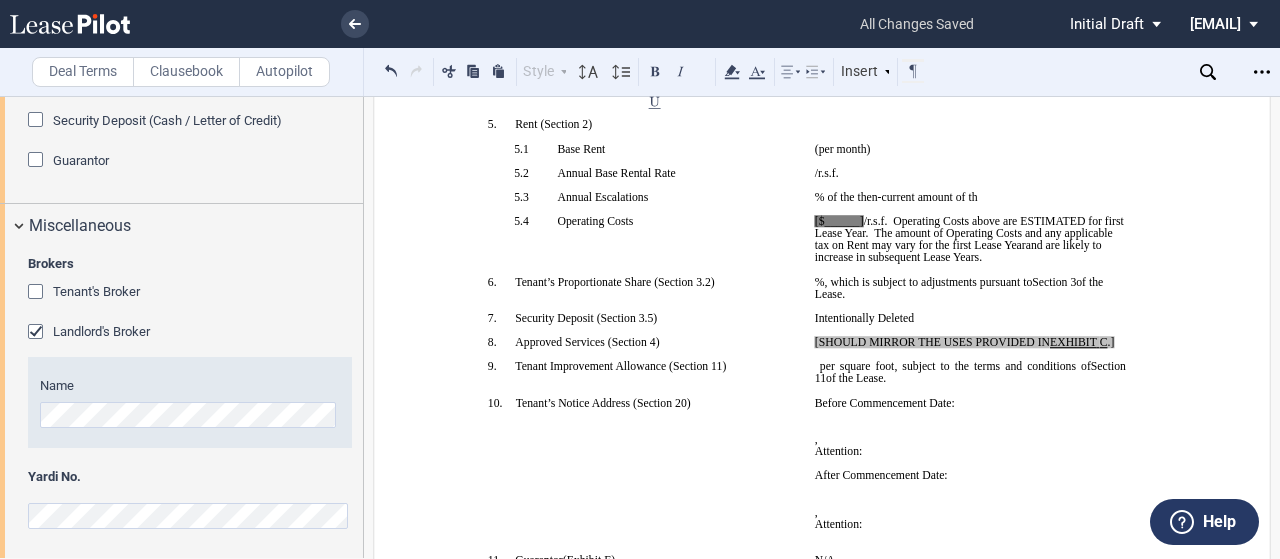 click on "[$______]" 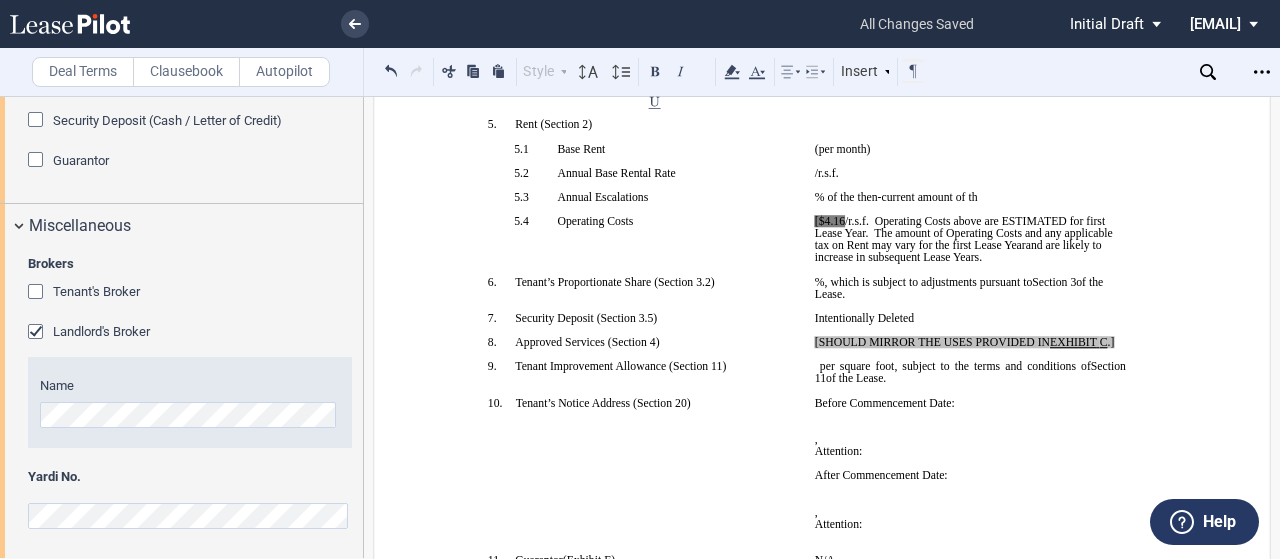 click on "[$4.16" 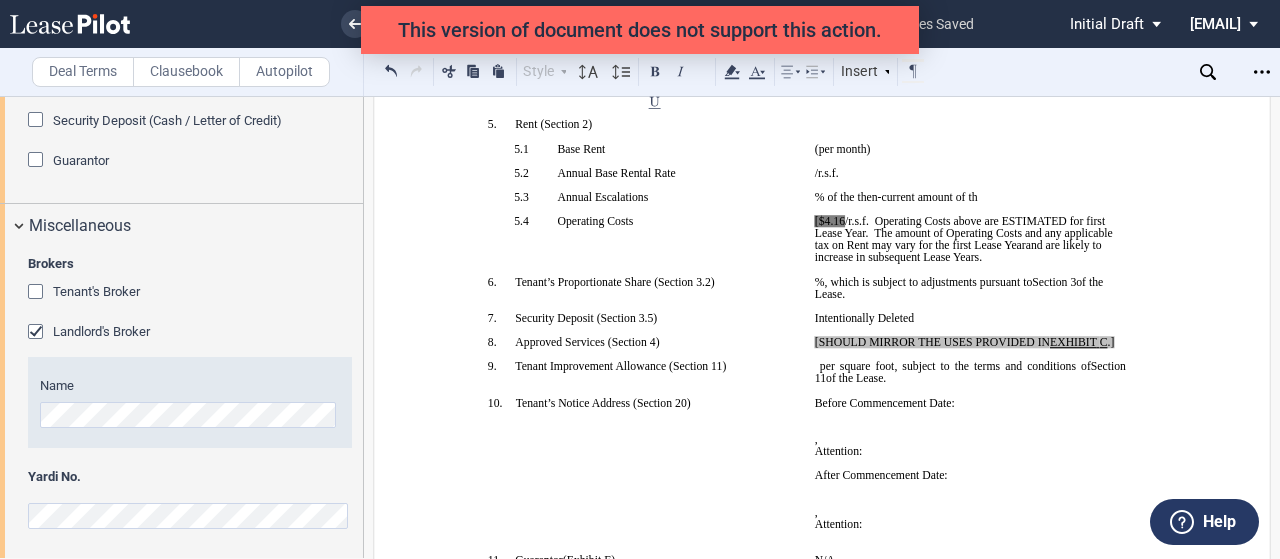 click on "[$4.16" 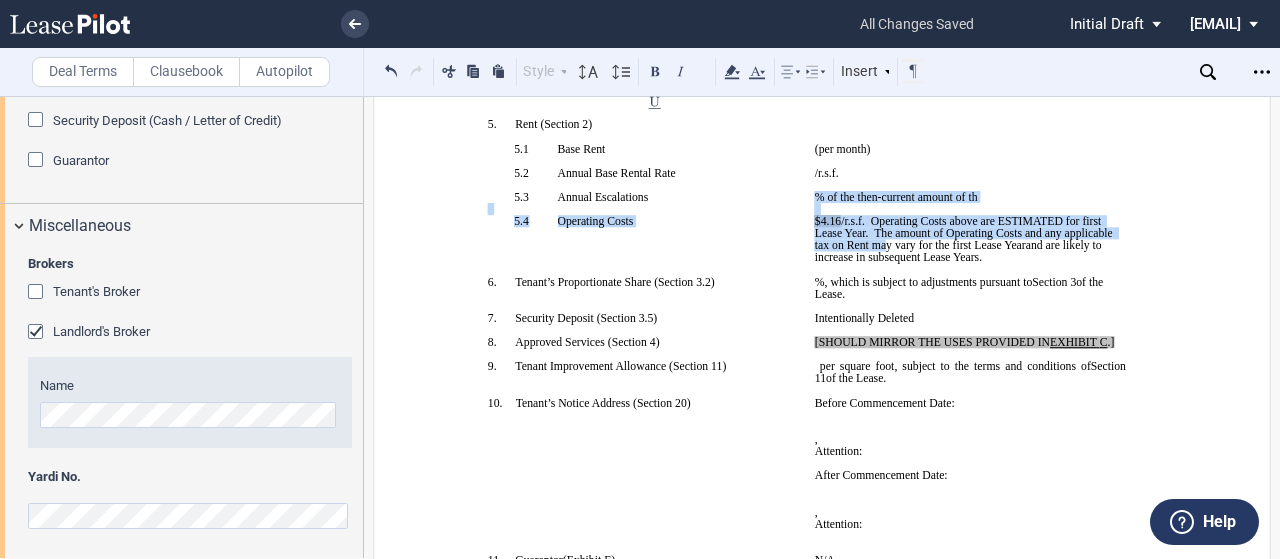 drag, startPoint x: 881, startPoint y: 303, endPoint x: 784, endPoint y: 253, distance: 109.128365 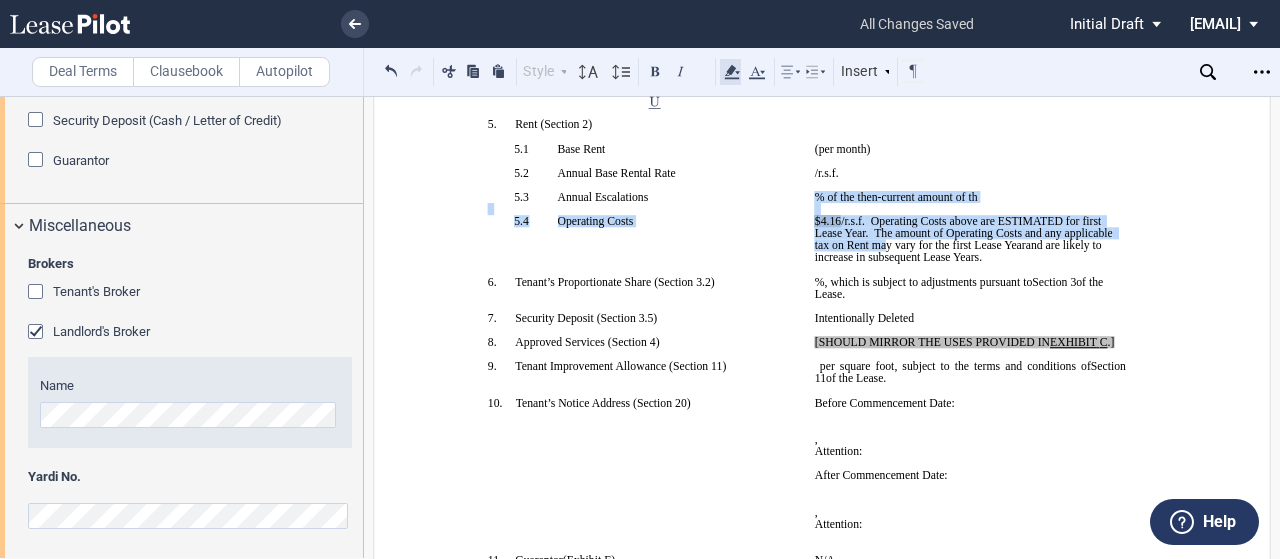 click 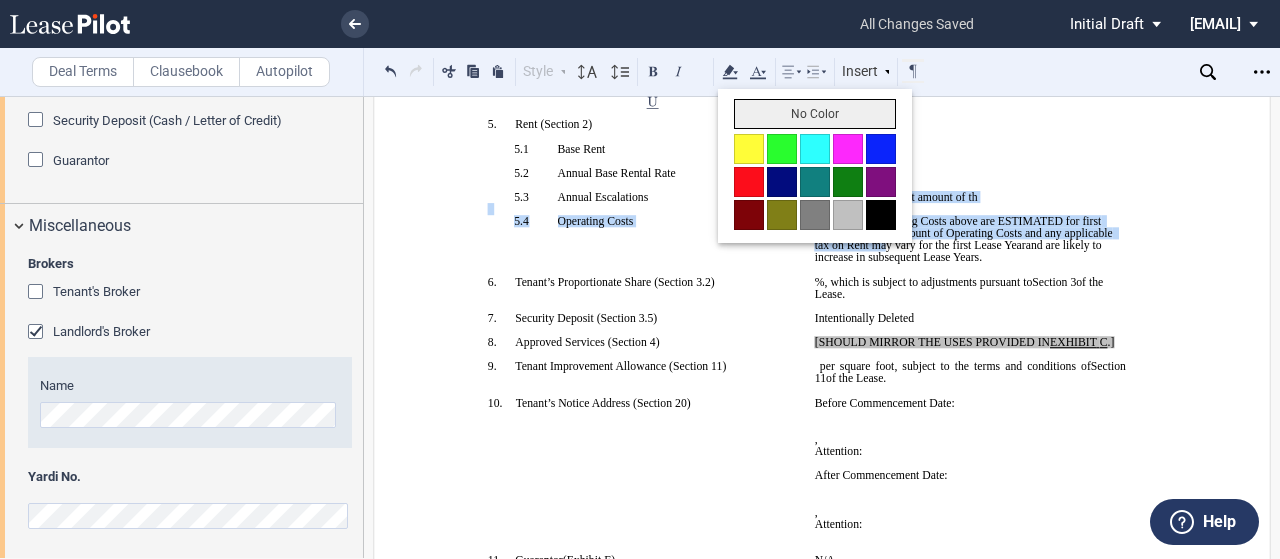 click on "No Color" at bounding box center (815, 114) 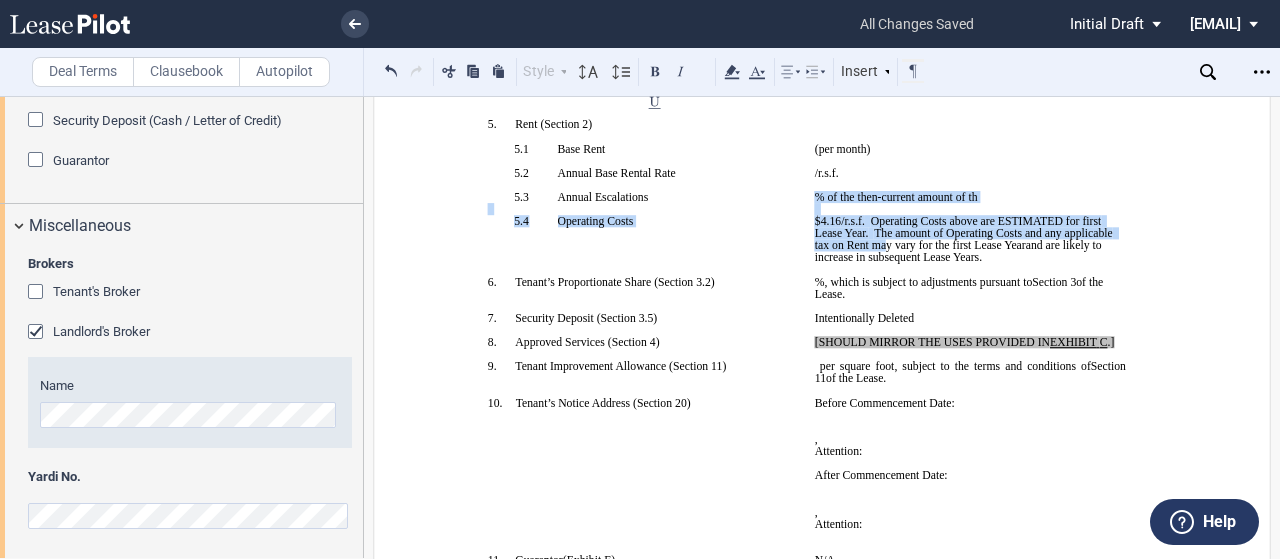 type 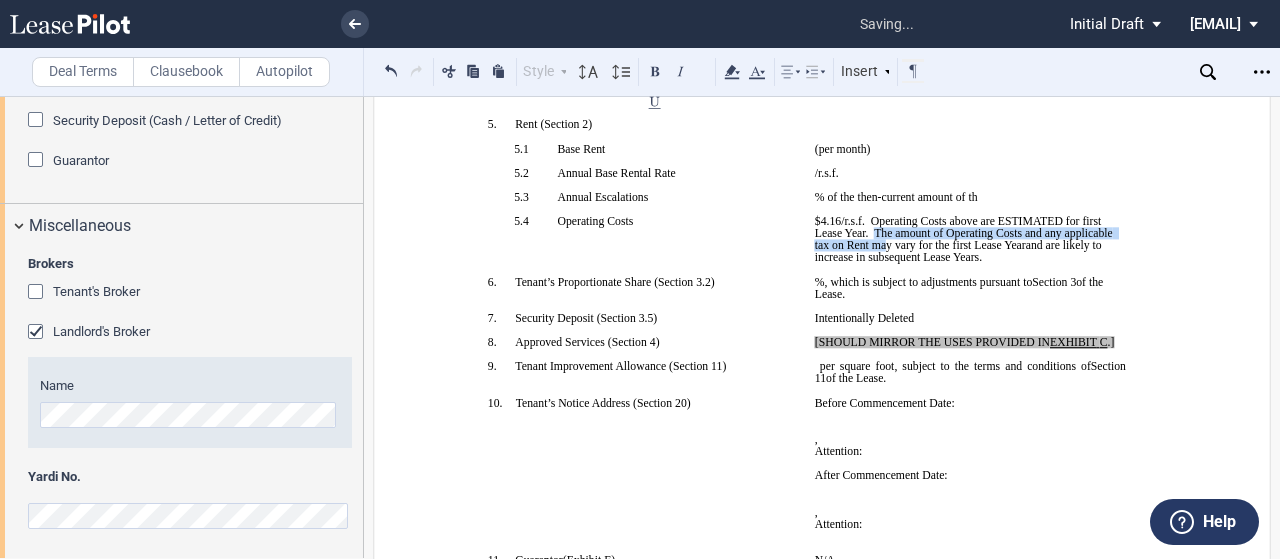 click on "!!SET_LEVEL_1!! !!SBL_LEVEL_2!!
5.4       Operating Costs" at bounding box center [643, 245] 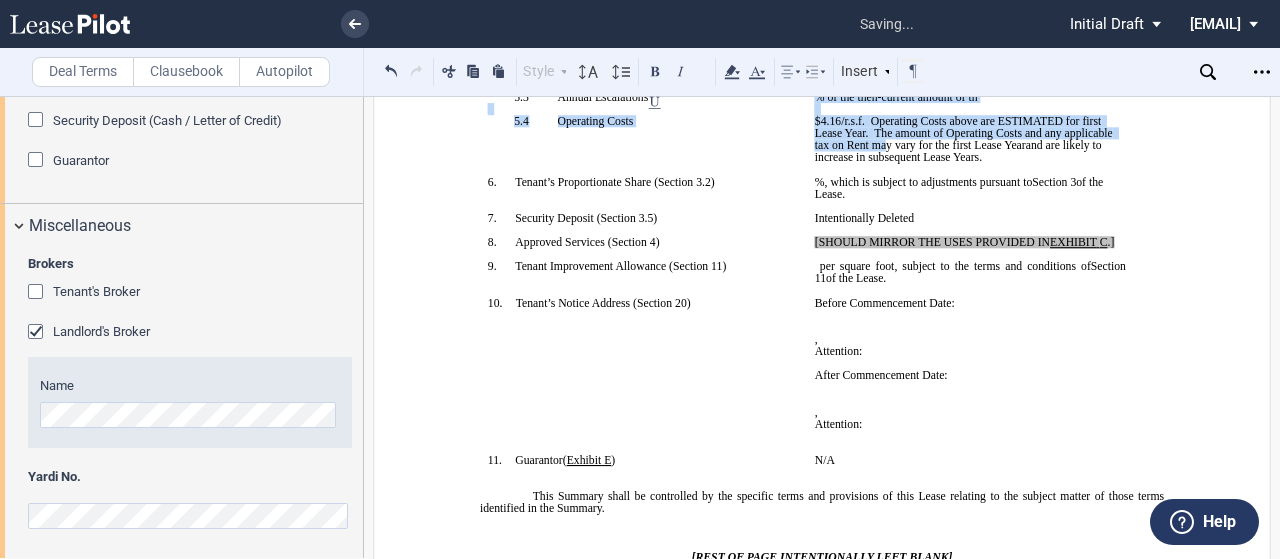 scroll, scrollTop: 568, scrollLeft: 0, axis: vertical 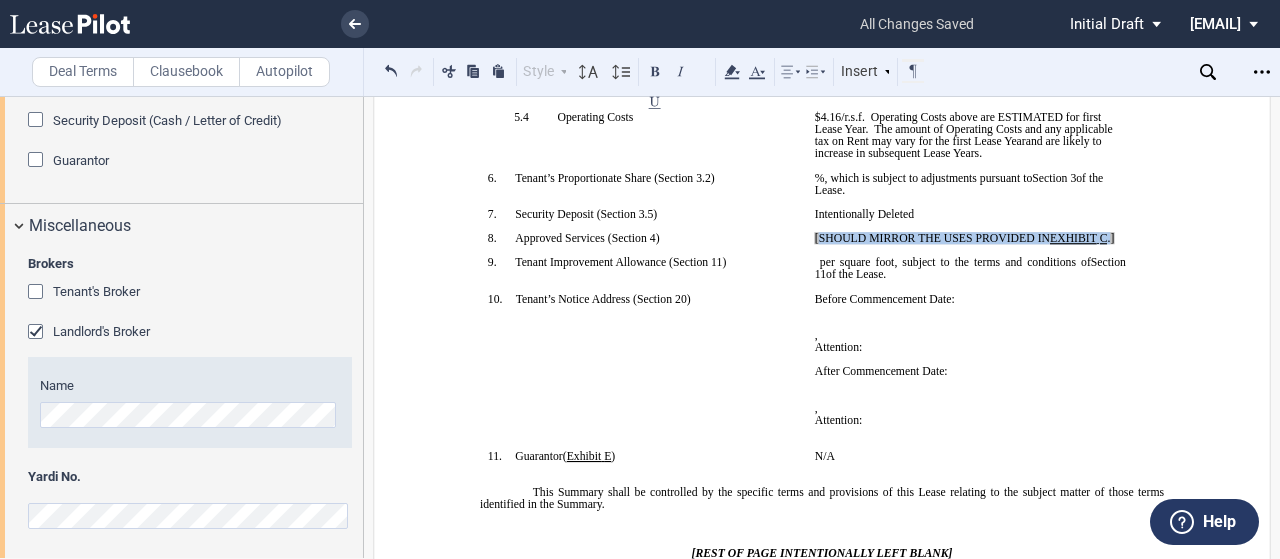 drag, startPoint x: 1108, startPoint y: 306, endPoint x: 816, endPoint y: 305, distance: 292.0017 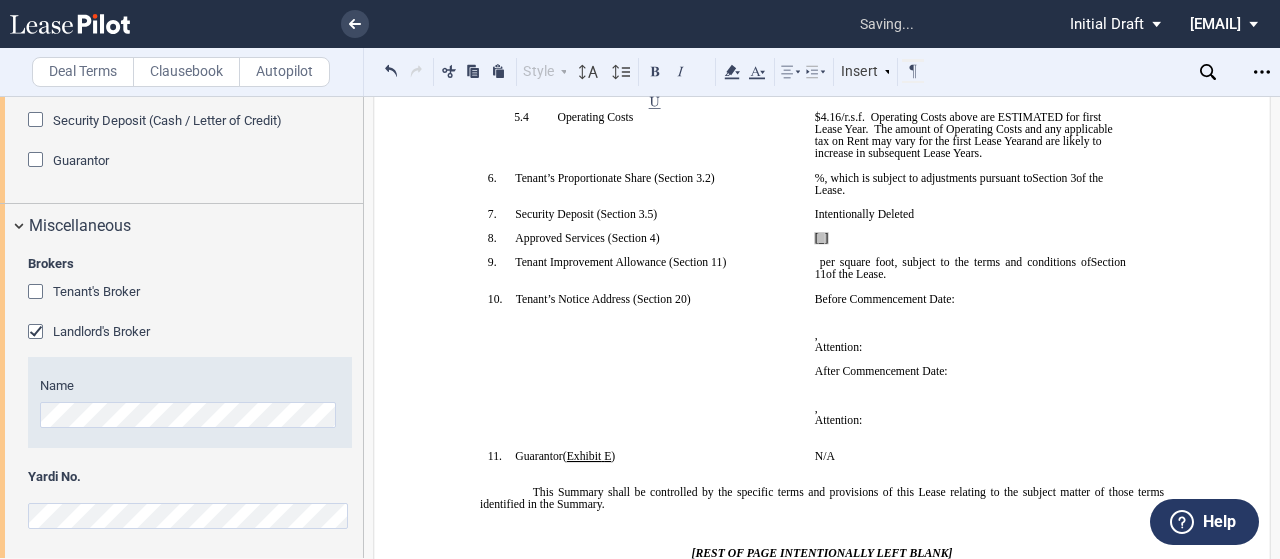 type 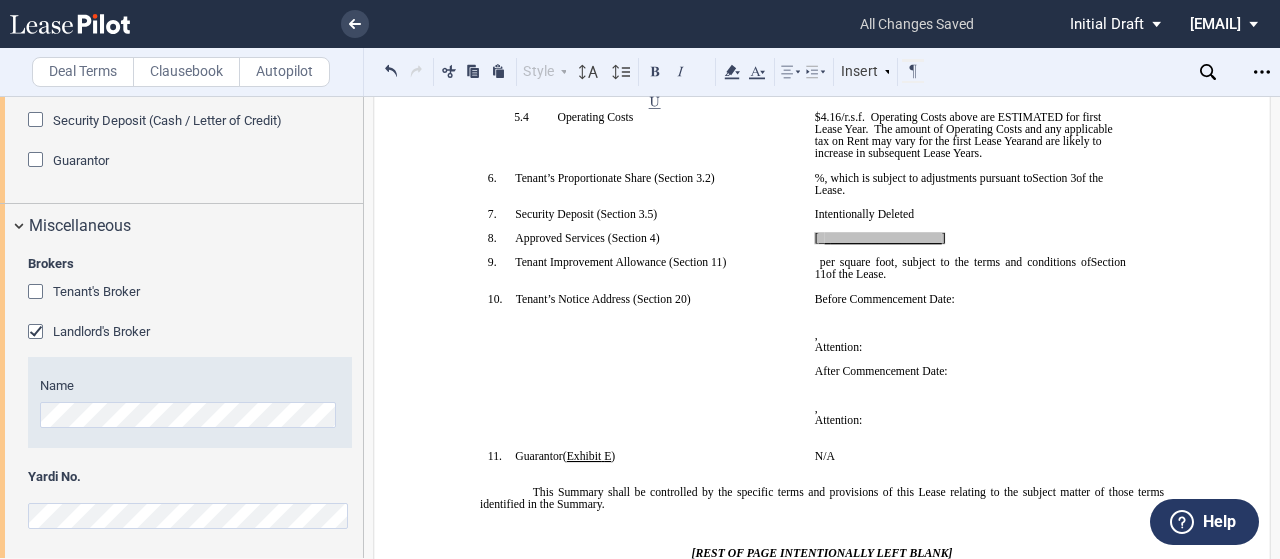 click on "﻿" at bounding box center (970, 250) 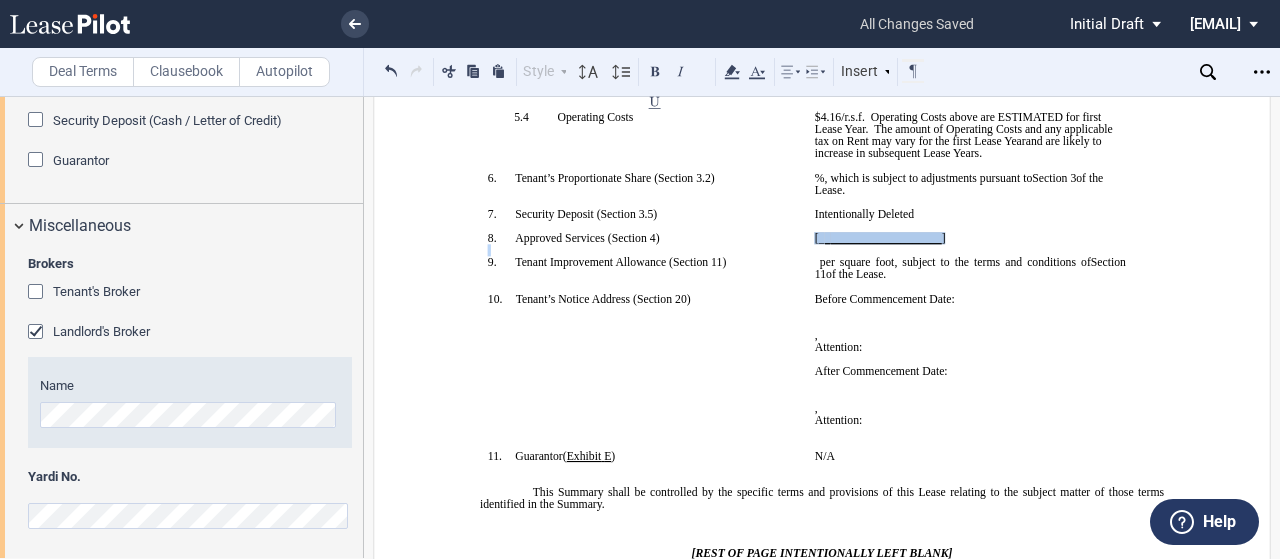 drag, startPoint x: 956, startPoint y: 303, endPoint x: 791, endPoint y: 305, distance: 165.01212 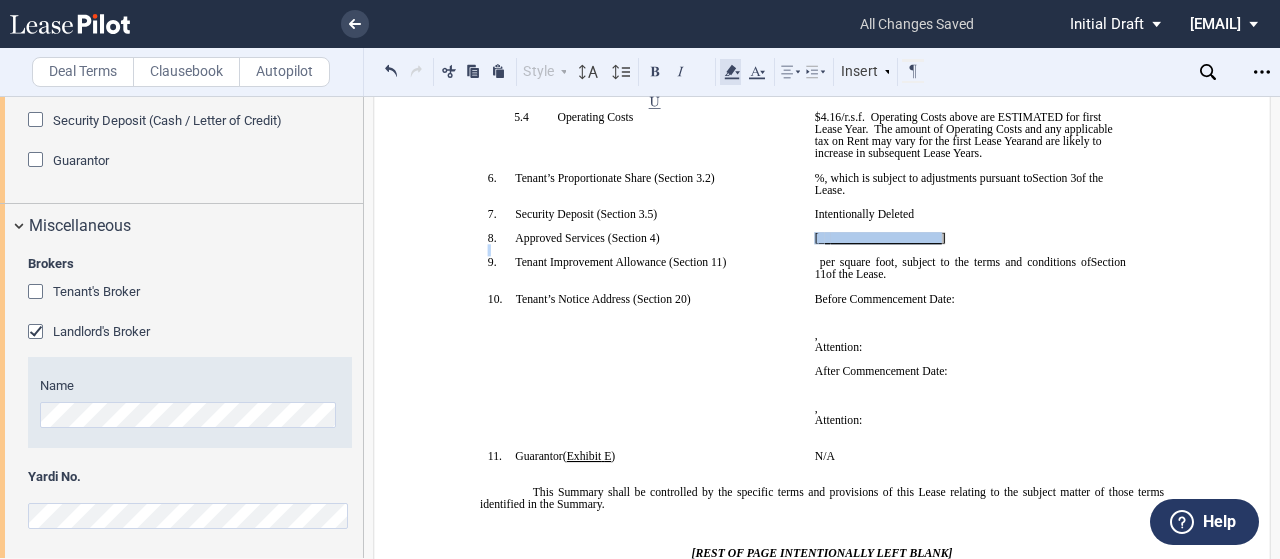 click 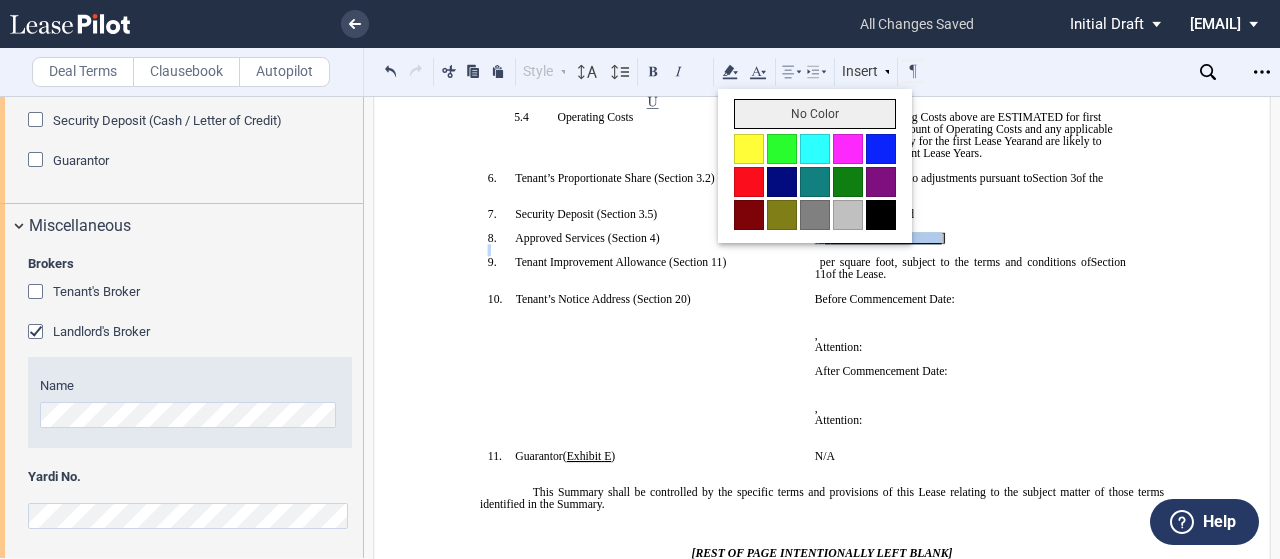 click on "No Color" at bounding box center [815, 114] 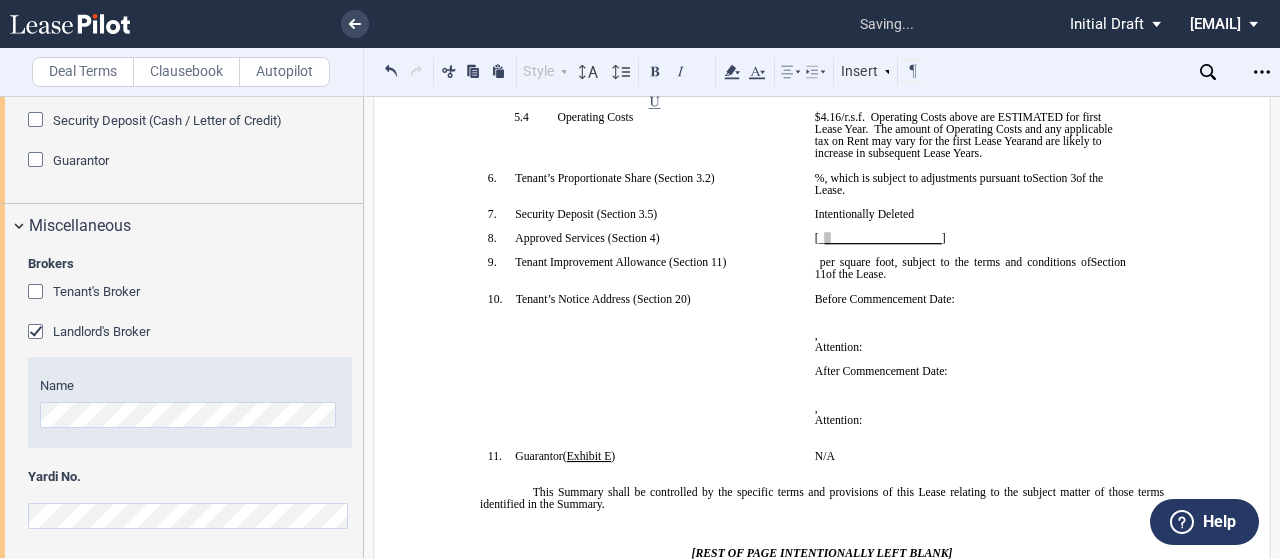 click on "Intentionally Deleted" 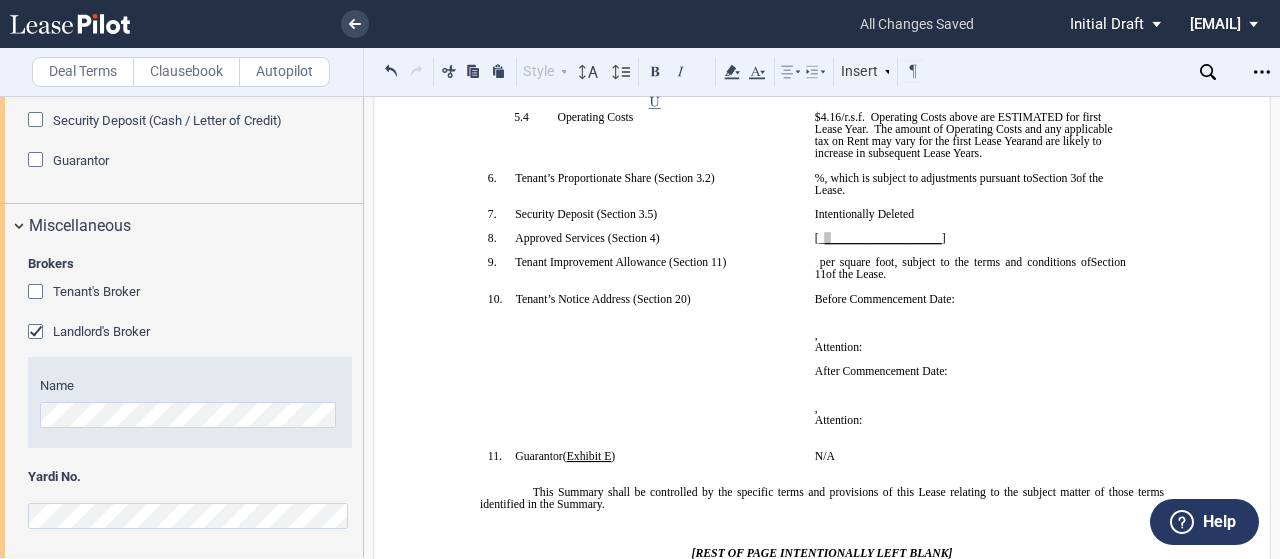 click on "﻿___________________" 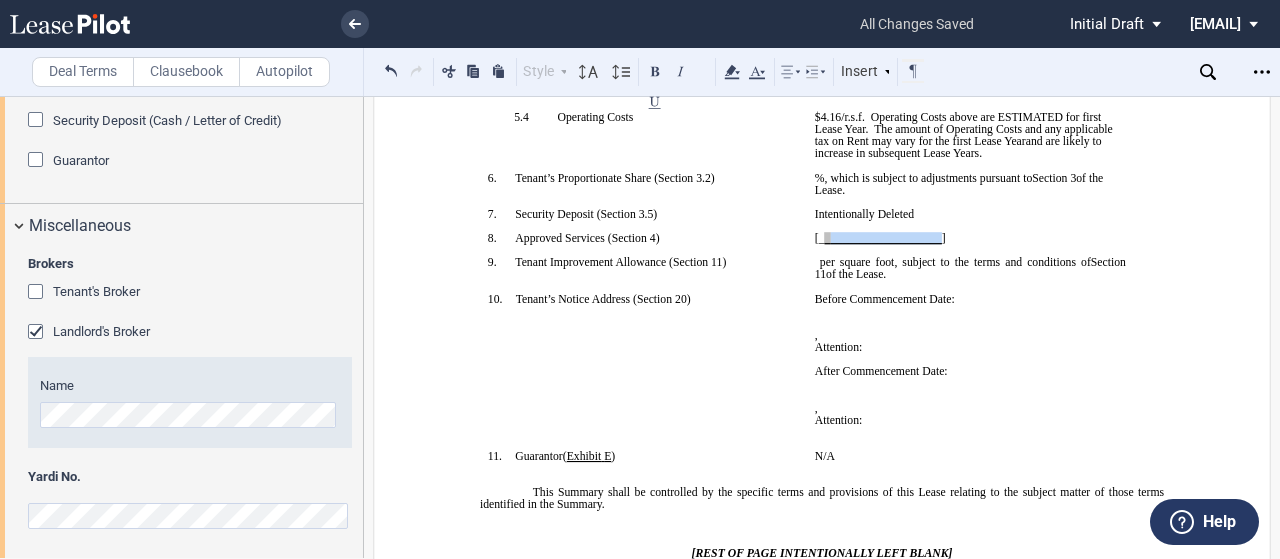 drag, startPoint x: 936, startPoint y: 304, endPoint x: 820, endPoint y: 301, distance: 116.03879 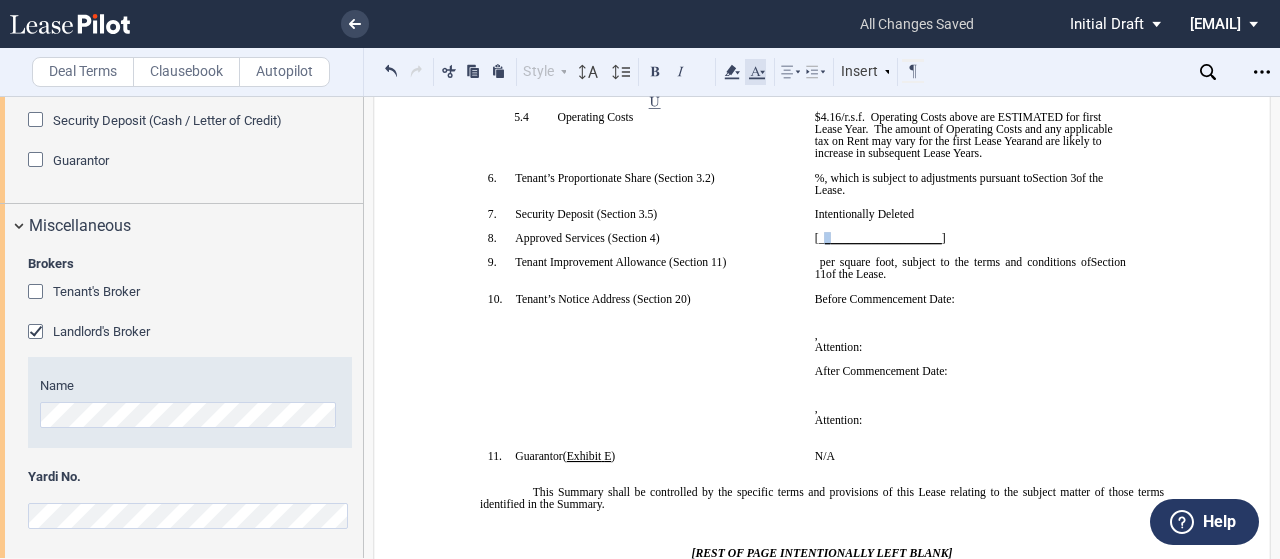 click 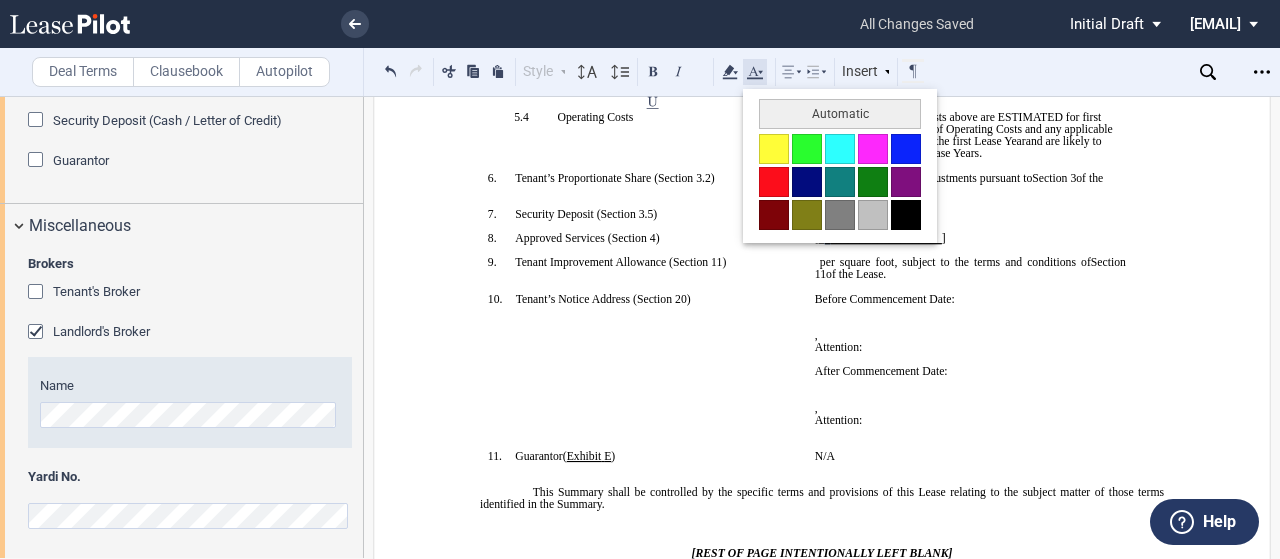 click 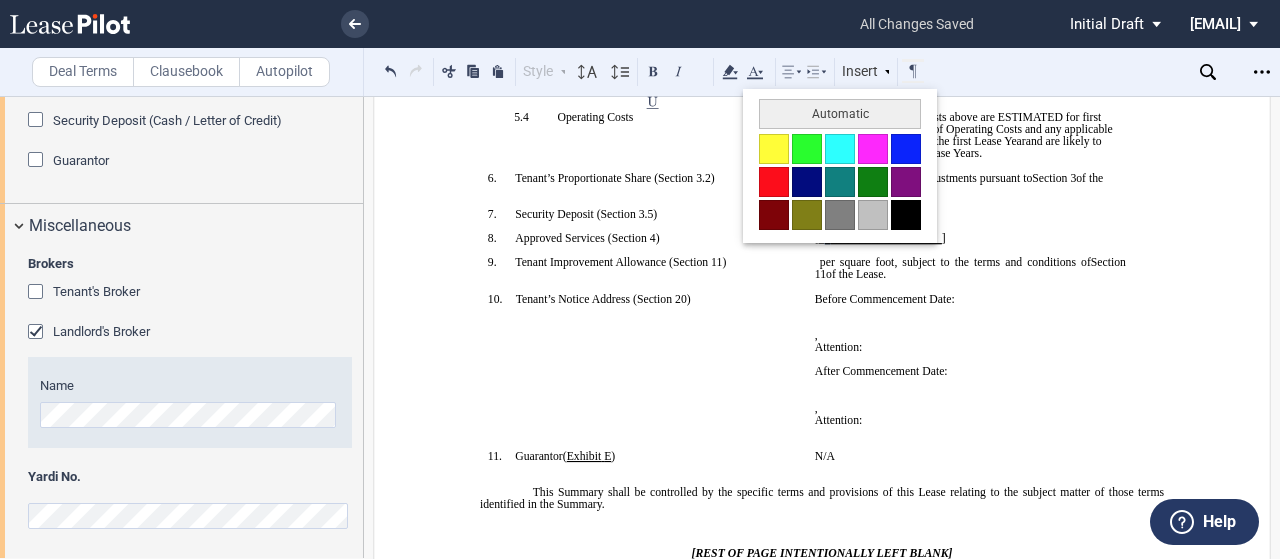 click on "Download
Share Document
Print
Create a New Version
Import Changes
Compare
Abstract
New
Save as Conformed Deal
Duplicate" at bounding box center [1119, 72] 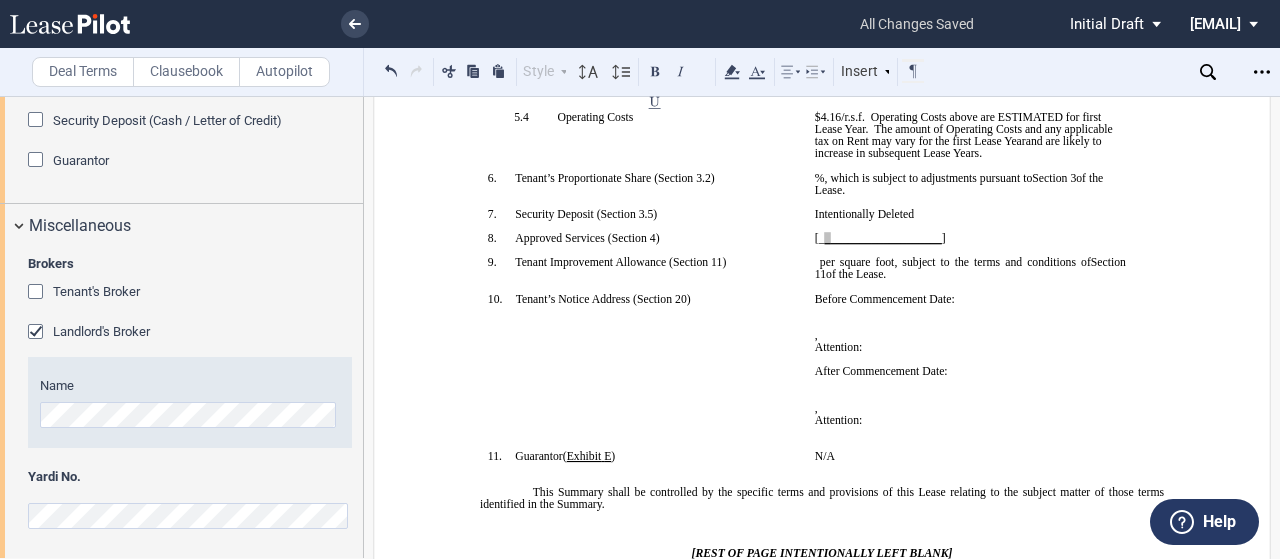 click on "﻿ ﻿ , subject to the terms and conditions of  ﻿ ﻿  of the Lease. ﻿ ﻿   per square foot, subject to the terms and conditions of  ﻿ Section 11 ﻿  of the Lease. ﻿ ﻿ , subject to the terms and conditions of  ﻿ ﻿  of the Lease. ﻿ ﻿   per square foot, subject to the terms and conditions of  ﻿ ﻿  of the Lease. N/A" at bounding box center [970, 268] 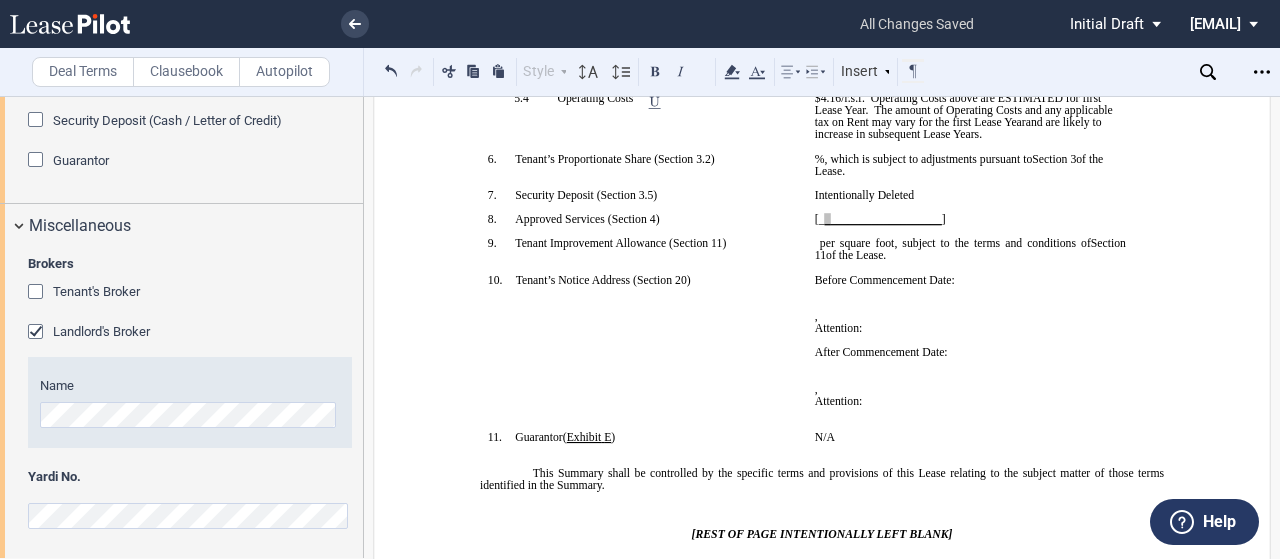 scroll, scrollTop: 589, scrollLeft: 0, axis: vertical 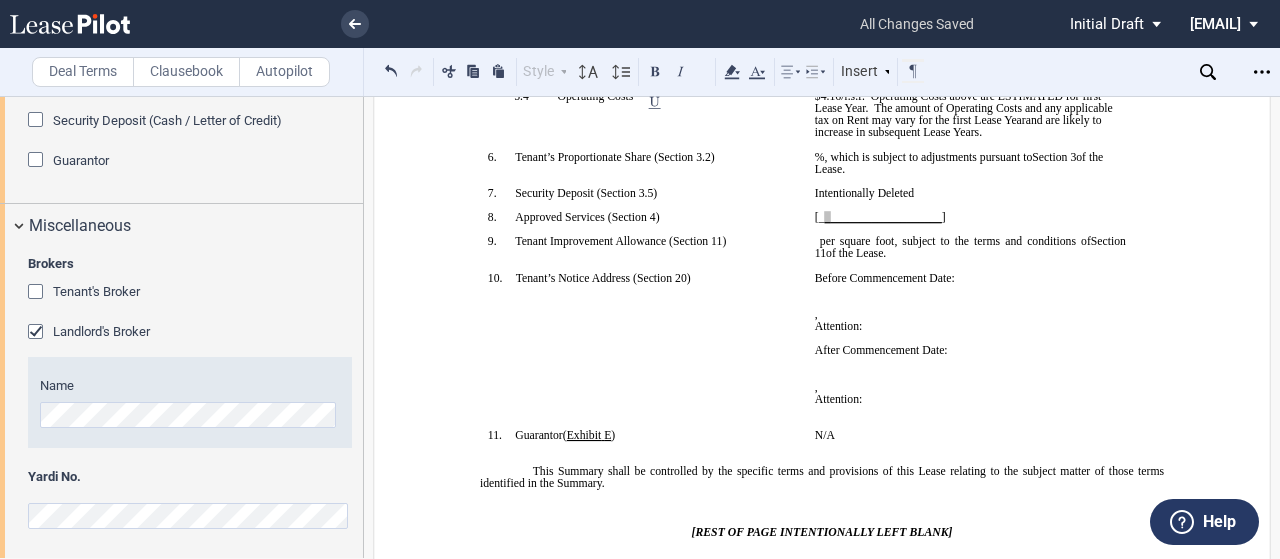 click on "﻿_" 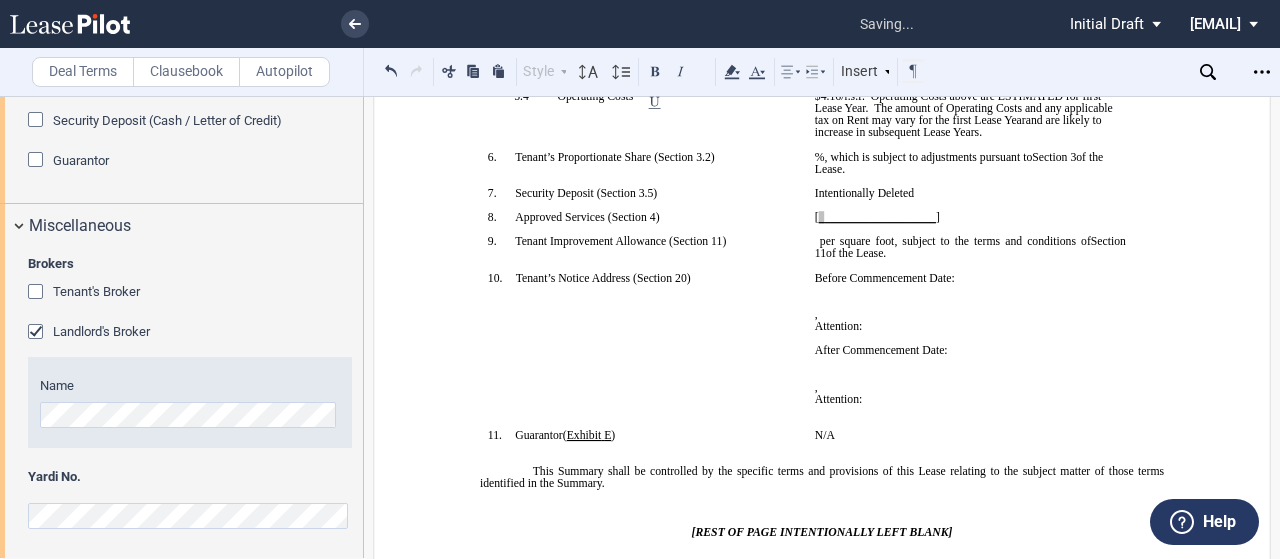 click on "﻿" at bounding box center (970, 290) 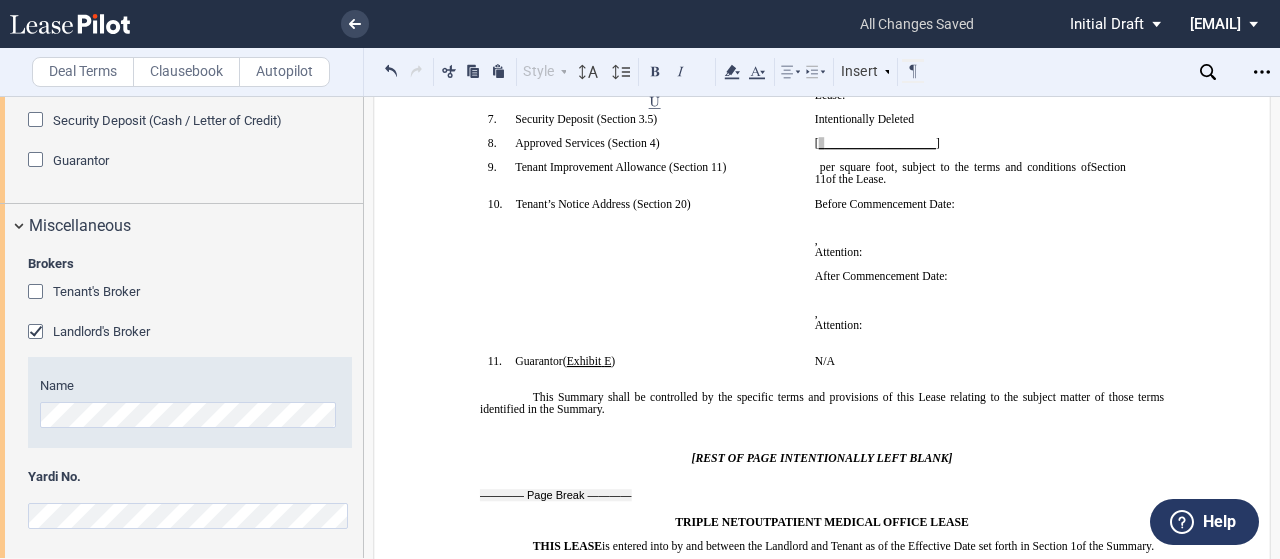 scroll, scrollTop: 662, scrollLeft: 0, axis: vertical 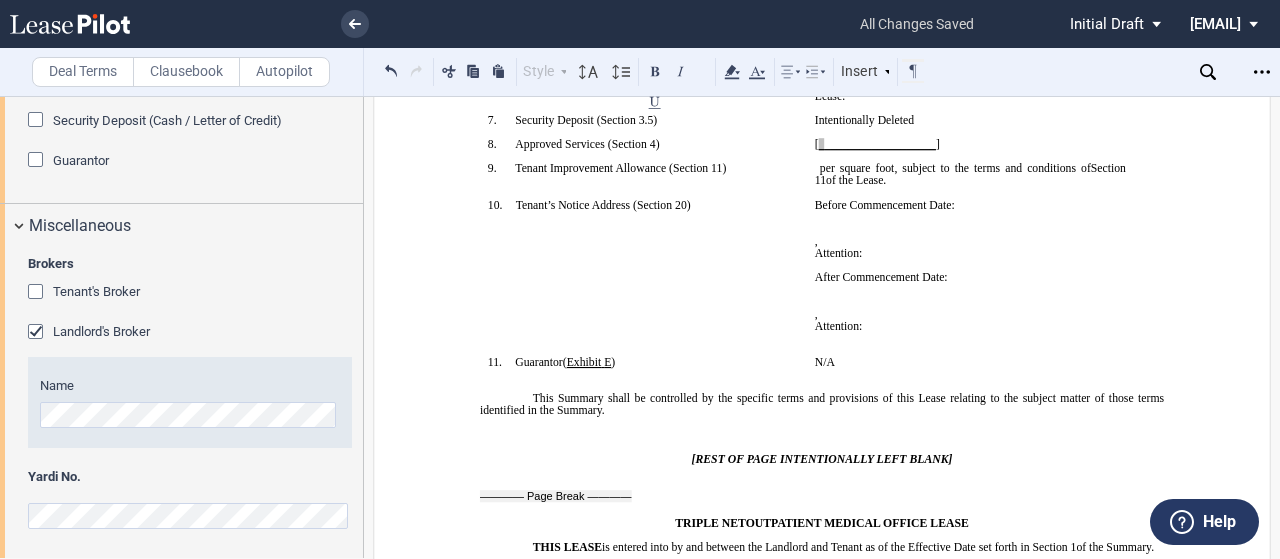 click on "After Commencement Date:" at bounding box center (970, 277) 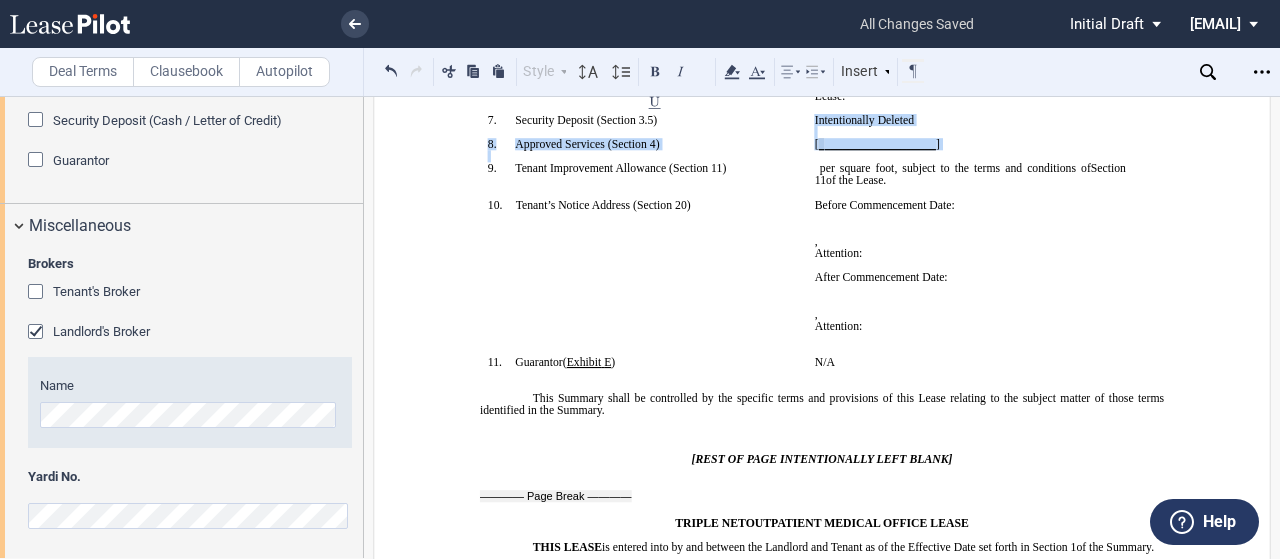 drag, startPoint x: 854, startPoint y: 223, endPoint x: 795, endPoint y: 196, distance: 64.884514 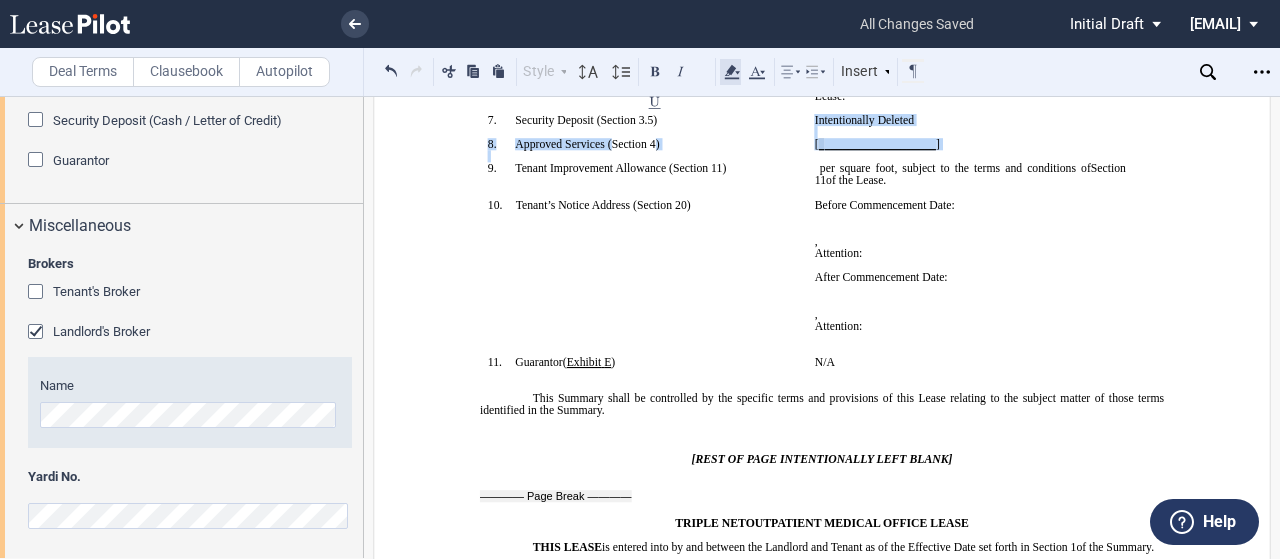 click 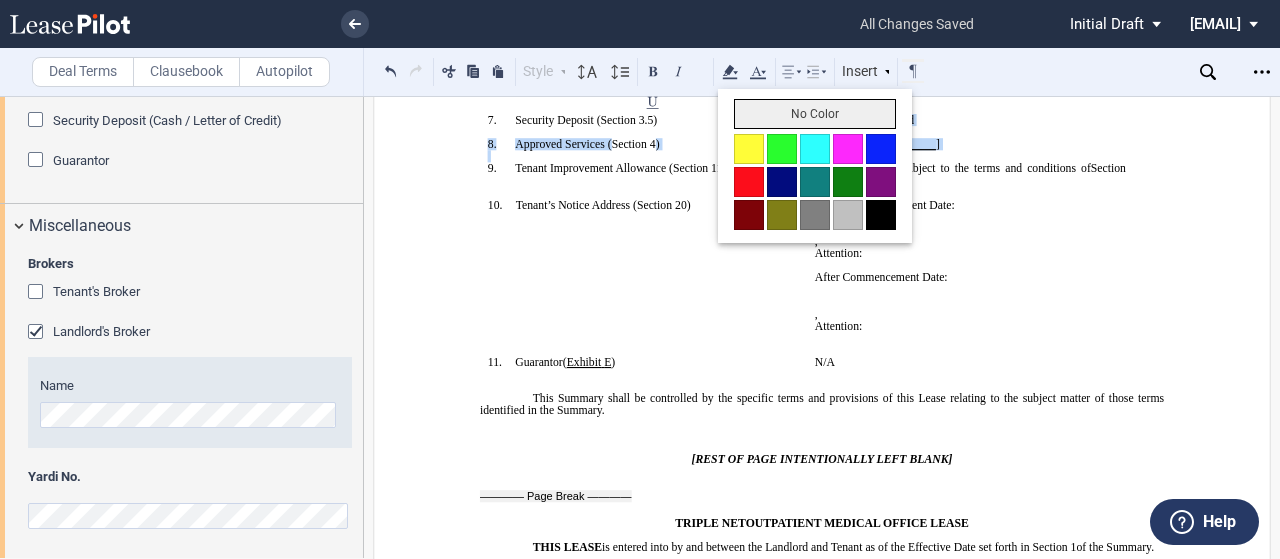 click on "No Color" at bounding box center [815, 114] 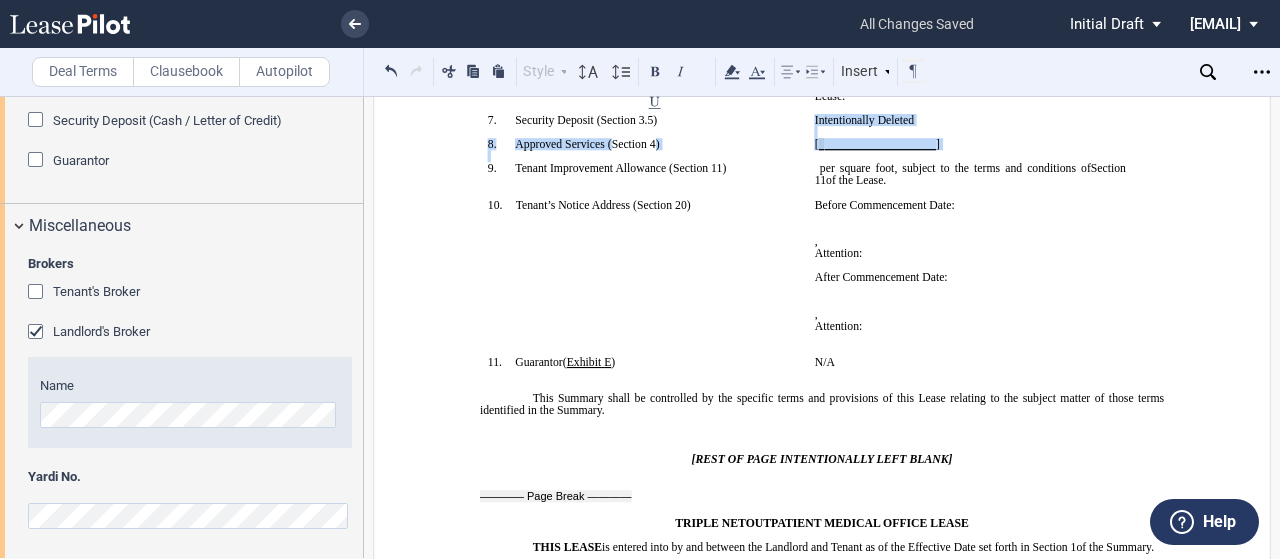 type 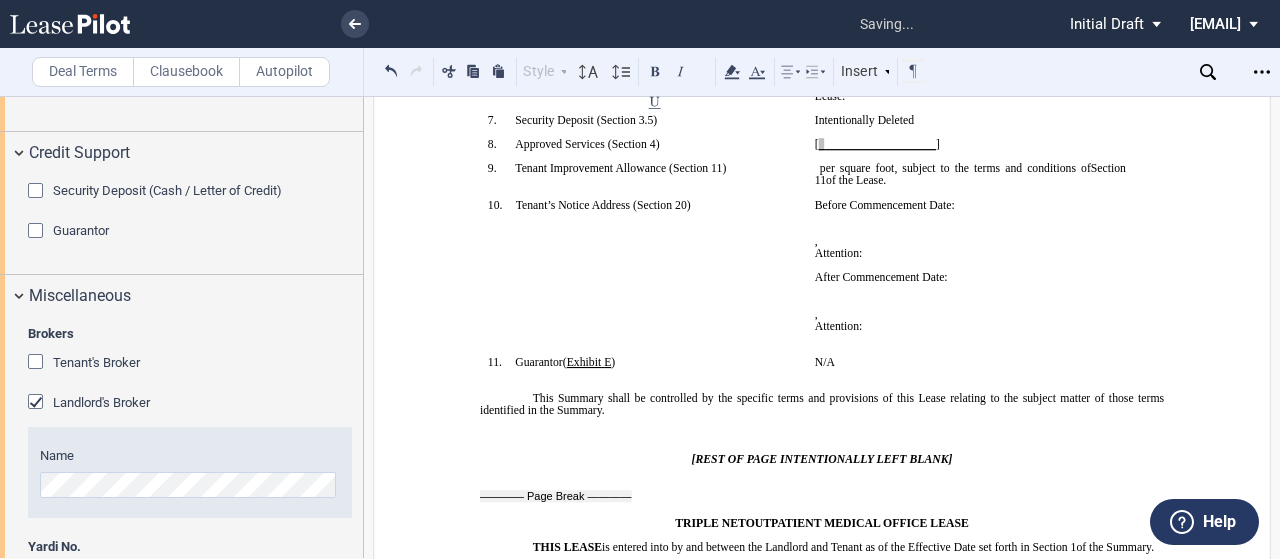 click on "Attention:  ﻿ ﻿" at bounding box center [970, 253] 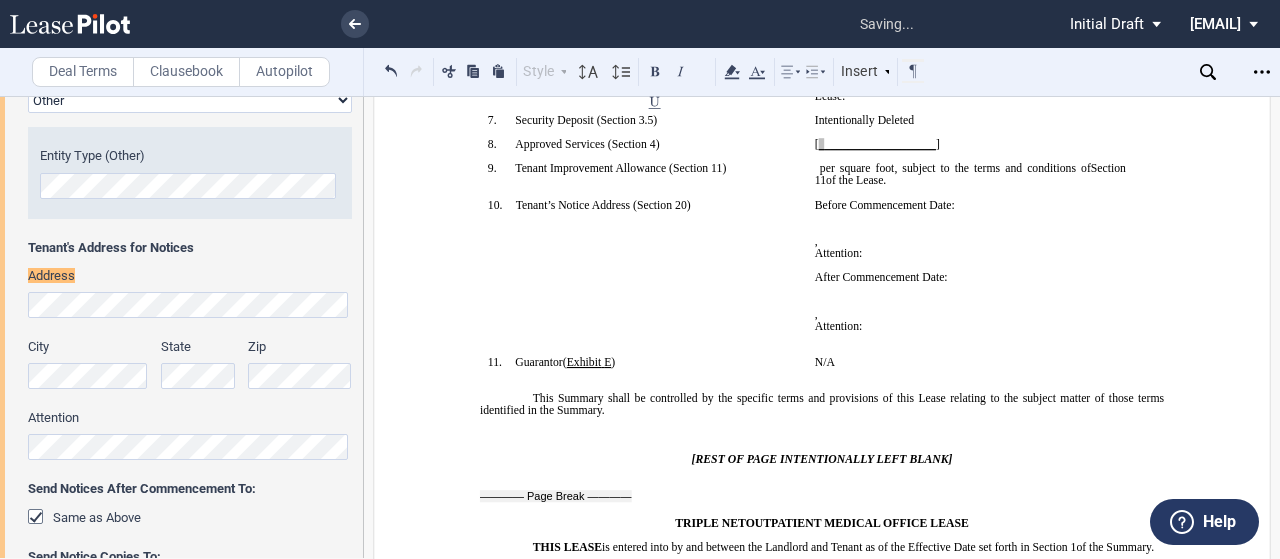 scroll, scrollTop: 320, scrollLeft: 0, axis: vertical 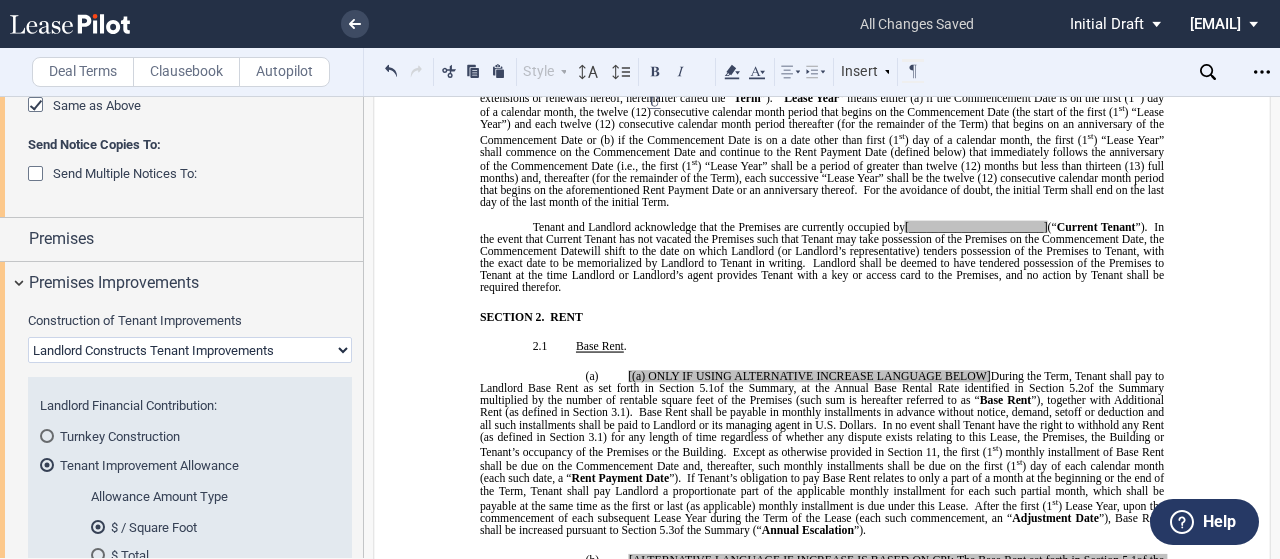 click on "Premises" at bounding box center [196, 239] 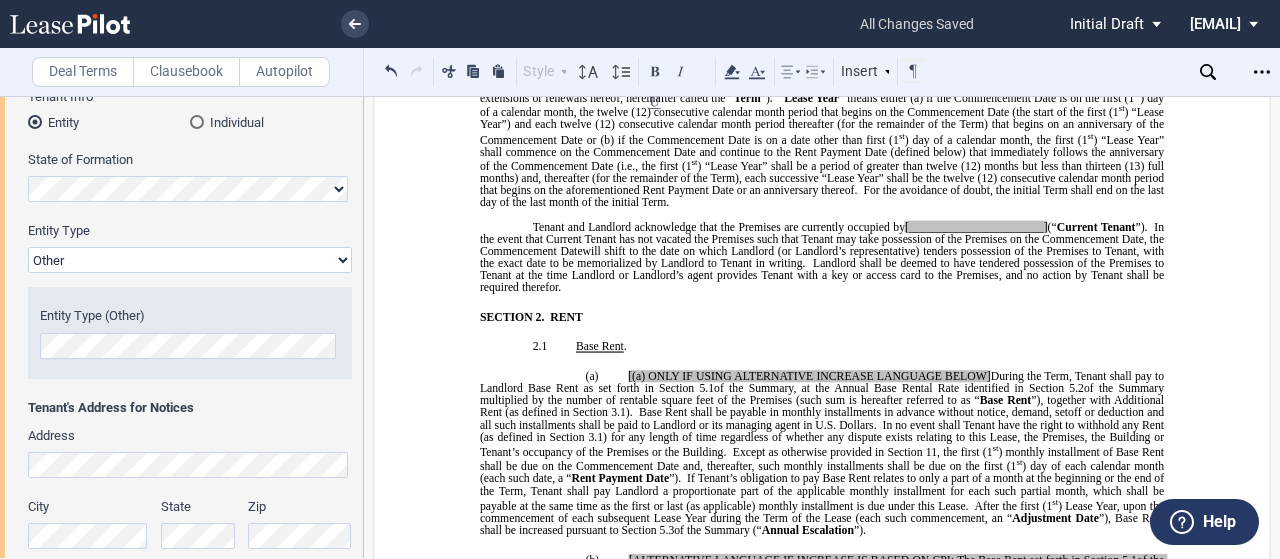 scroll, scrollTop: 0, scrollLeft: 0, axis: both 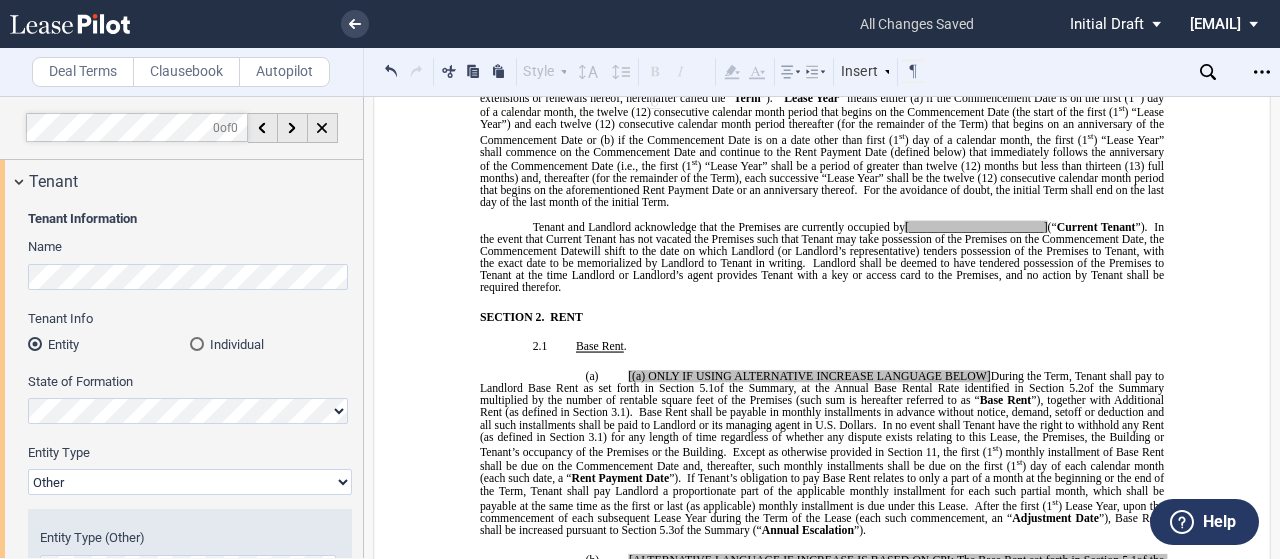 click on ".bocls-1{fill:#26354a;fill-rule:evenodd}
Loading...
×
all changes saved
Pending...
Pending...
Initial Draft
Initial Draft
In Negotiation
Final Draft
sydney.richards@kutakrock.com
Change Password
2-Factor Authentication
Sign Out
Deal Terms
Clausebook
Autopilot
Style
1. Section
1.1 Subsection
Normal
Normal
8pt
9pt
10pt
10.5pt
11pt
12pt
14pt
16pt
Normal
1
1.15
1.5
2
3
No Color" at bounding box center (640, 279) 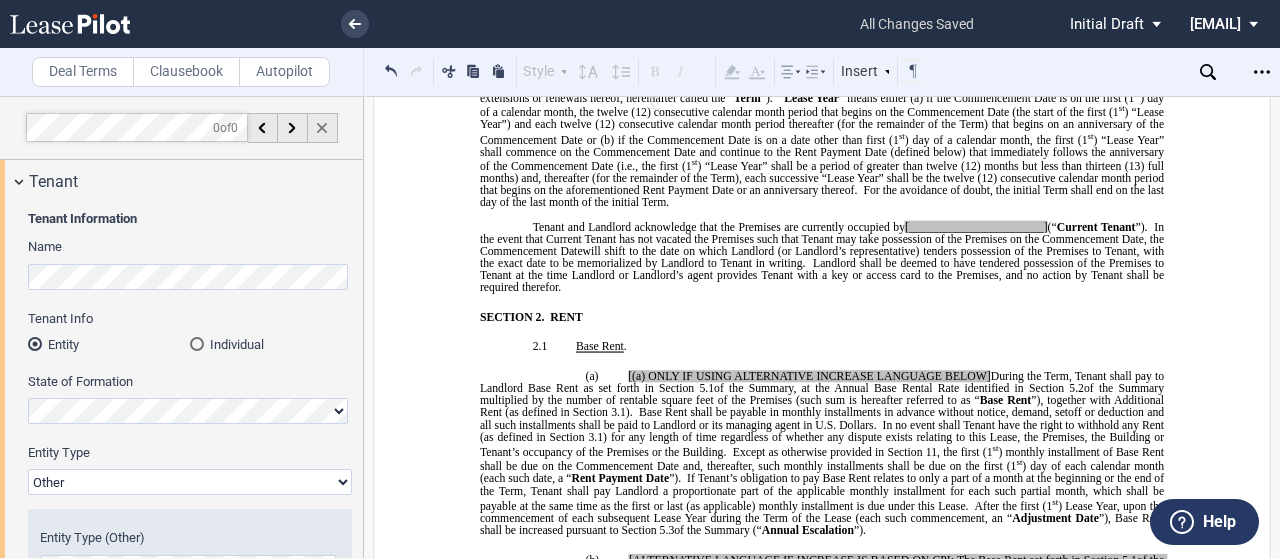 click at bounding box center (323, 128) 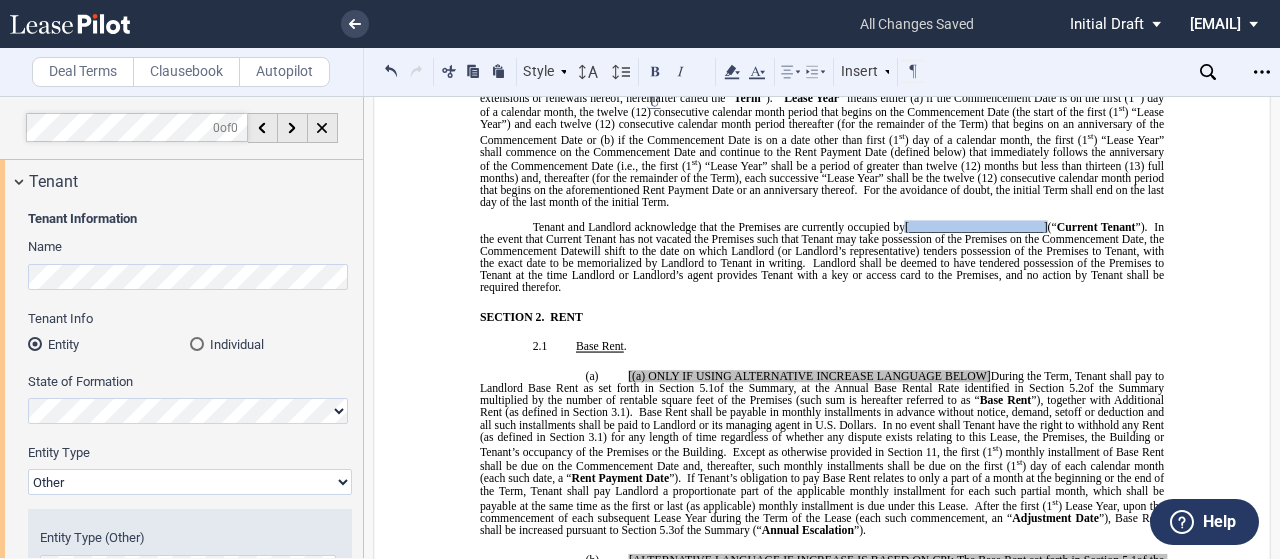 drag, startPoint x: 1040, startPoint y: 347, endPoint x: 898, endPoint y: 344, distance: 142.0317 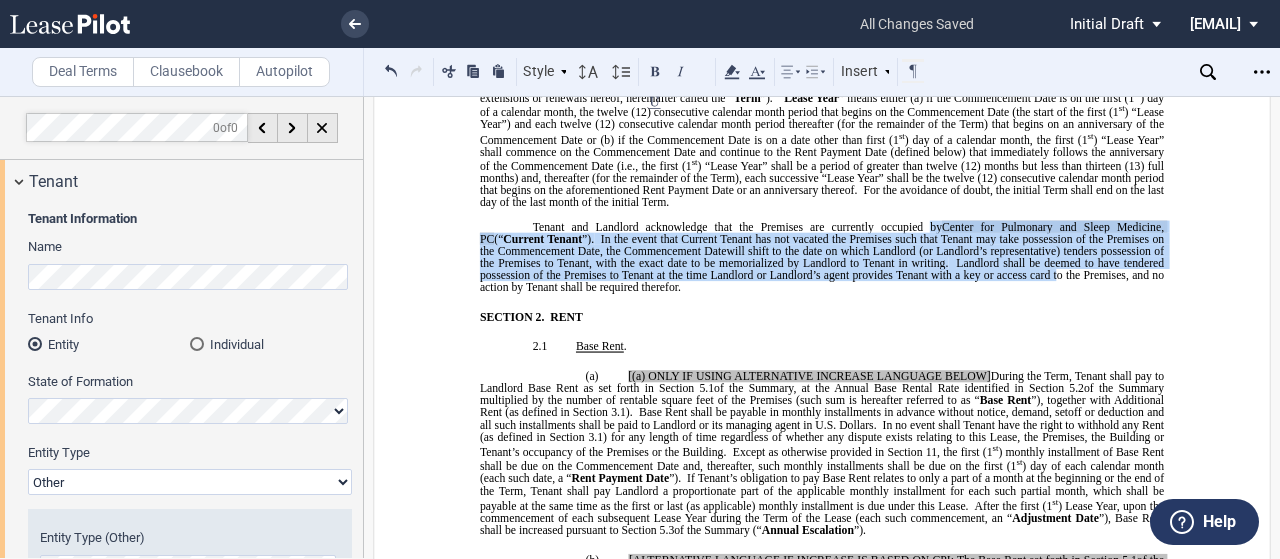 drag, startPoint x: 1054, startPoint y: 405, endPoint x: 910, endPoint y: 342, distance: 157.17824 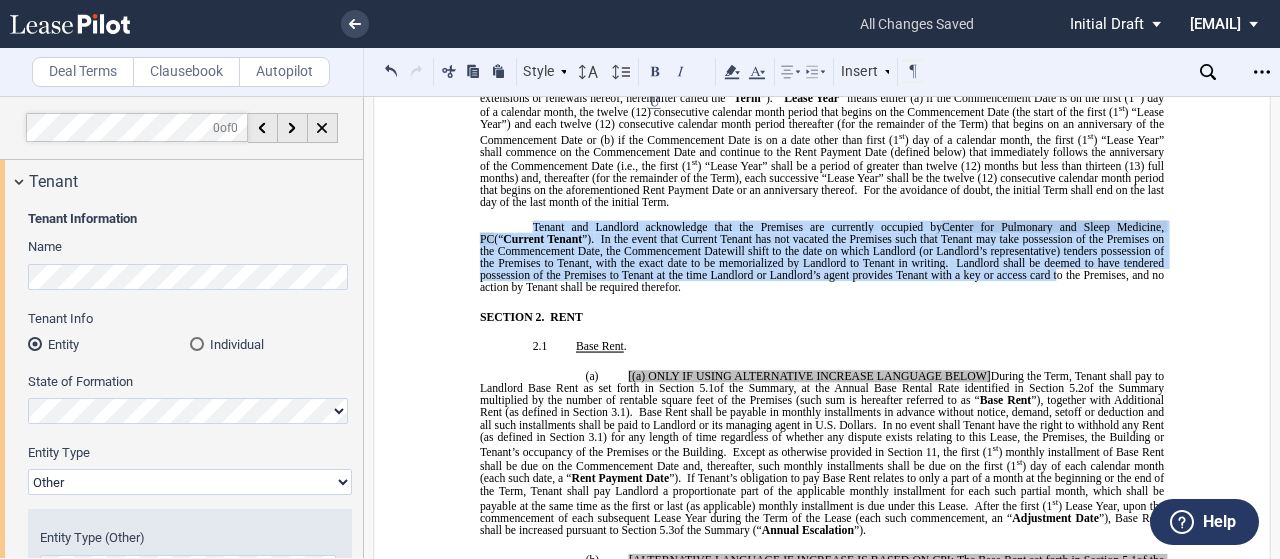 click on "Style
SECTION 1. Section
1.1 Subsection 1
(a) Subsection 2
(i) Subsection 3
(1) Subsection 4
Normal
Normal
8pt
9pt
10pt
10.5pt
11pt
12pt
14pt
16pt
Normal
1
1.15
1.5
2
3
No Color
Automatic
Align Left
Center
Align Right
Justify
Paragraph
First Line
Insert
List
SECTION 1. Section
1.1 Subsection 1
(a) Subsection 2
(i) Subsection 3
(1) Subsection 4" at bounding box center (653, 72) 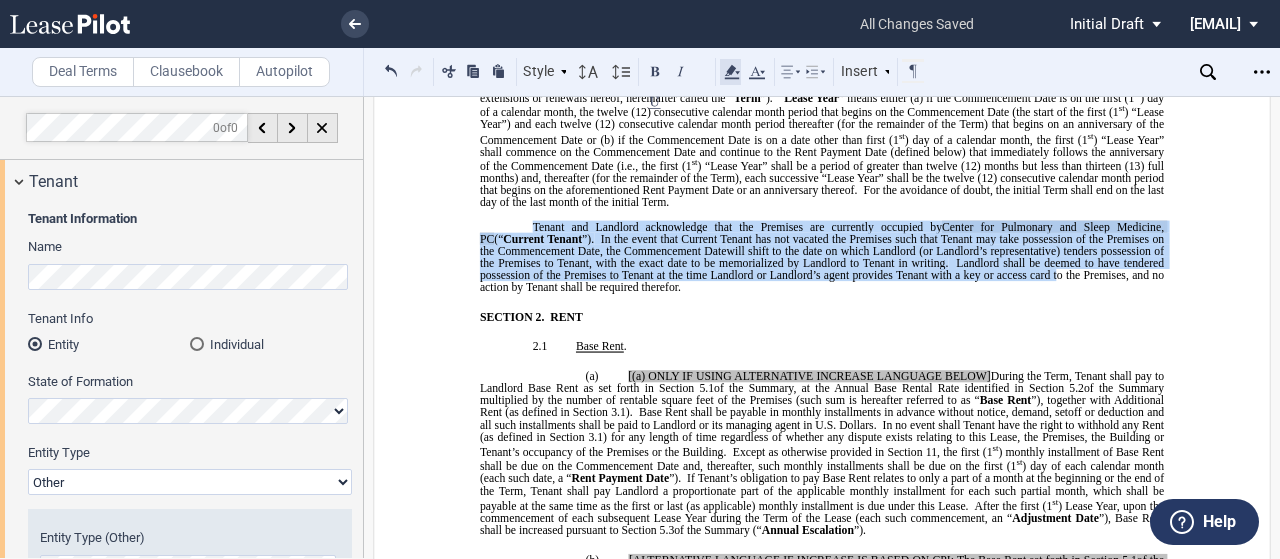 click 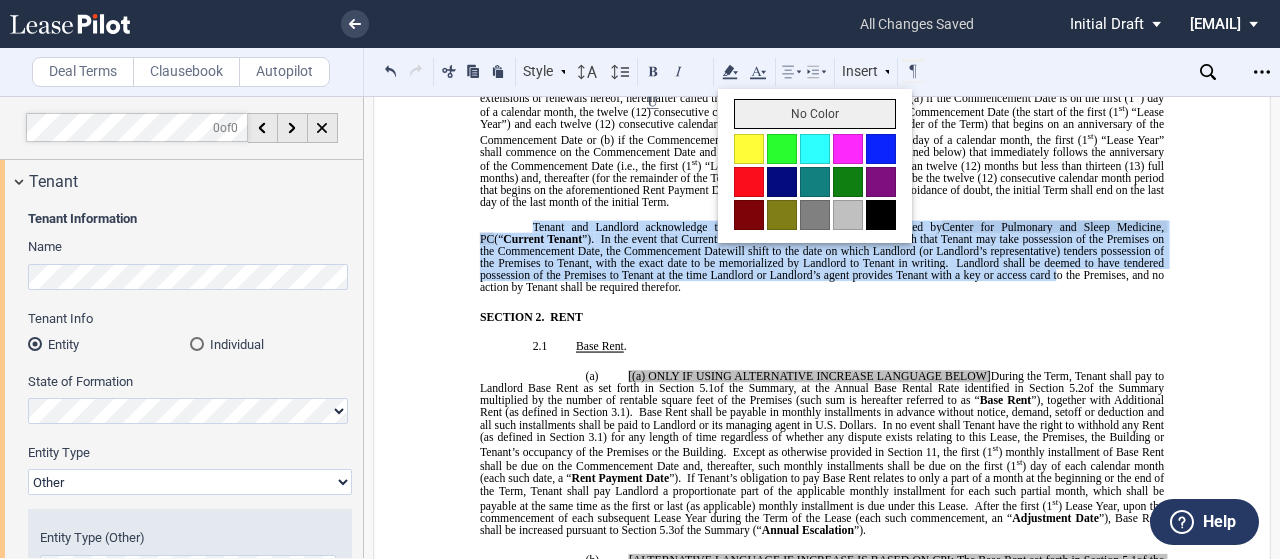 click on "No Color" at bounding box center [815, 114] 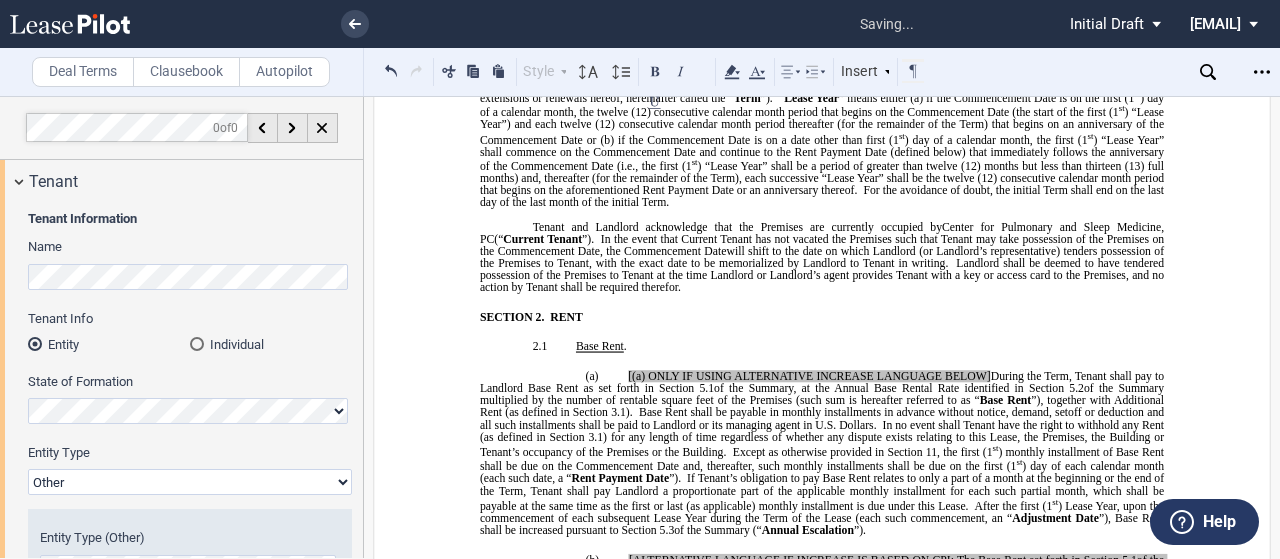 click on "if the Commencement Date is on a date other than first" 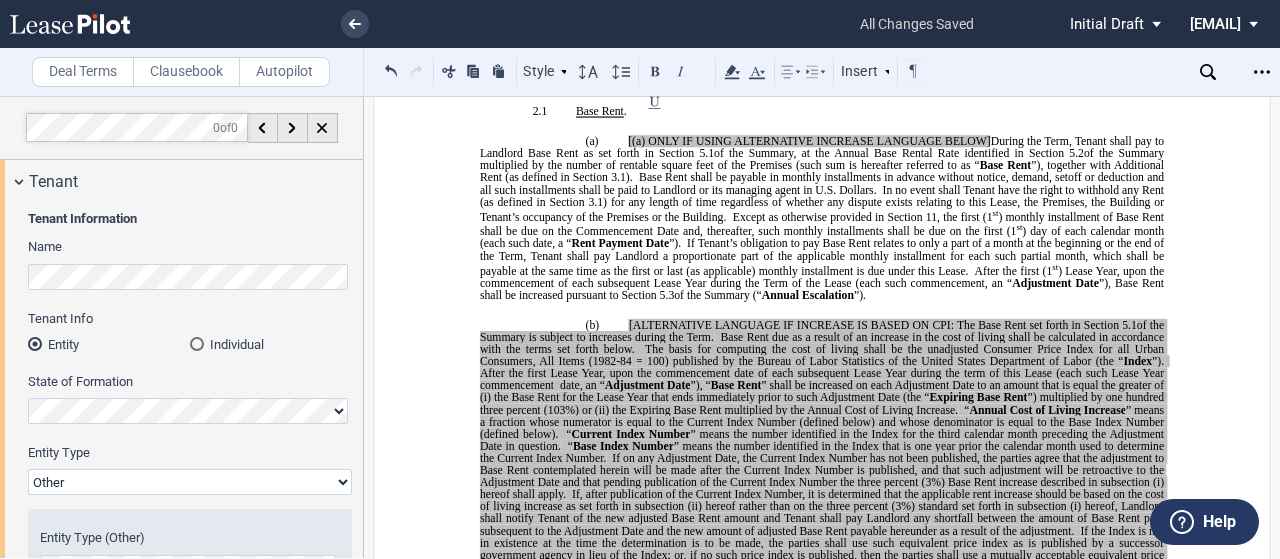 scroll, scrollTop: 1513, scrollLeft: 0, axis: vertical 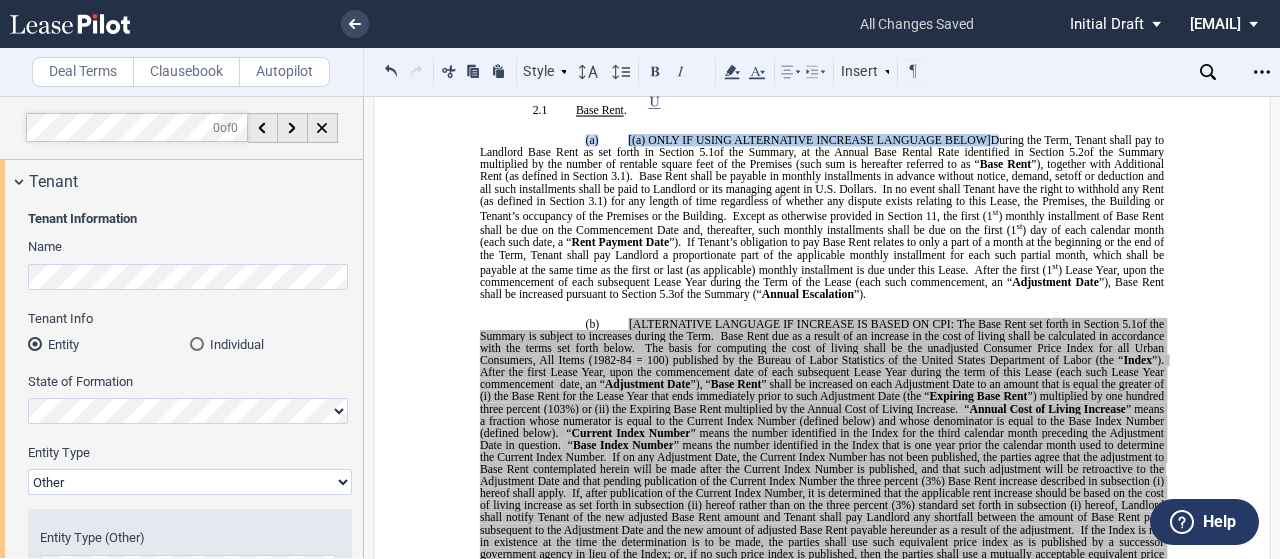 drag, startPoint x: 986, startPoint y: 269, endPoint x: 548, endPoint y: 259, distance: 438.11414 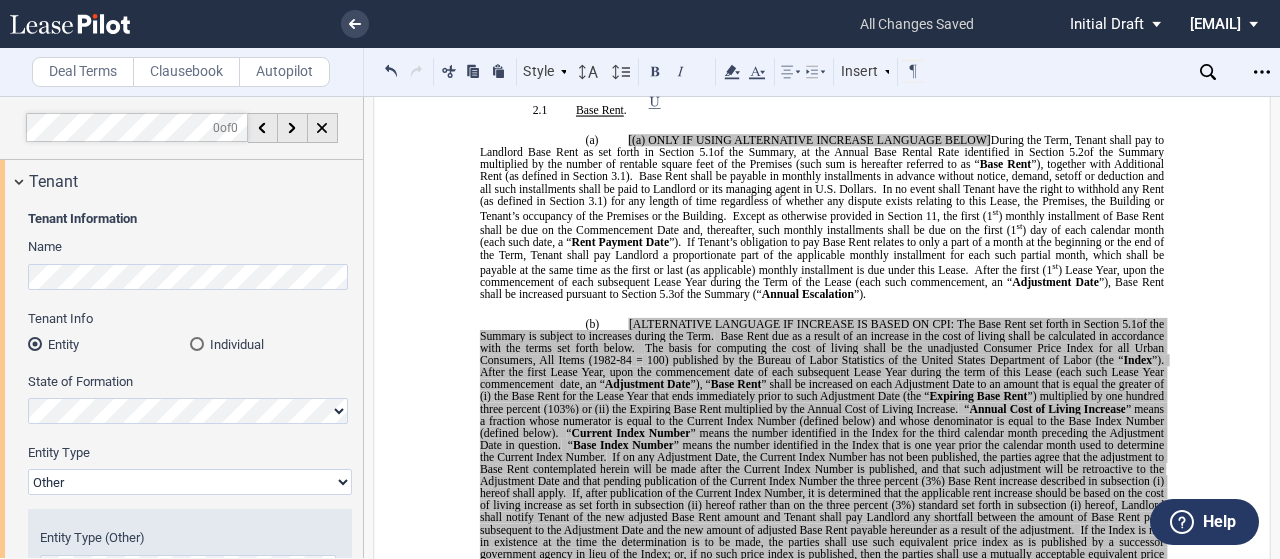 click on "Base Rent shall be payable in monthly installments in advance without notice, demand, setoff or deduction and all such installments shall be paid to Landlord or its managing agent in U.S." 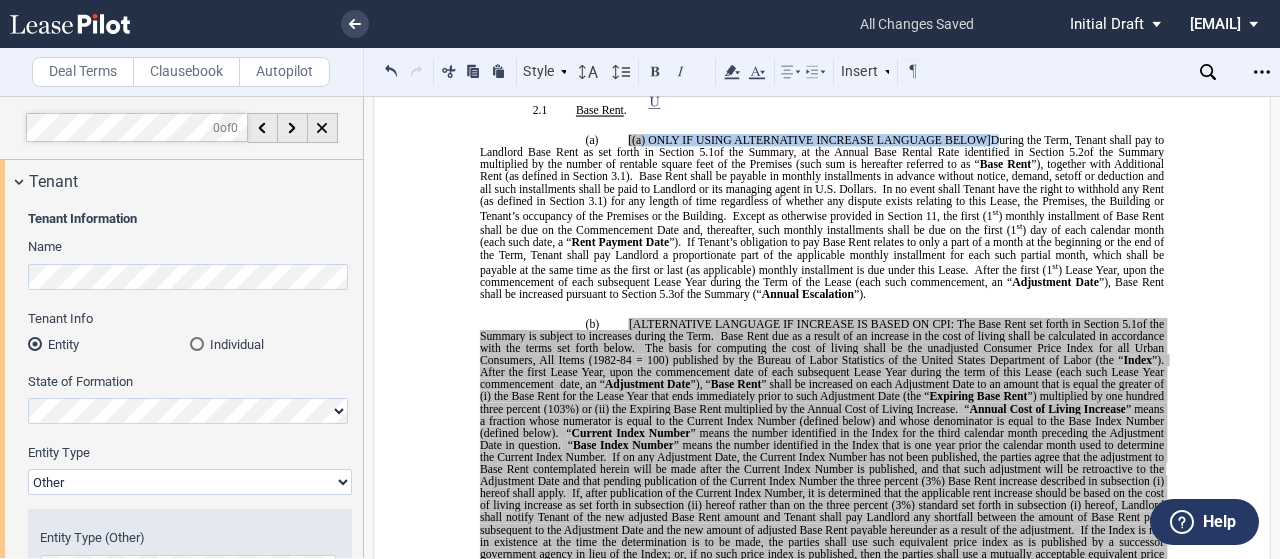 drag, startPoint x: 988, startPoint y: 269, endPoint x: 634, endPoint y: 273, distance: 354.02258 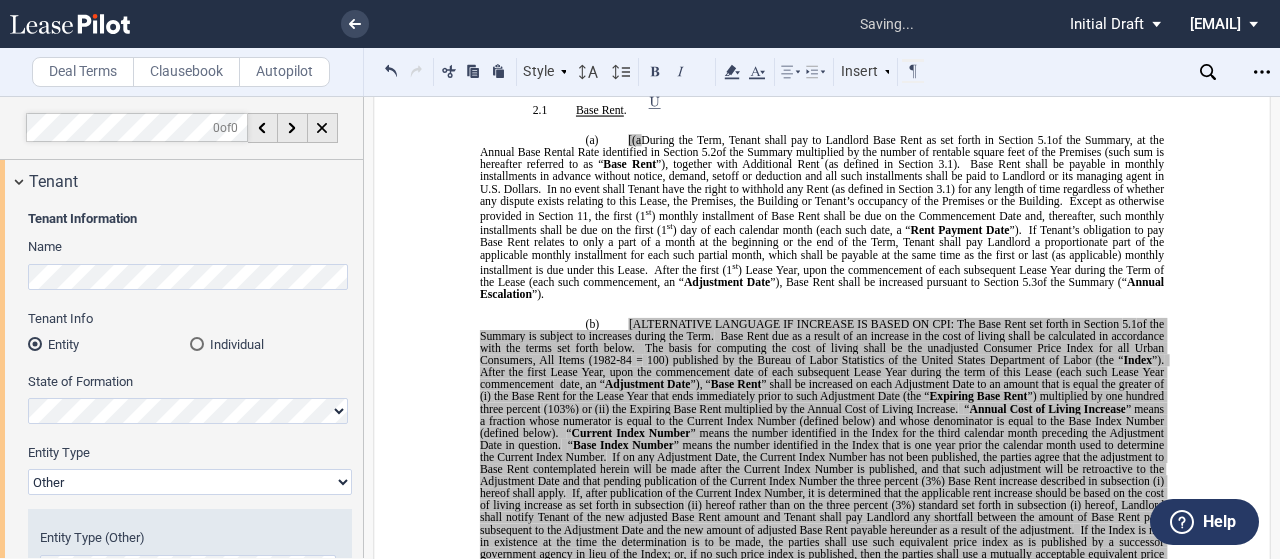 type 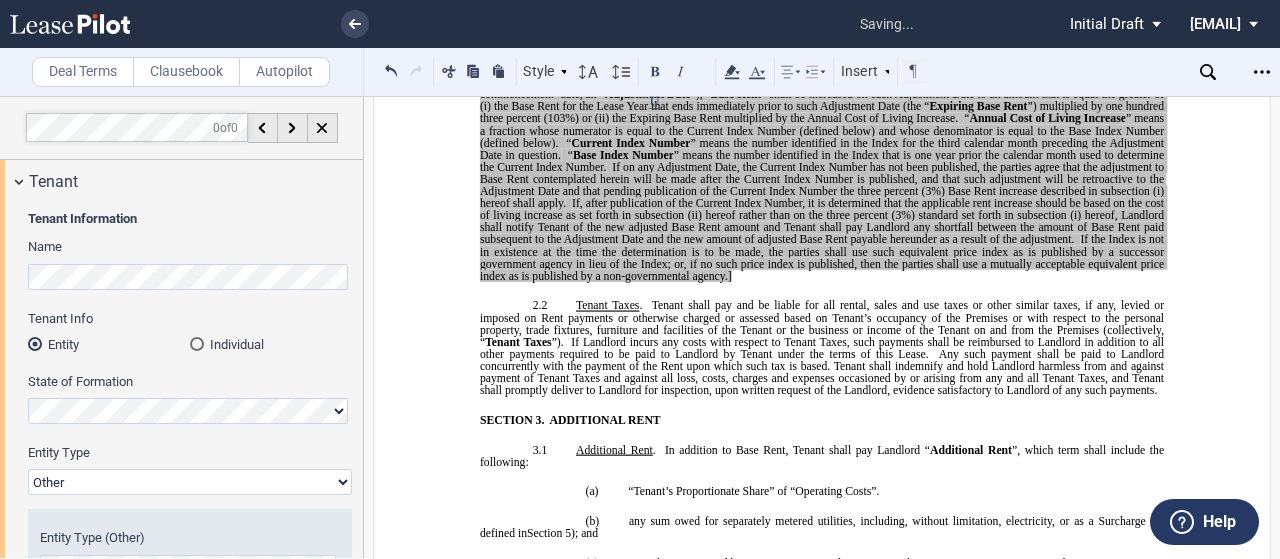 scroll, scrollTop: 1792, scrollLeft: 0, axis: vertical 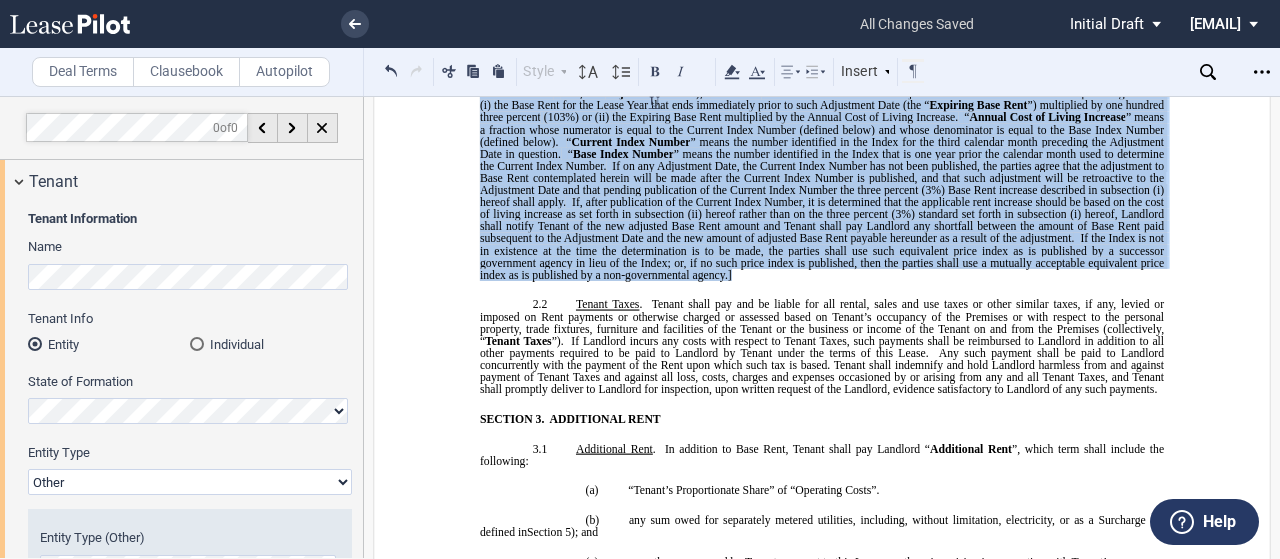 drag, startPoint x: 730, startPoint y: 450, endPoint x: 615, endPoint y: 183, distance: 290.71292 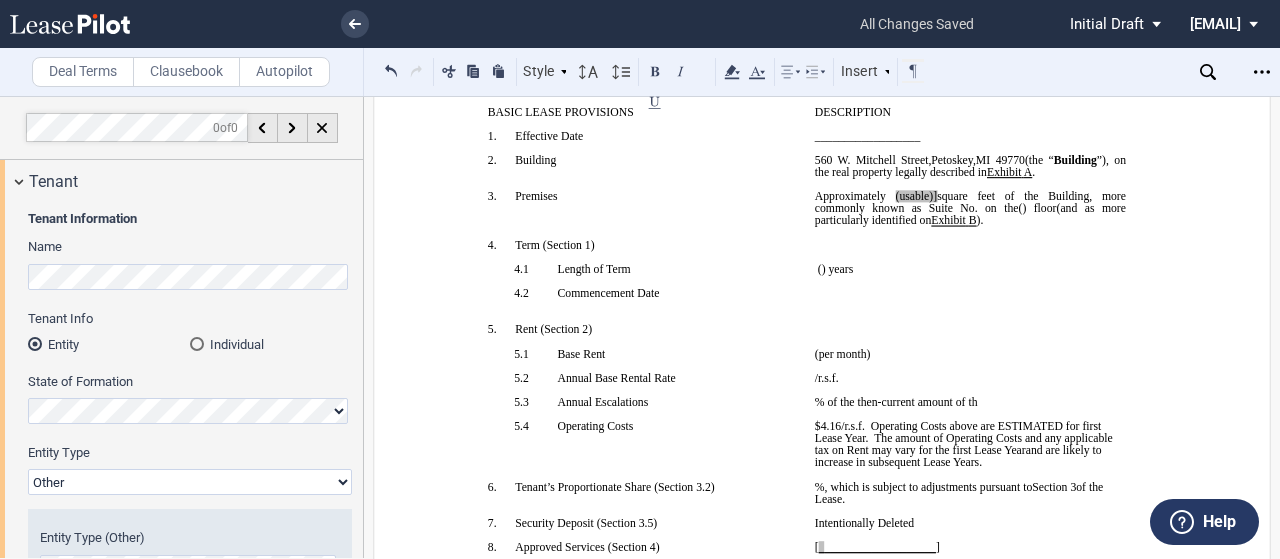 scroll, scrollTop: 0, scrollLeft: 0, axis: both 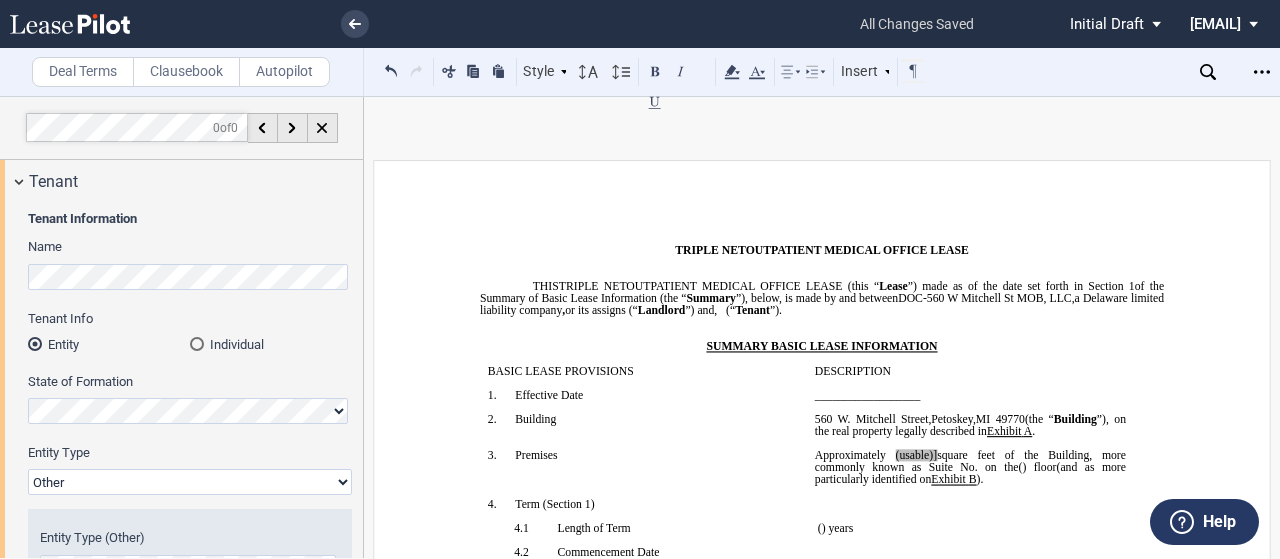click at bounding box center (379, 24) 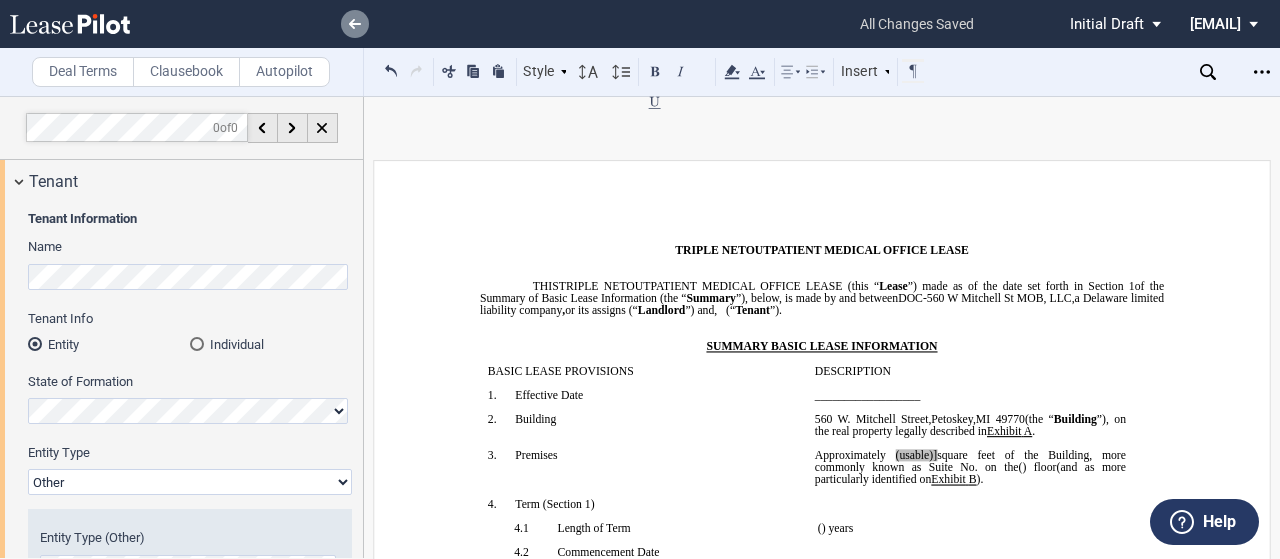 click 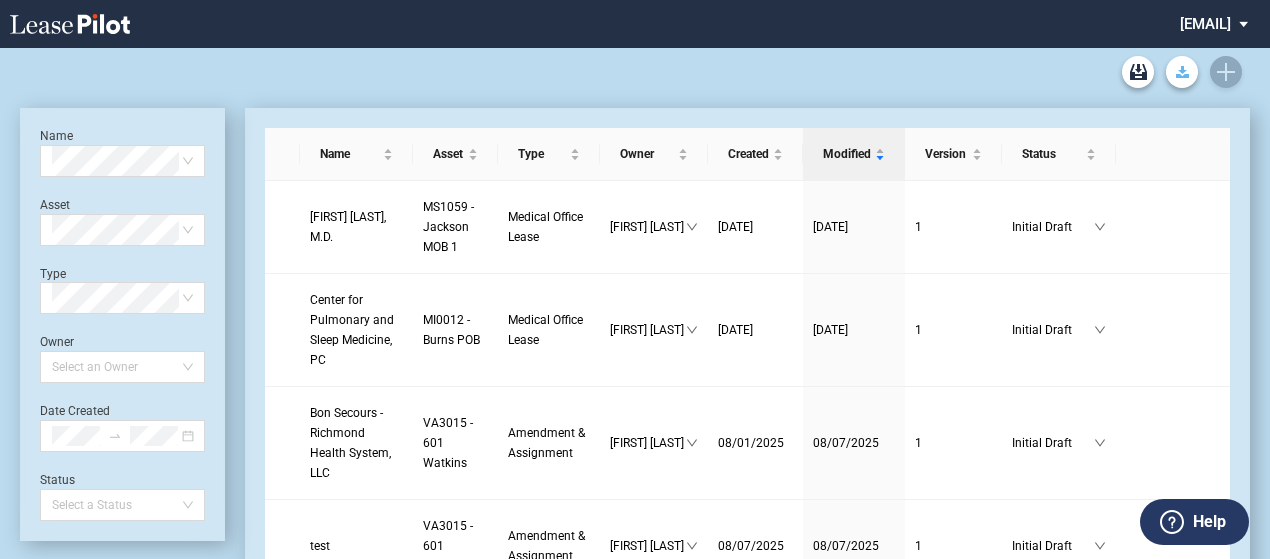 scroll, scrollTop: 0, scrollLeft: 0, axis: both 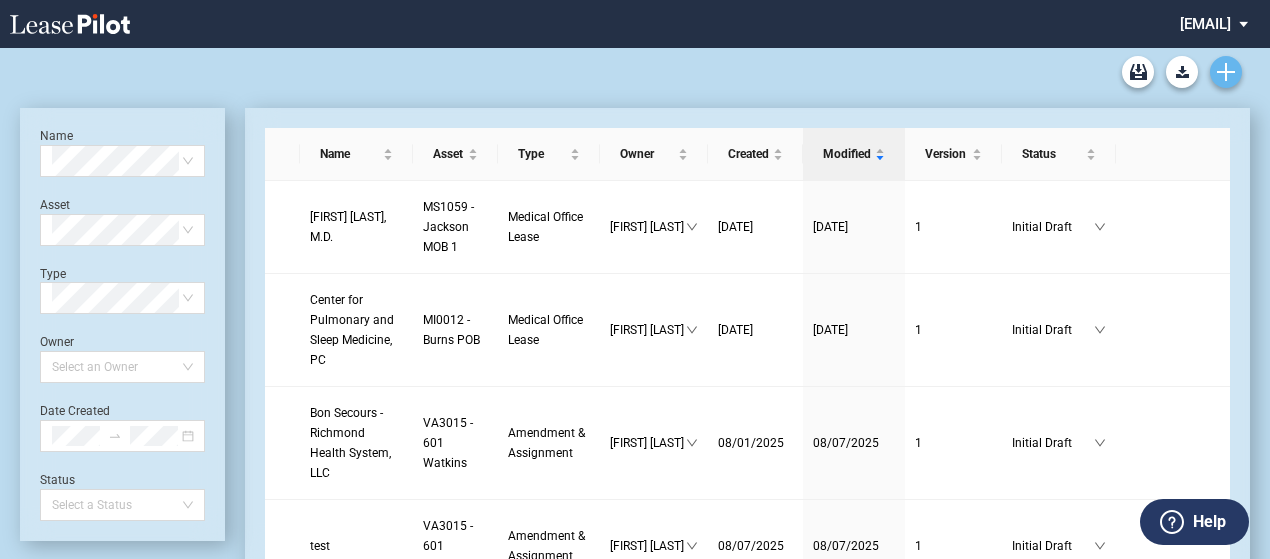 click 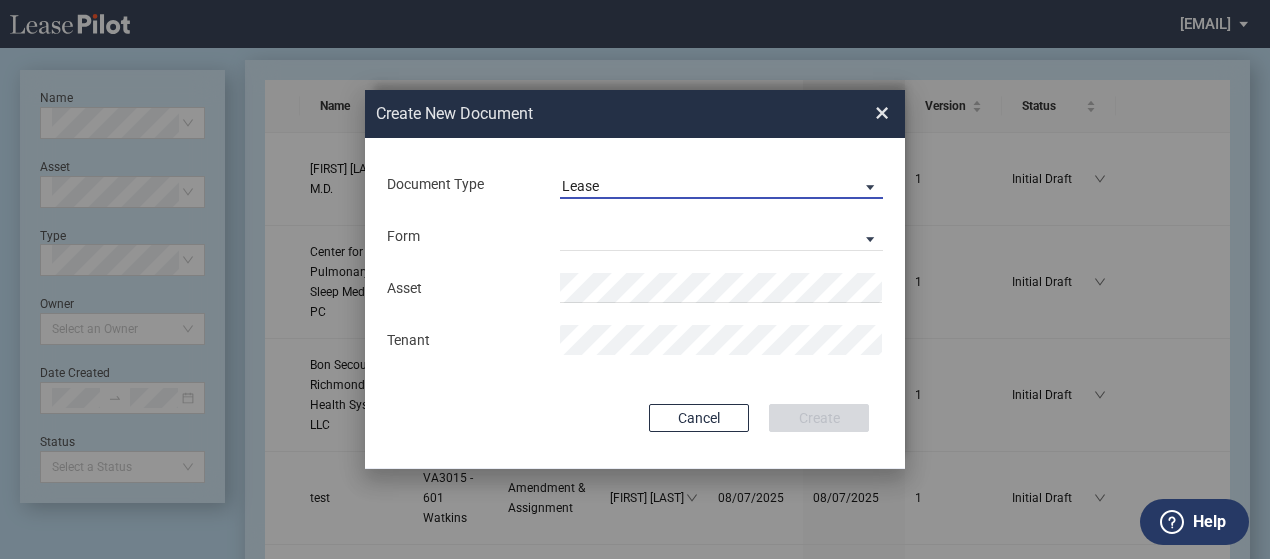 click on "Lease" at bounding box center (705, 187) 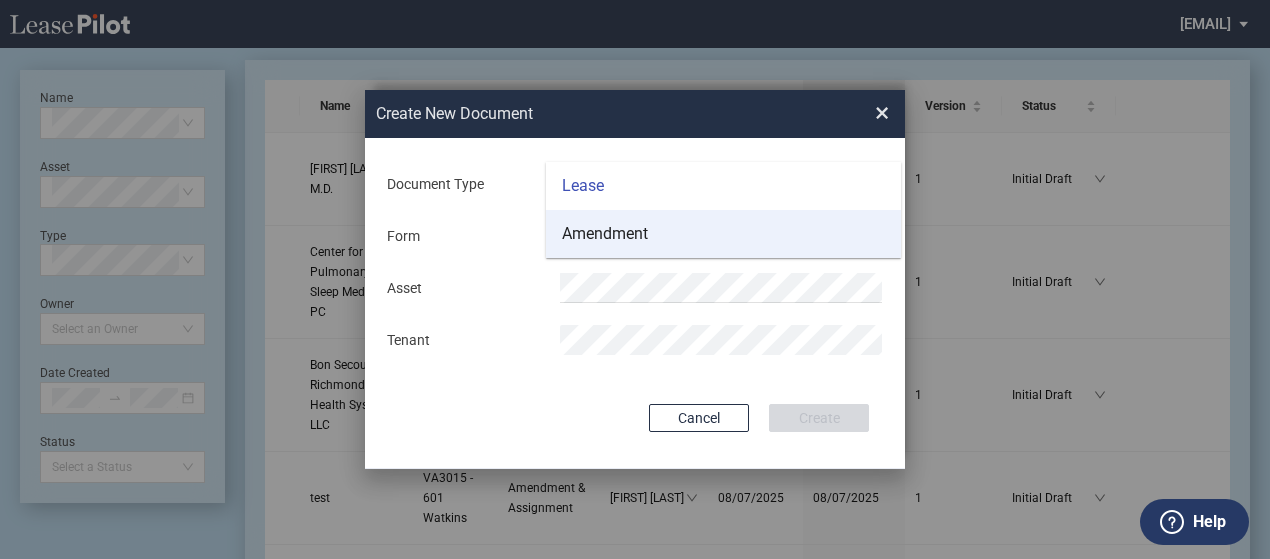 click on "Amendment" at bounding box center [605, 234] 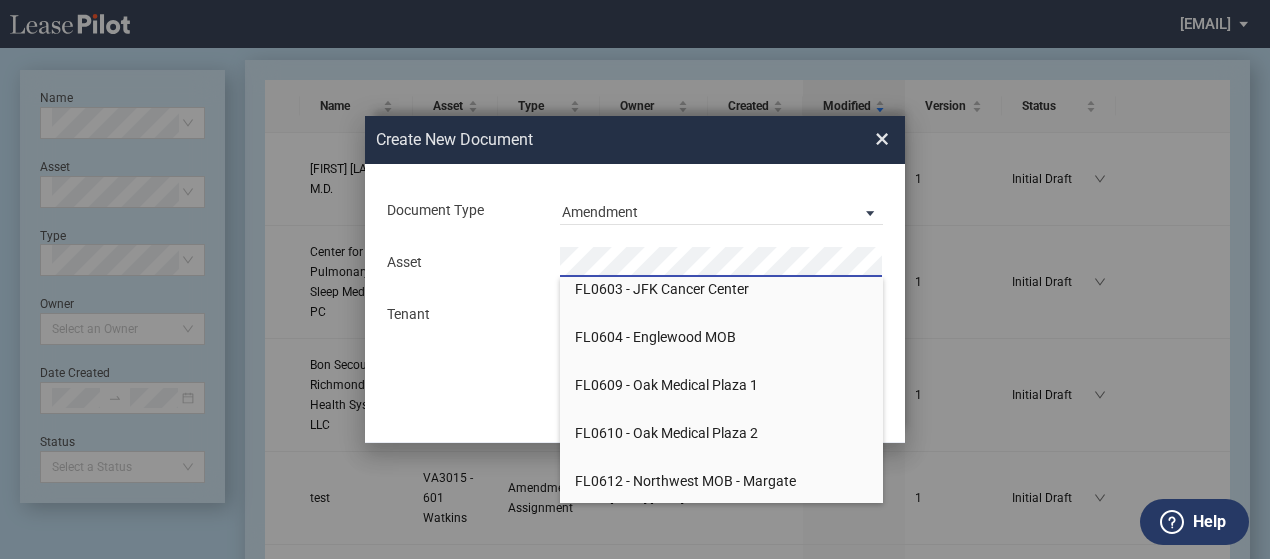 scroll, scrollTop: 6473, scrollLeft: 0, axis: vertical 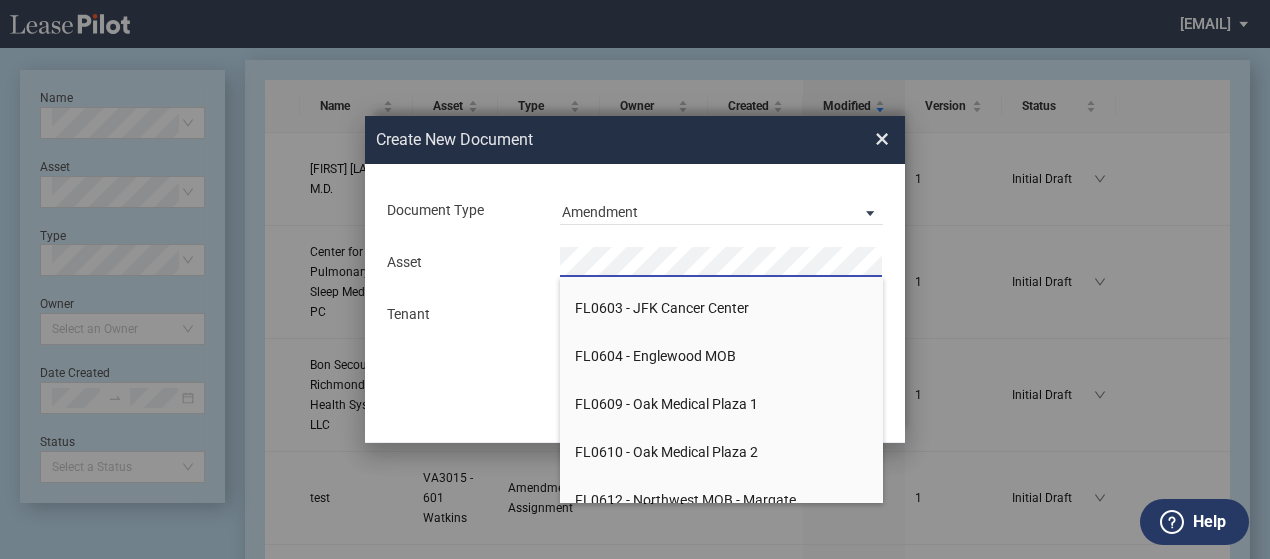 click on "Create New Document
Create New Conformed Deal
×
Document Type
Amendment
Deal Type
Office
Deal Type
Office
Form
Amendment & Assignment
Amendment & Assignment
Asset
Tenant
Use Conformed Deal
The selected building was not in your LeasePilot platform when this conformed deal was created. Please recreate the conformed deal if you want to use it for this building.
Copy Deal Terms from
Cancel
Create
Creating..." at bounding box center (635, 279) 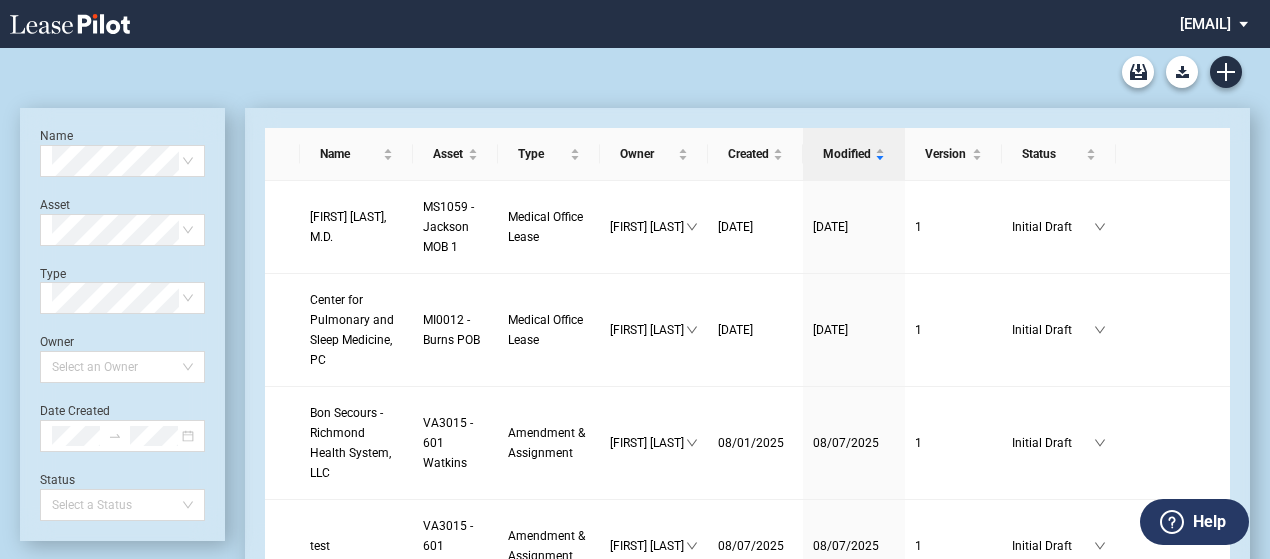 scroll, scrollTop: 48, scrollLeft: 0, axis: vertical 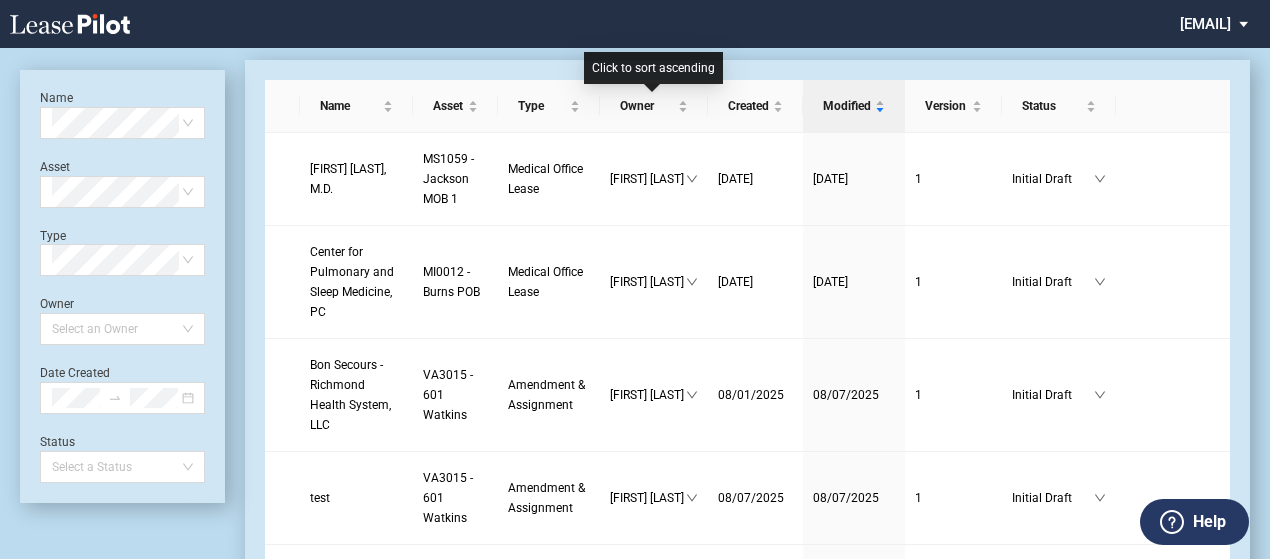 drag, startPoint x: 608, startPoint y: 98, endPoint x: 466, endPoint y: 73, distance: 144.18391 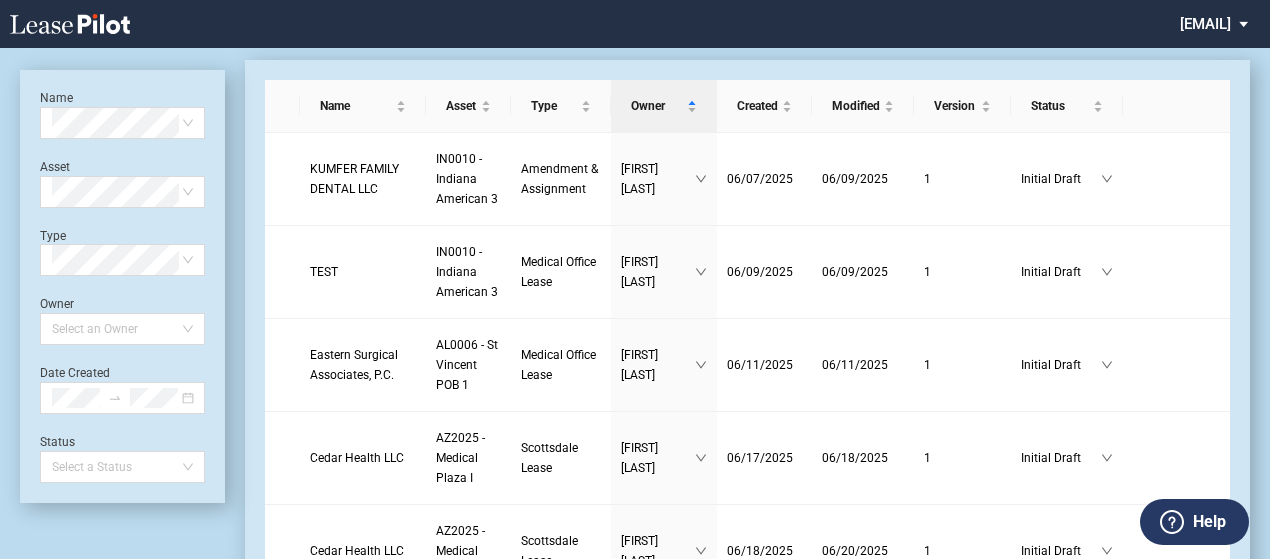 click at bounding box center [529, 24] 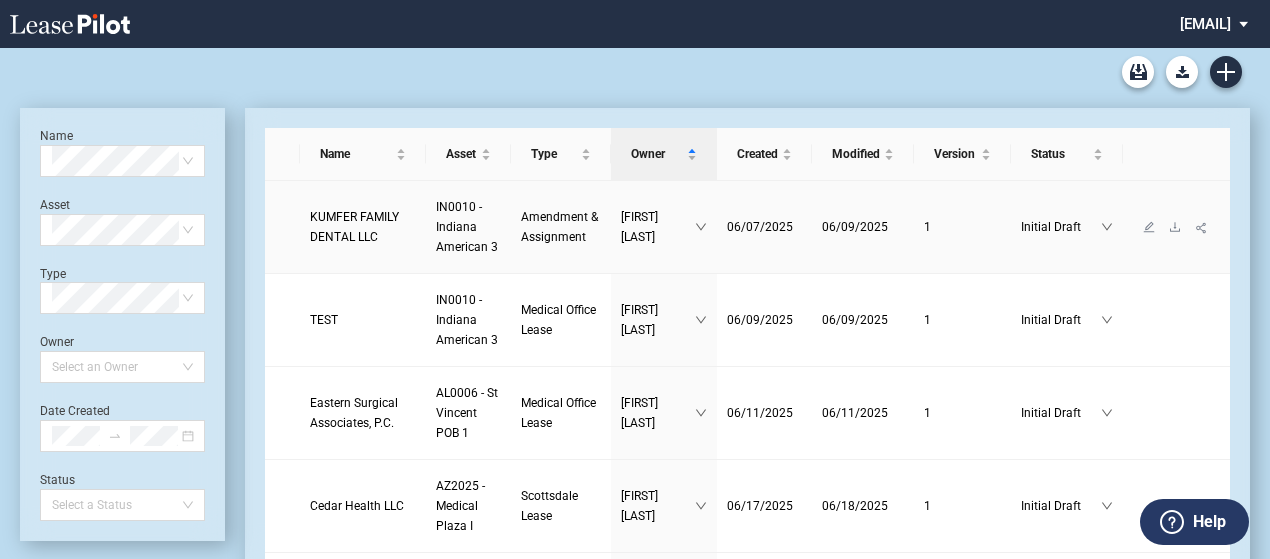 scroll, scrollTop: 2, scrollLeft: 0, axis: vertical 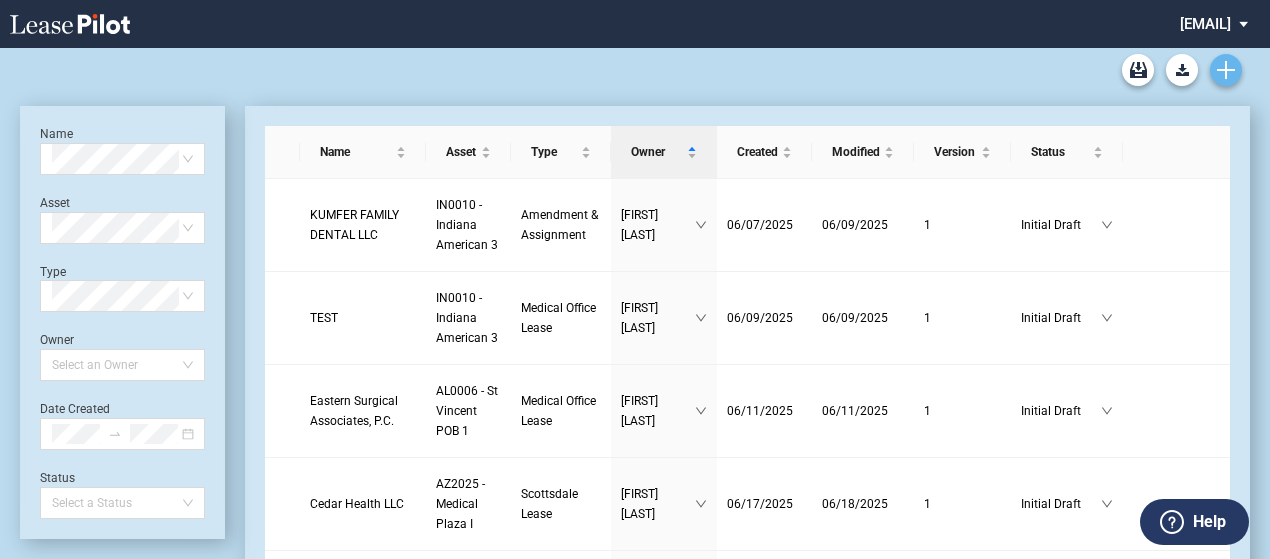 click at bounding box center [1226, 70] 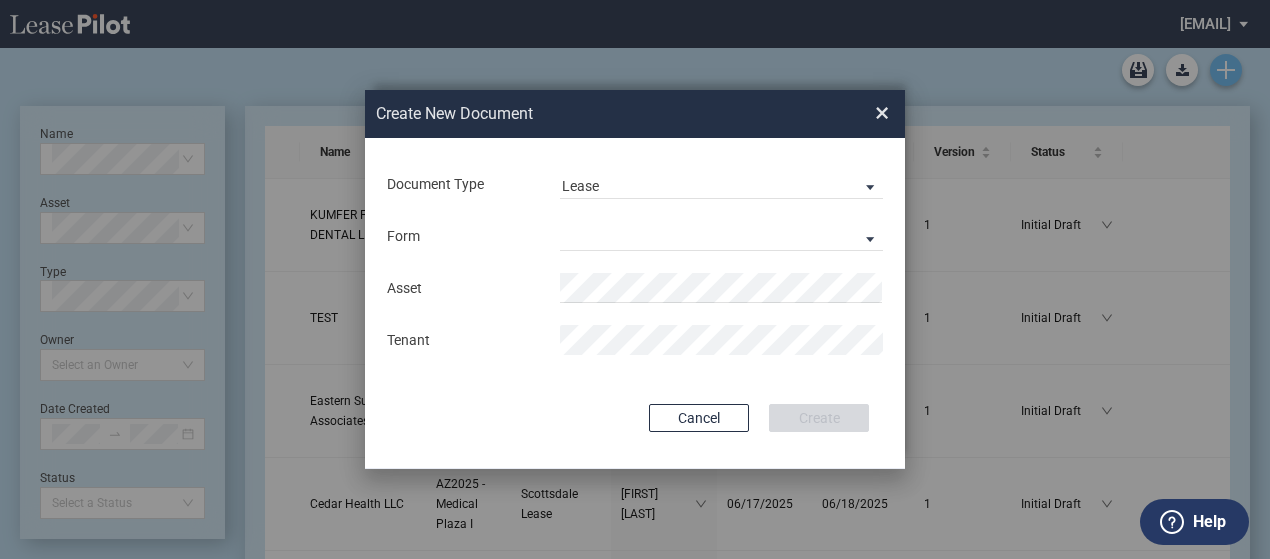 scroll, scrollTop: 0, scrollLeft: 0, axis: both 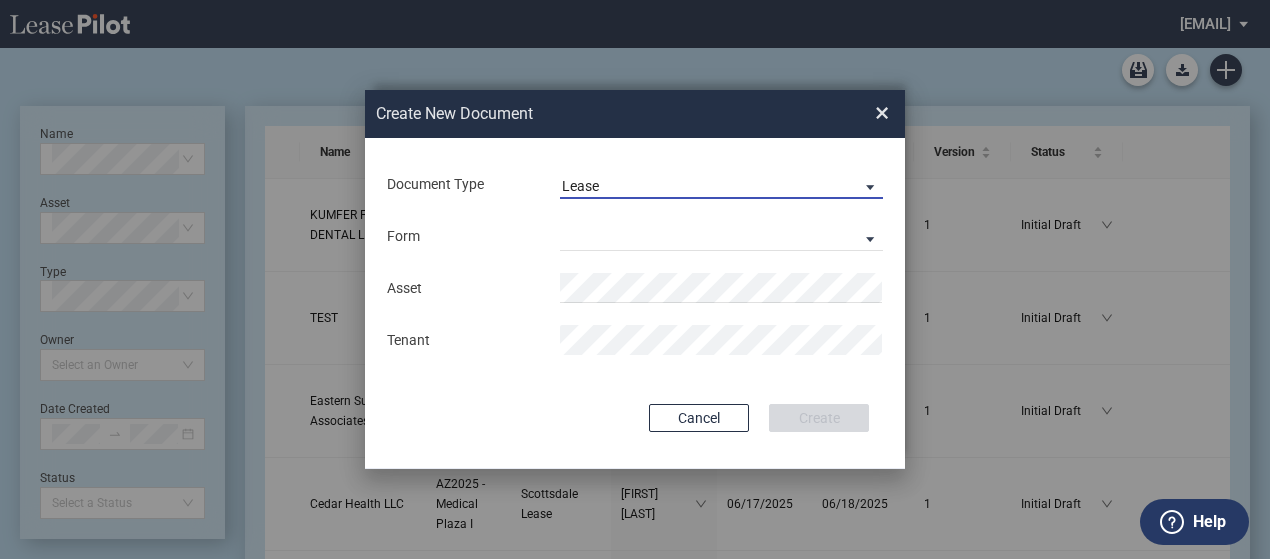 click on "Lease" at bounding box center [705, 187] 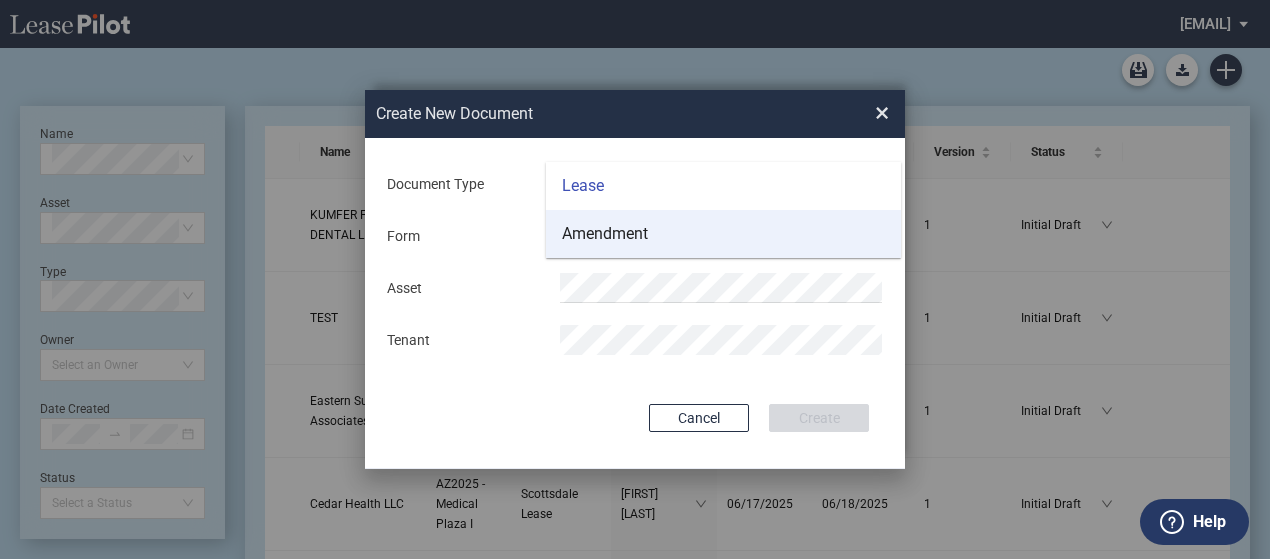click on "Amendment" at bounding box center [723, 234] 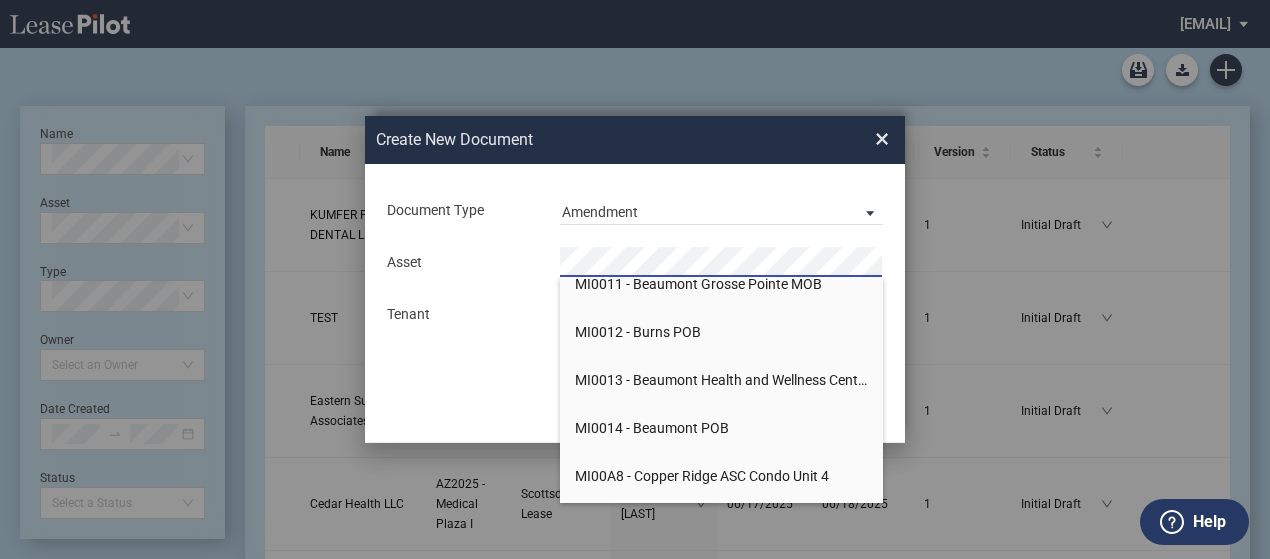 scroll, scrollTop: 12162, scrollLeft: 0, axis: vertical 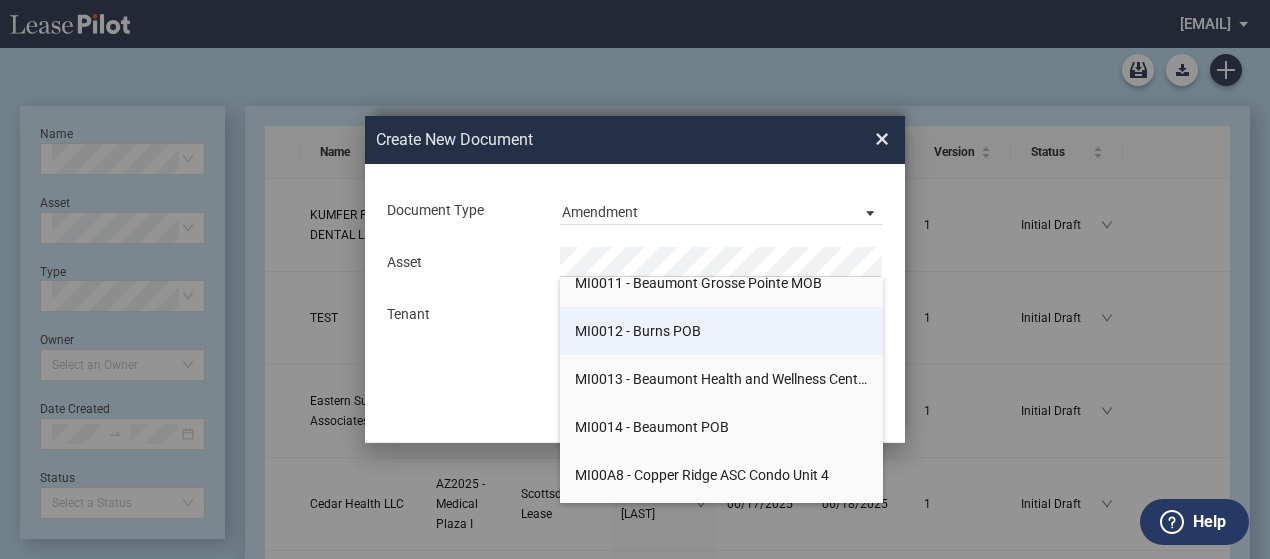 click on "MI0012 - Burns POB" at bounding box center (638, 331) 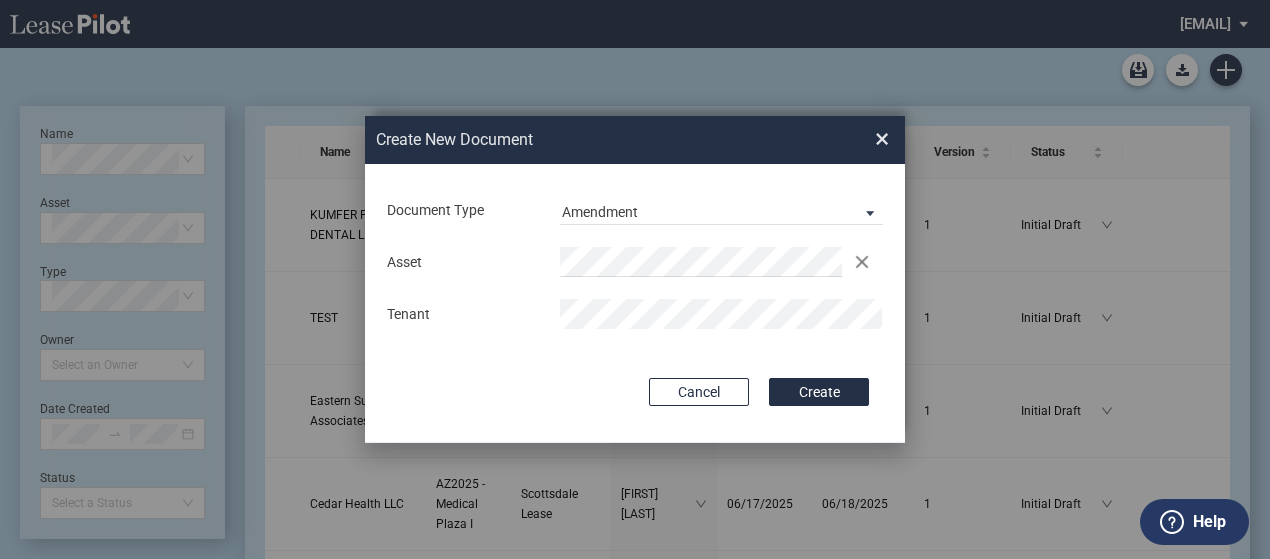 click on "Document Type
Amendment
Deal Type
Office
Deal Type
Office
Form
Amendment & Assignment
Amendment & Assignment
Asset
Clear
Tenant
Use Conformed Deal
The selected building was not in your LeasePilot platform when this conformed deal was created. Please recreate the conformed deal if you want to use it for this building.
Copy Deal Terms from
Cancel
Create
Creating..." at bounding box center [635, 303] 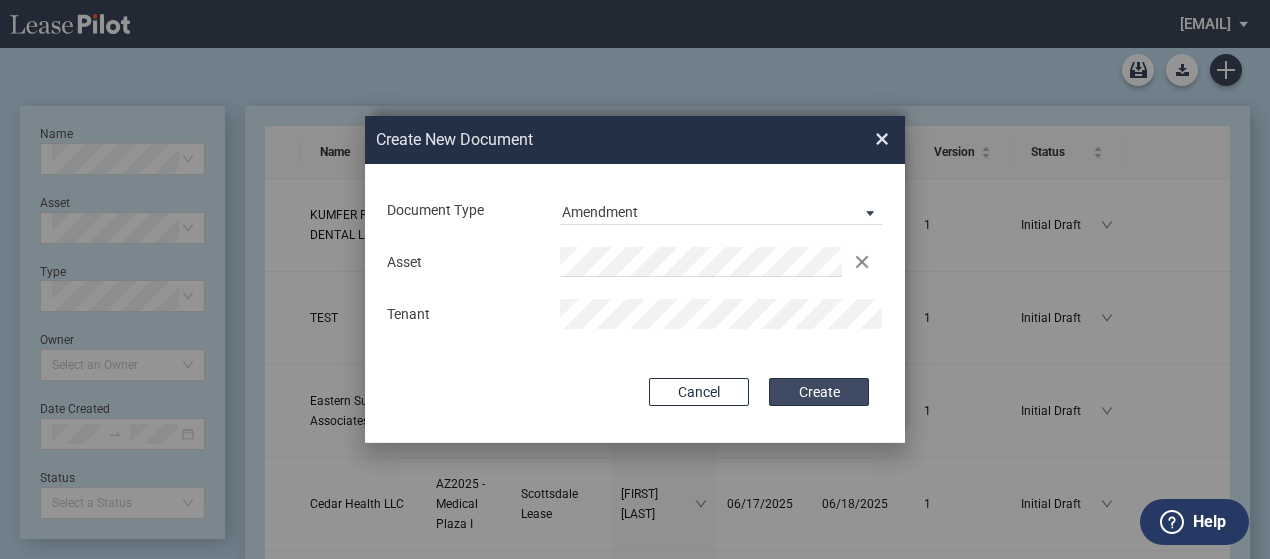 click on "Create" at bounding box center [819, 392] 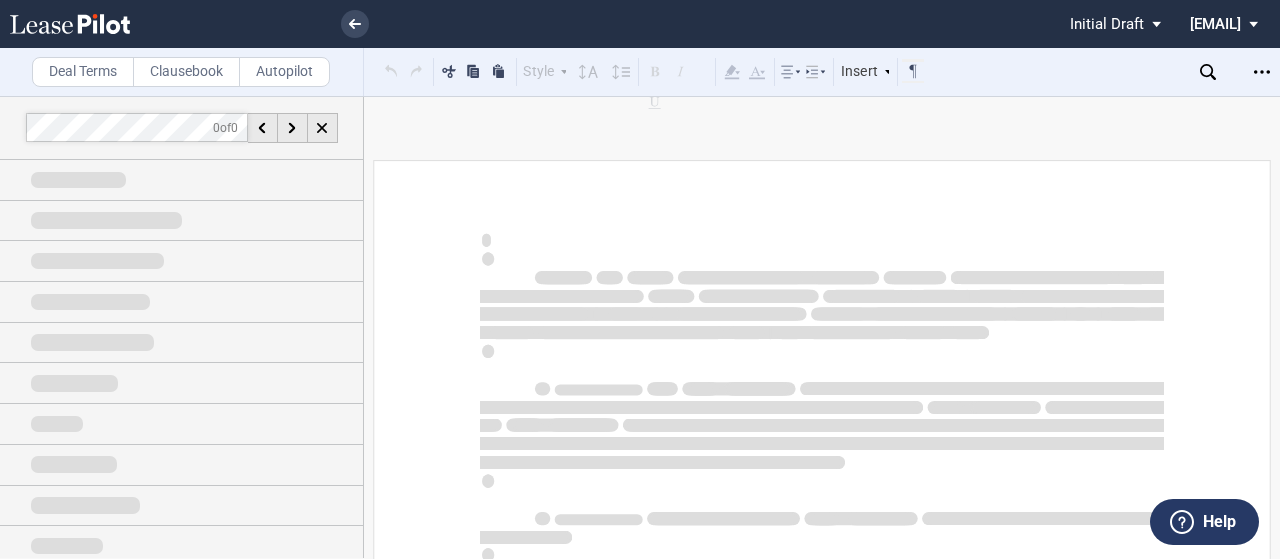 scroll, scrollTop: 0, scrollLeft: 0, axis: both 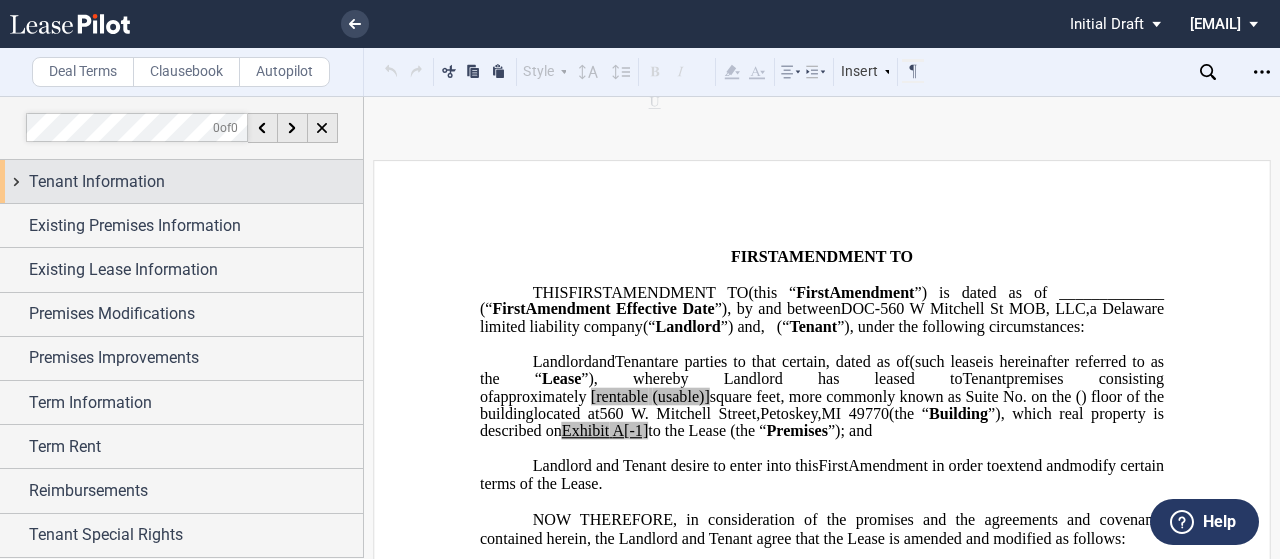 click on "Tenant Information" at bounding box center (196, 182) 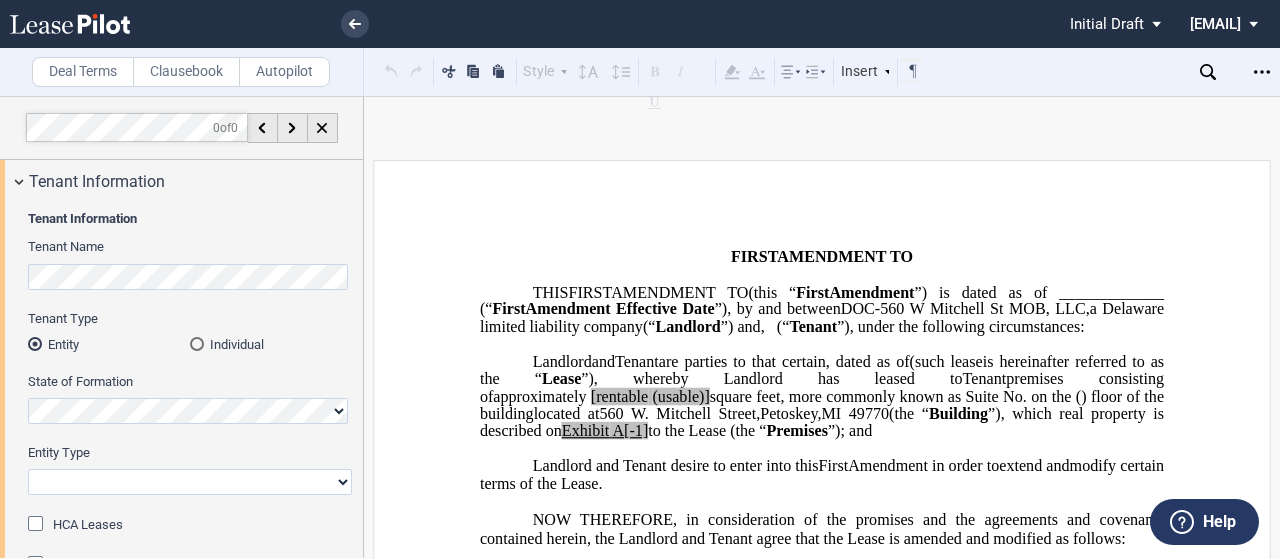 scroll, scrollTop: 118, scrollLeft: 0, axis: vertical 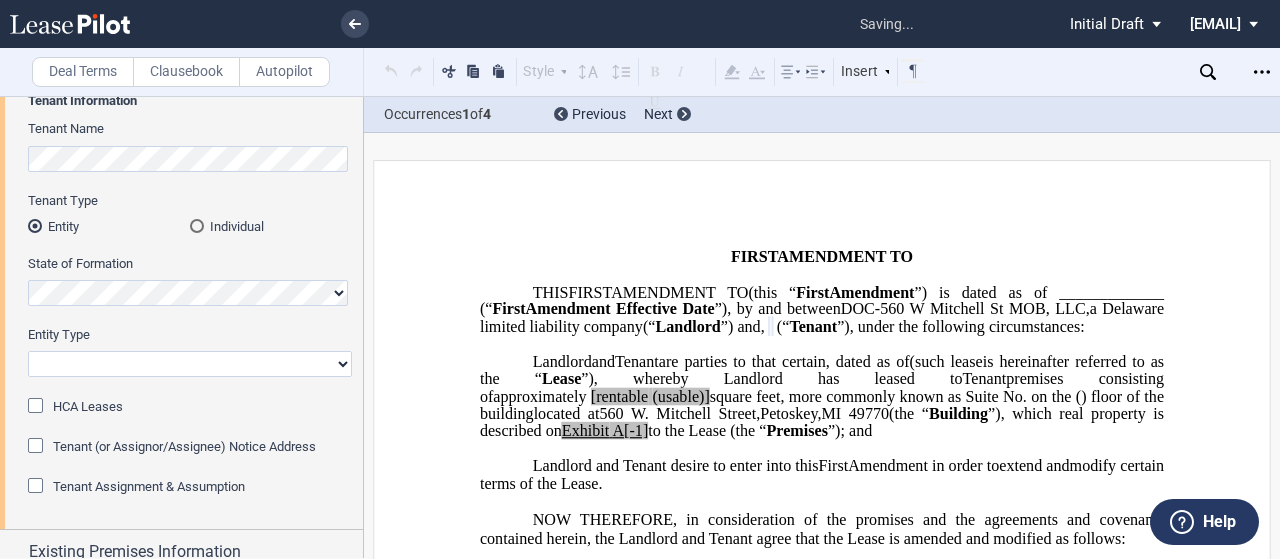 click on "Corporation
Limited Liability Company
General Partnership
Limited Partnership
Other" at bounding box center [190, 364] 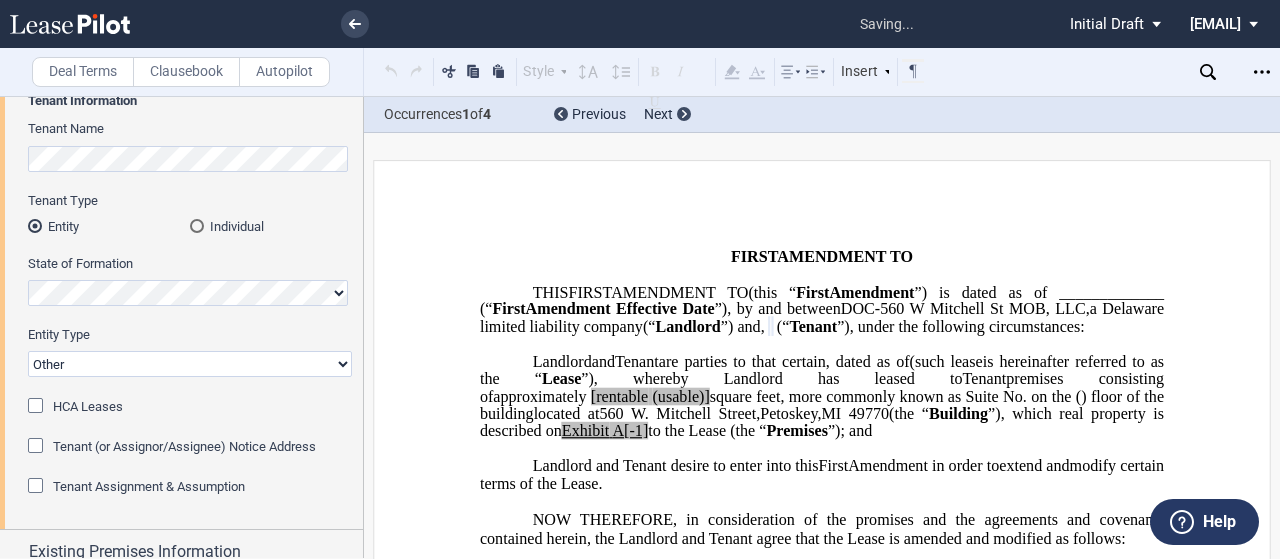 click on "Corporation
Limited Liability Company
General Partnership
Limited Partnership
Other" at bounding box center (190, 364) 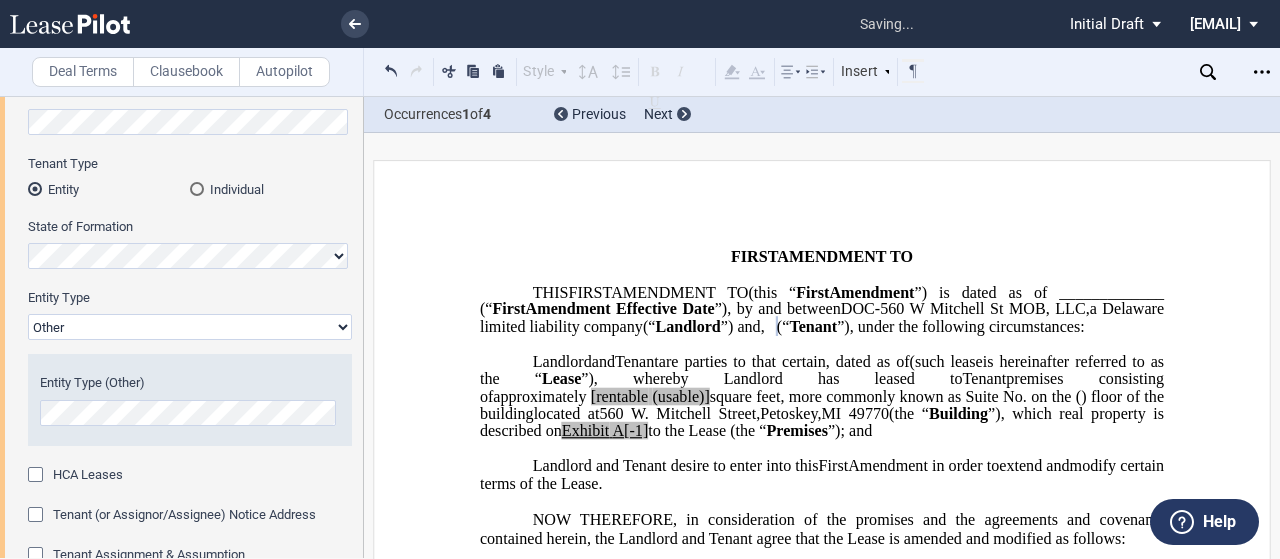 scroll, scrollTop: 154, scrollLeft: 0, axis: vertical 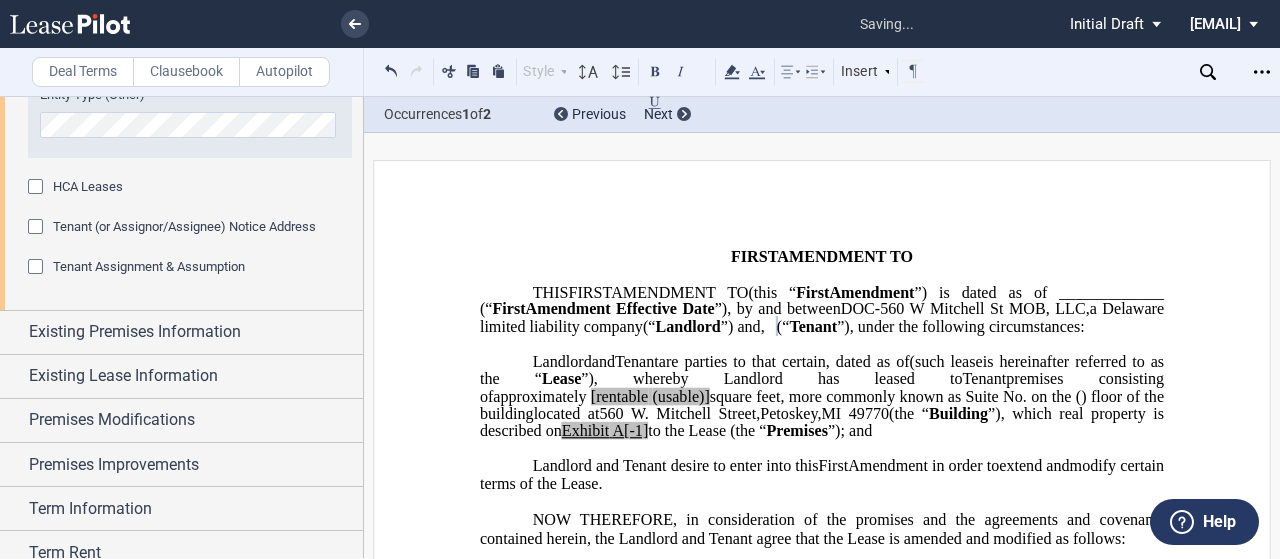click on "Existing Premises Information" at bounding box center (181, 332) 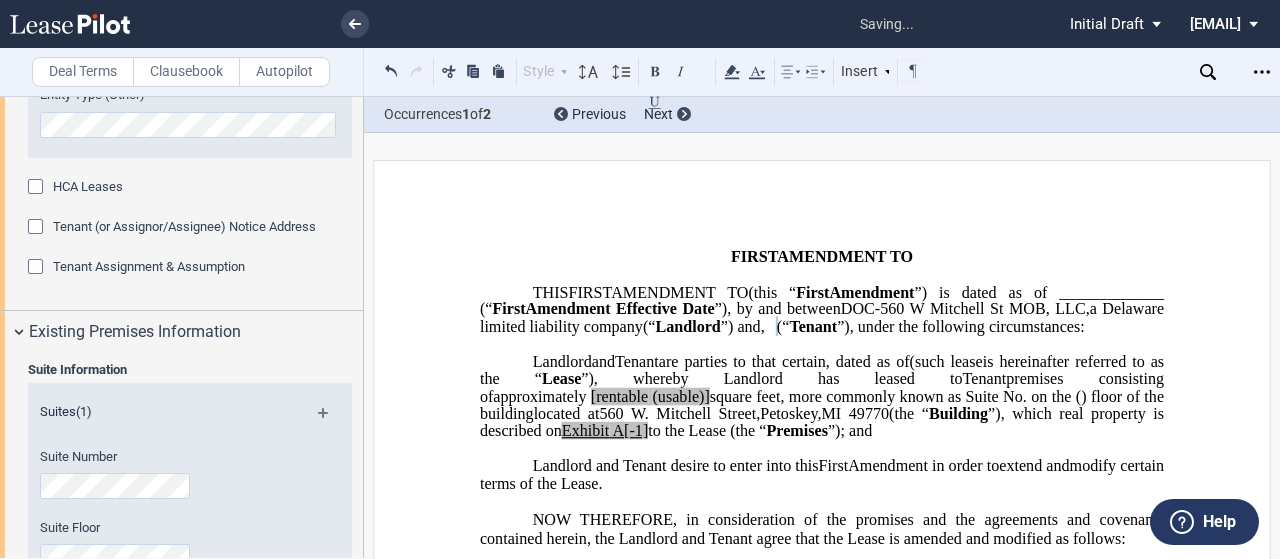 scroll, scrollTop: 605, scrollLeft: 0, axis: vertical 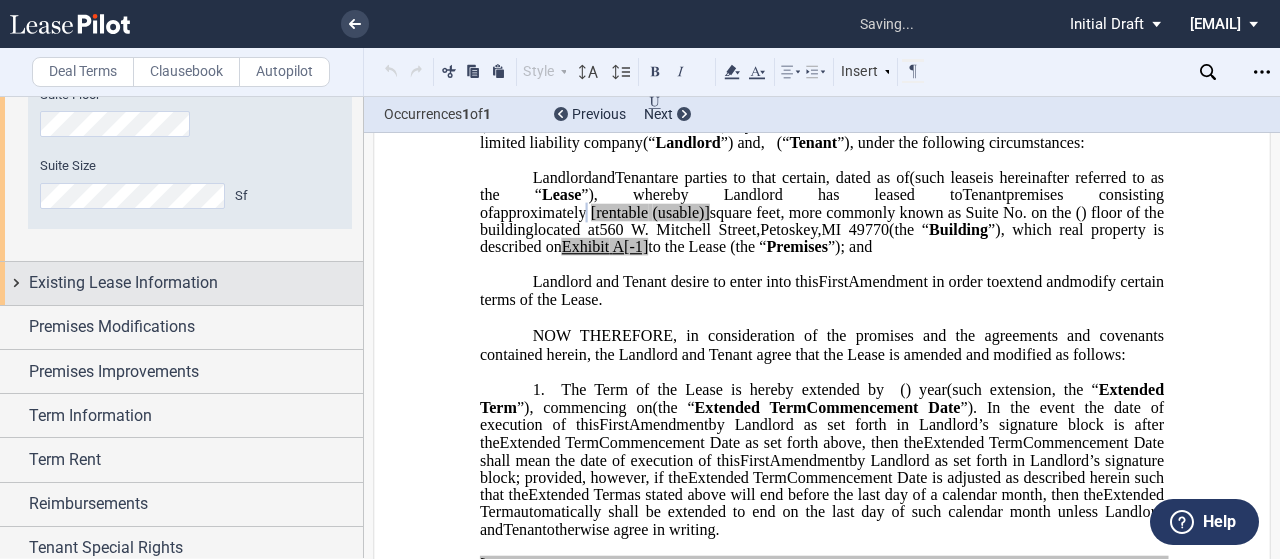 click on "Existing Lease Information" at bounding box center [123, 283] 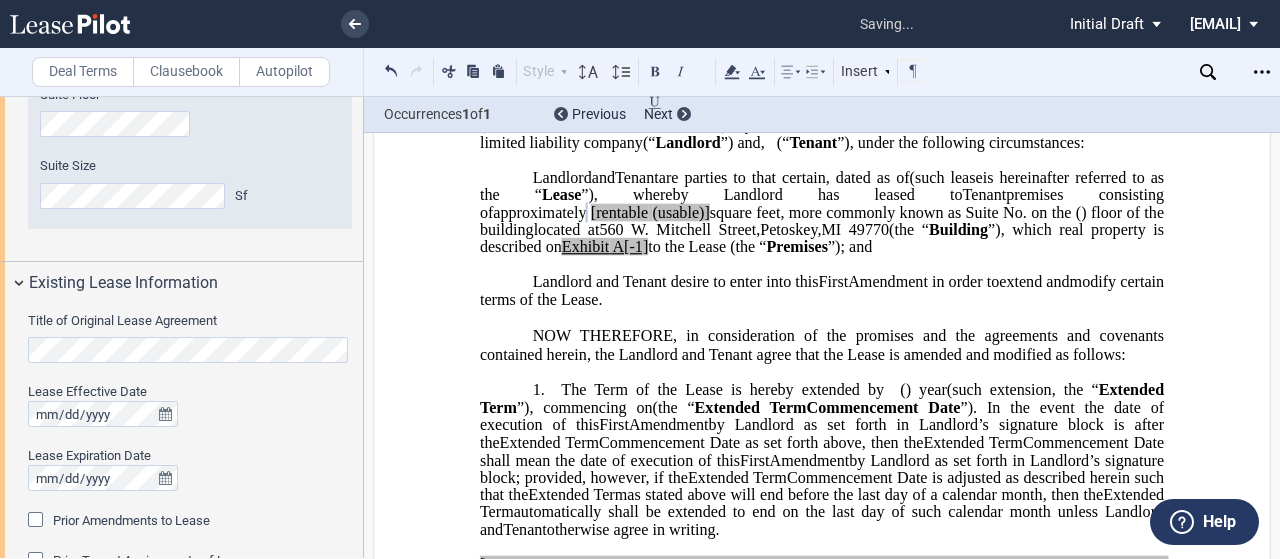 scroll, scrollTop: 942, scrollLeft: 0, axis: vertical 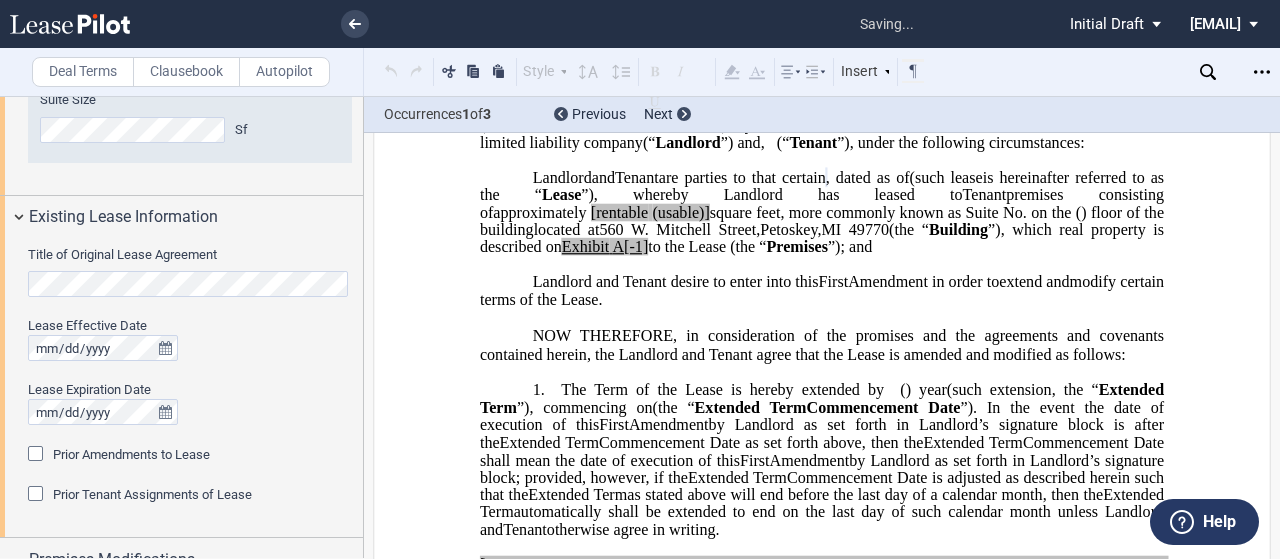 click on ".bocls-1{fill:#26354a;fill-rule:evenodd}
Loading...
×
saving...
Pending...
Pending...
Initial Draft
Initial Draft
Initial Draft
In Negotiation
In Negotiation
Final Draft
Final Draft
[EMAIL]
Change Password
2-Factor Authentication
Sign Out
Deal Terms
Clausebook
Autopilot
Style
Normal
8pt
9pt
10pt
10.5pt
11pt
12pt
14pt
16pt
Normal
1
1.15
1.5
2
3
No Color" at bounding box center [640, 279] 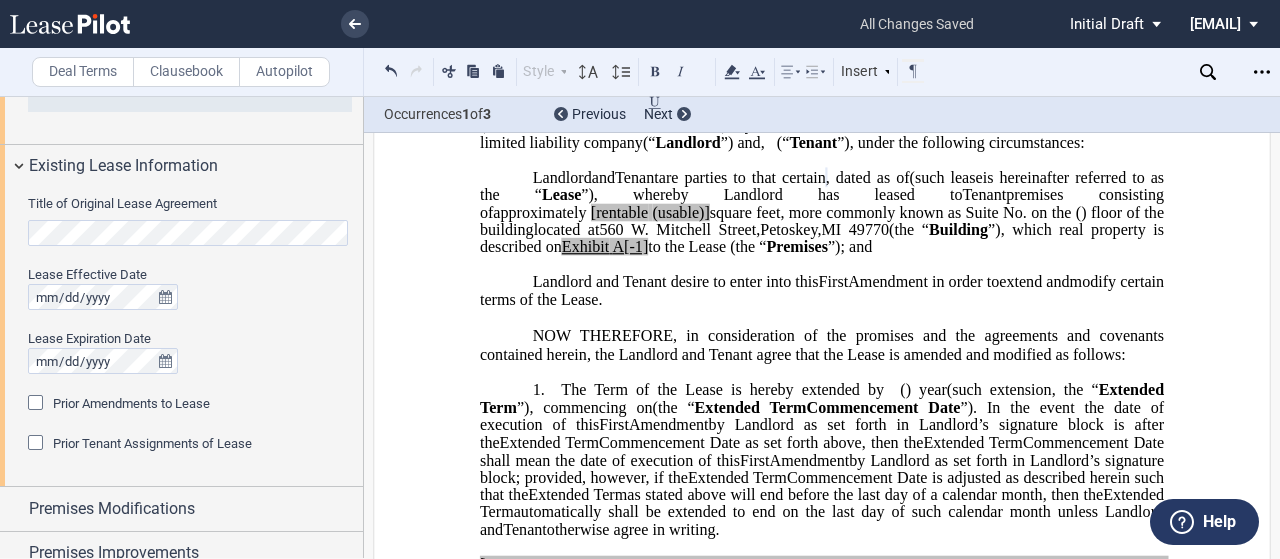 scroll, scrollTop: 995, scrollLeft: 0, axis: vertical 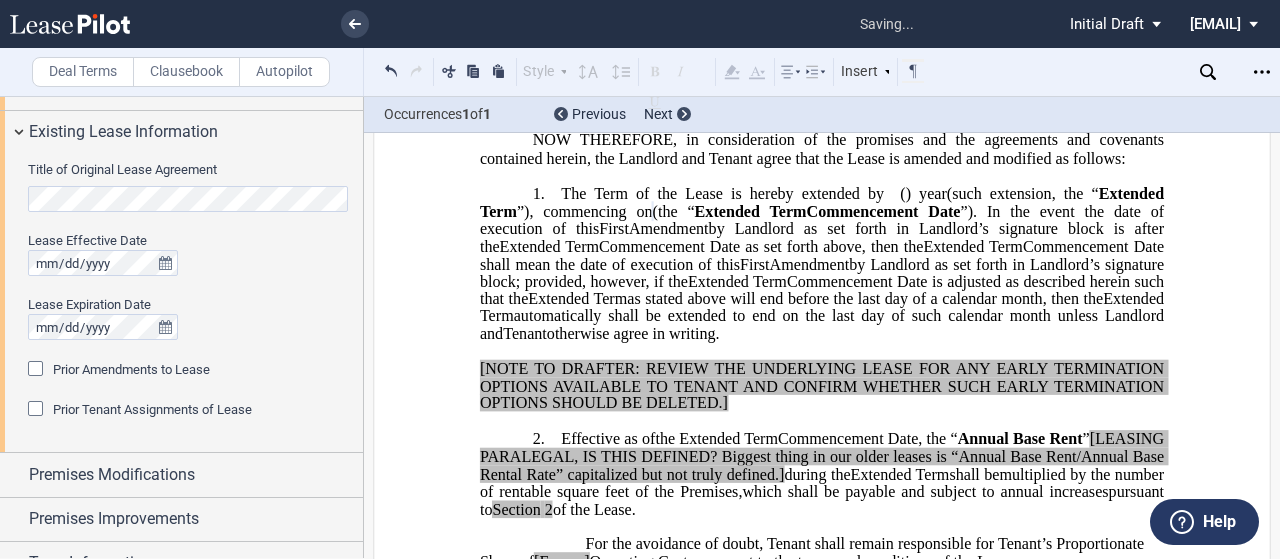 click on "Prior Amendments to Lease" at bounding box center [131, 369] 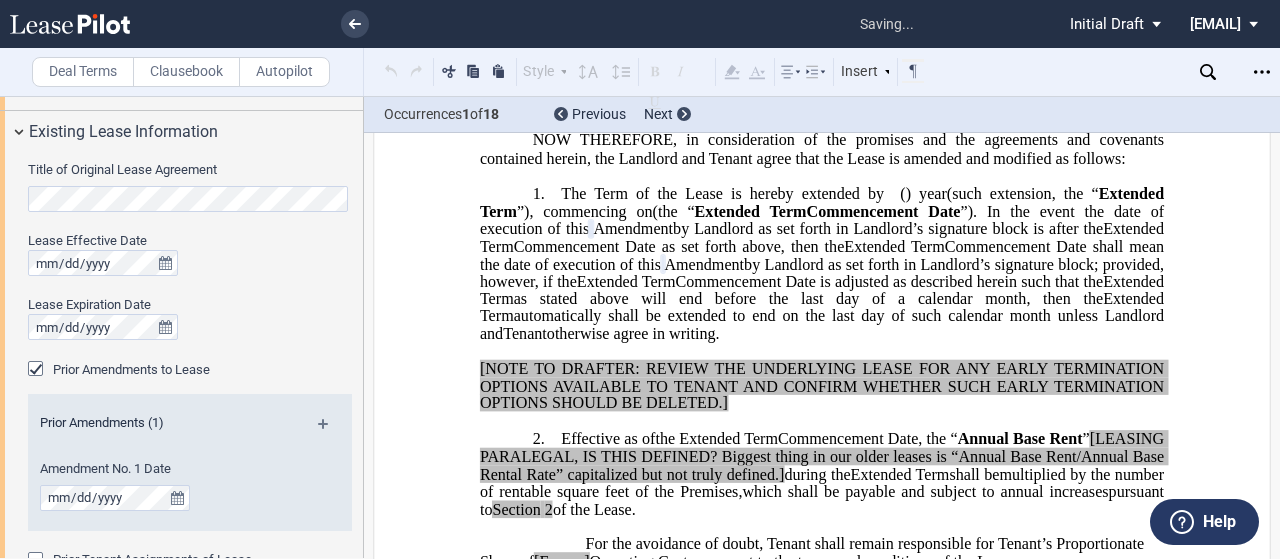 scroll, scrollTop: 398, scrollLeft: 0, axis: vertical 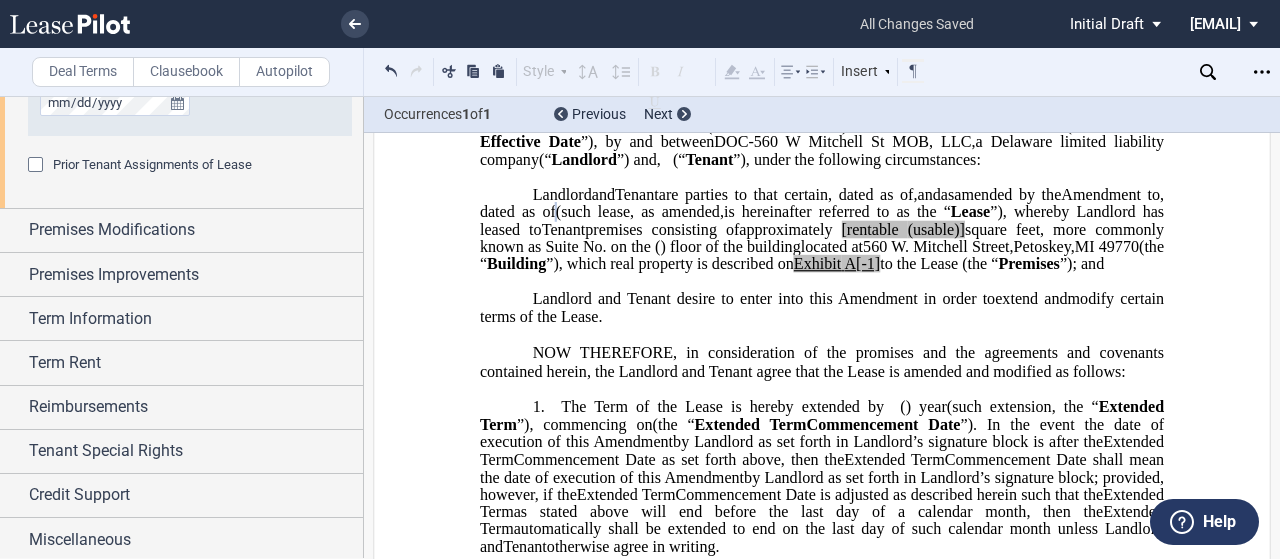 click on "(usable)]" 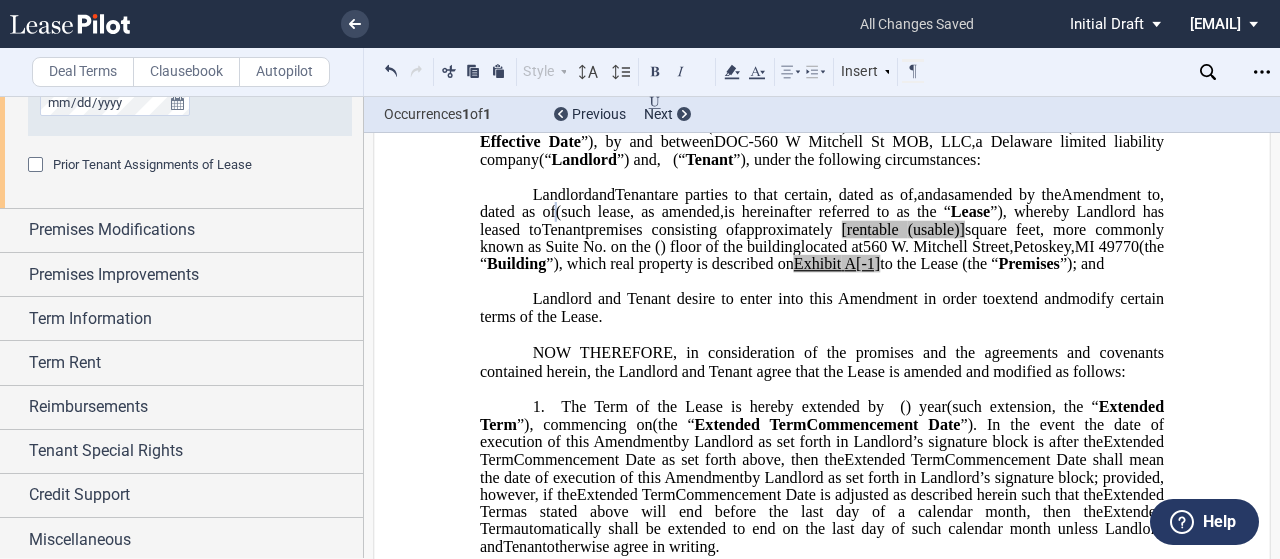 type 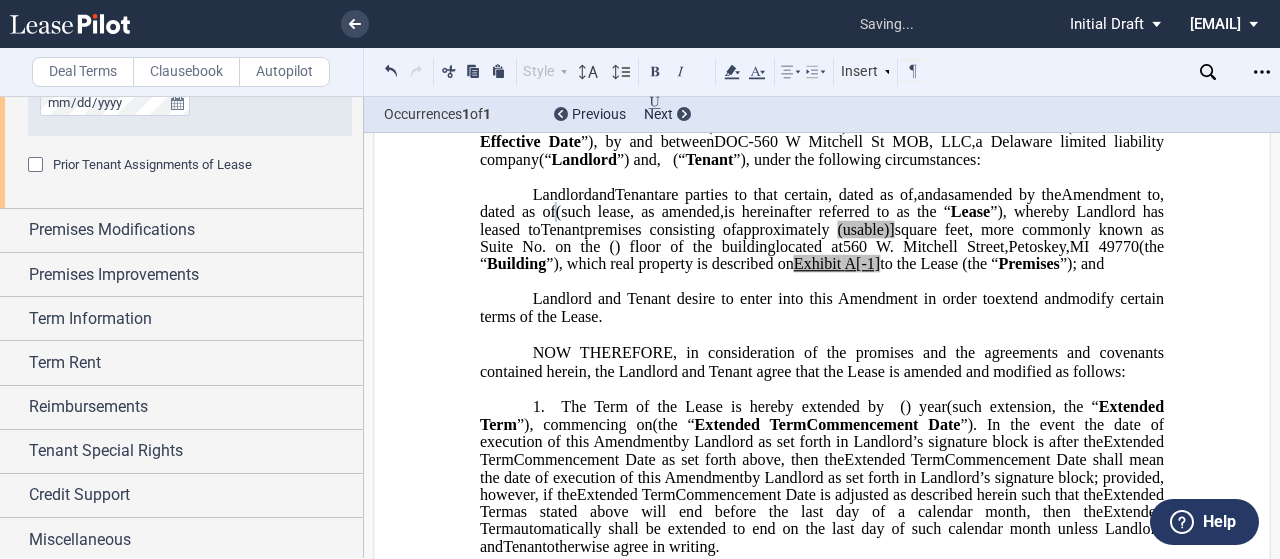 click on "(usable)]" 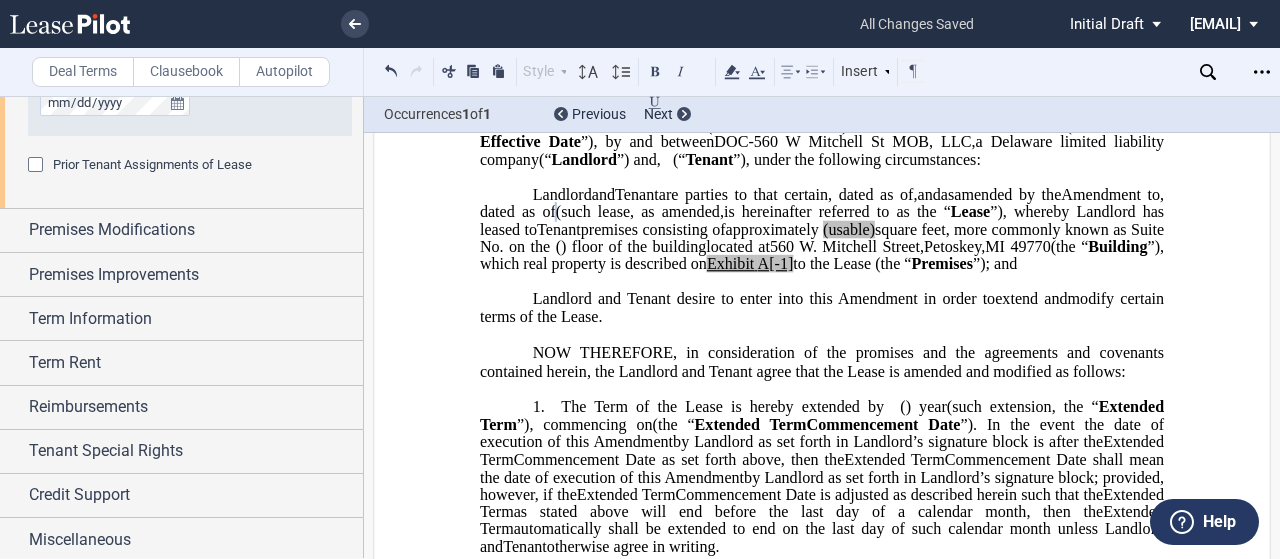 click on "to the Lease (the “" 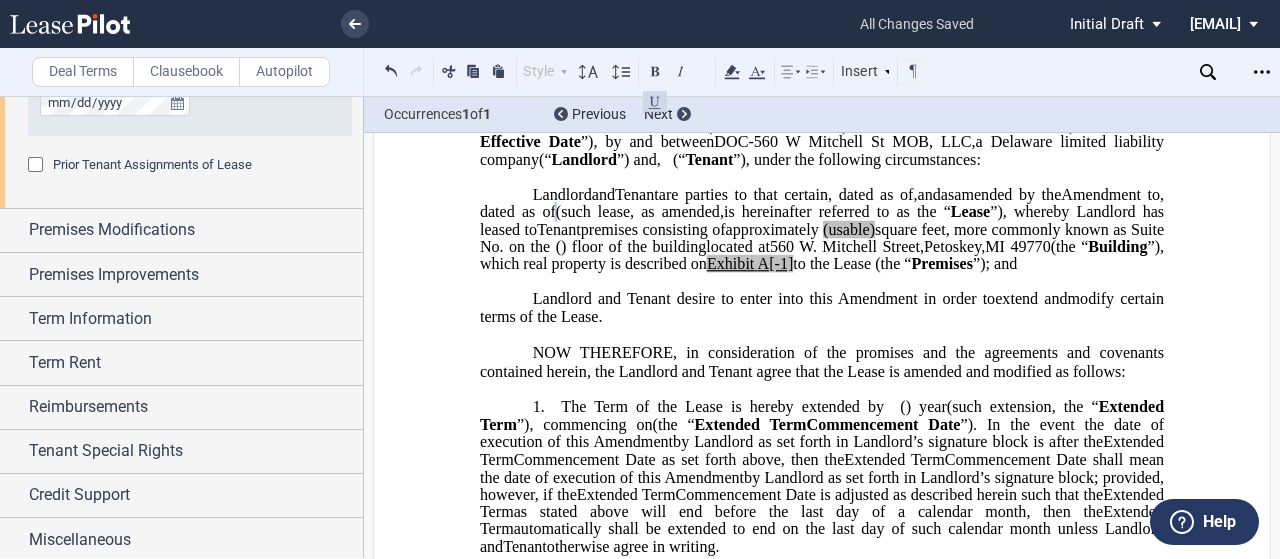 type 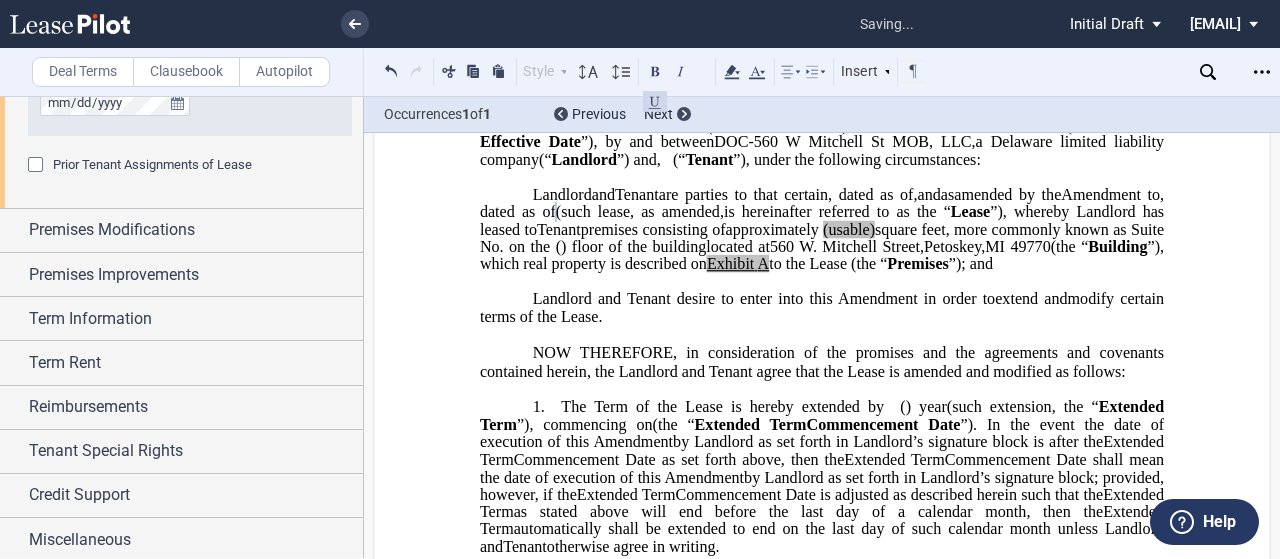 click on "Clausebook" at bounding box center (186, 72) 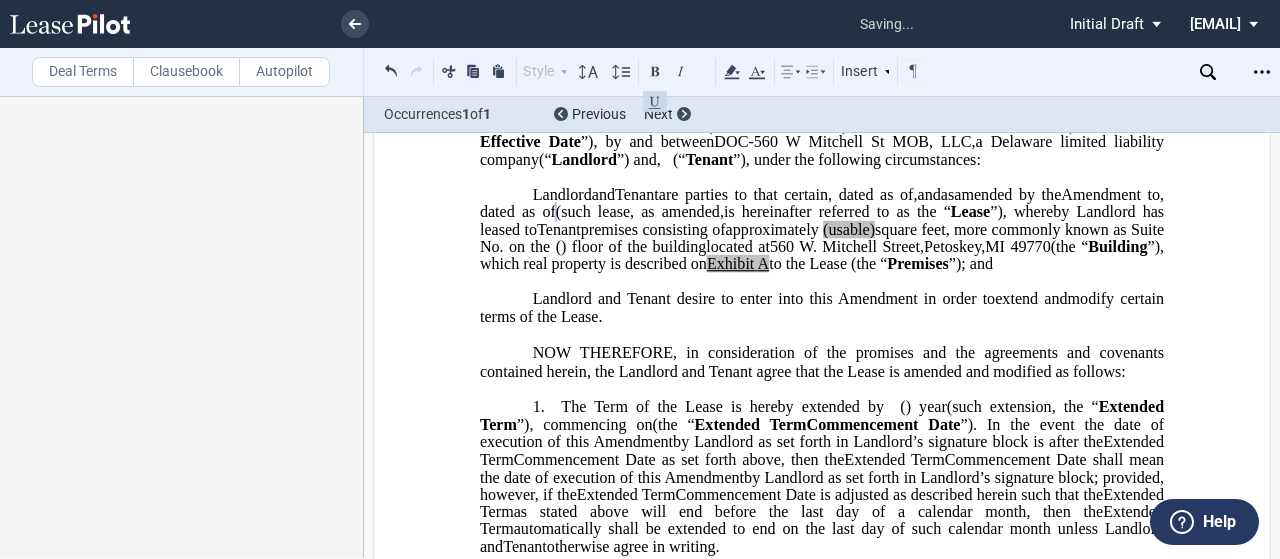scroll, scrollTop: 0, scrollLeft: 0, axis: both 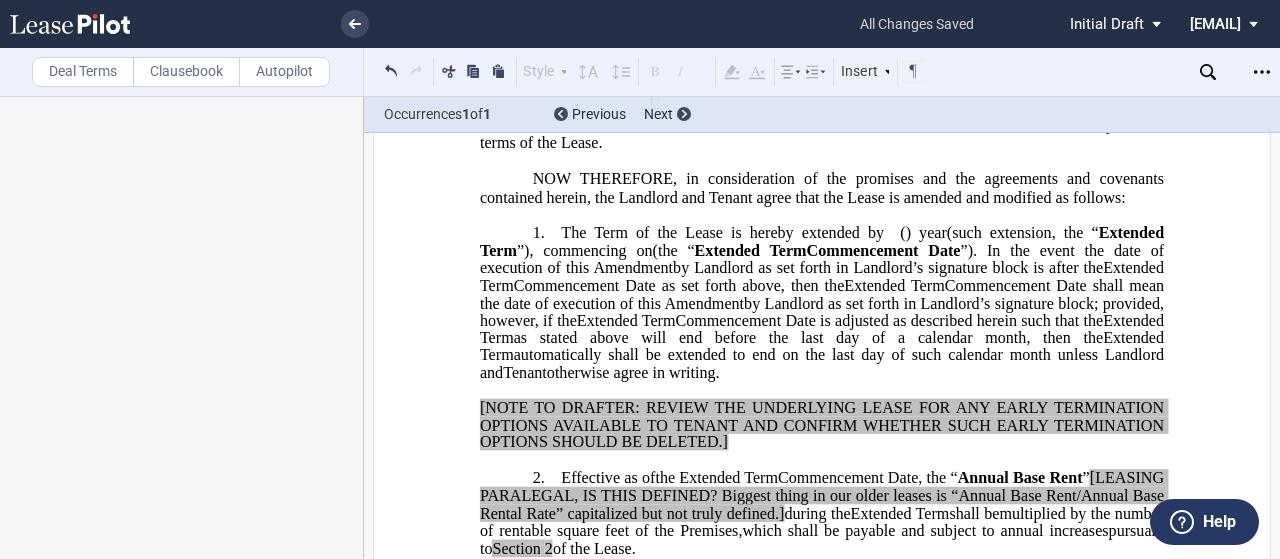 click on "Deal Terms" at bounding box center [83, 72] 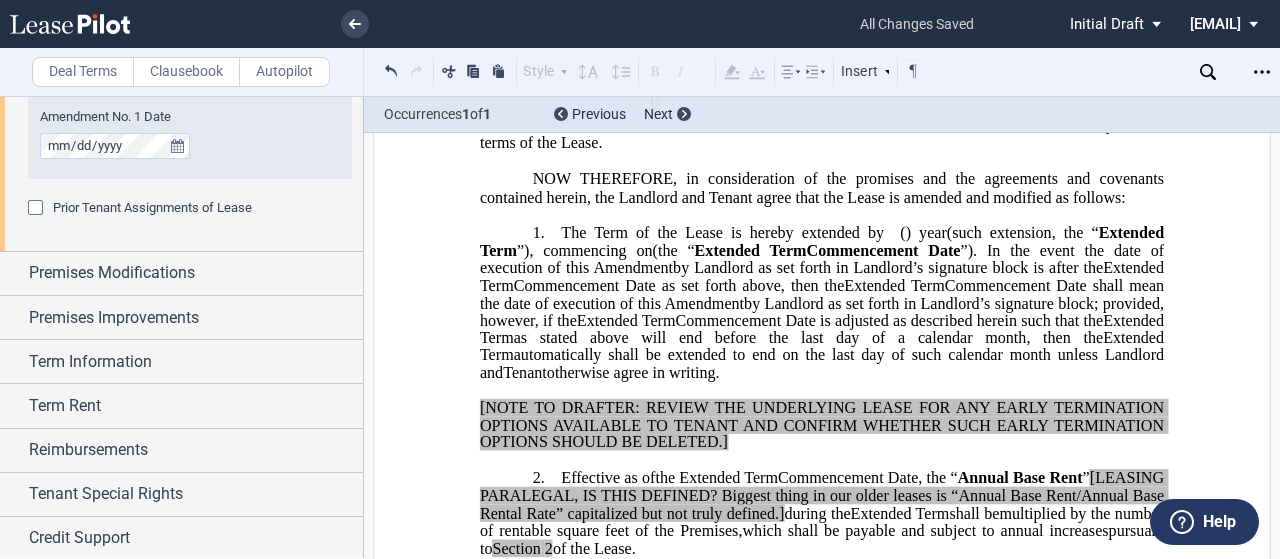 scroll, scrollTop: 1400, scrollLeft: 0, axis: vertical 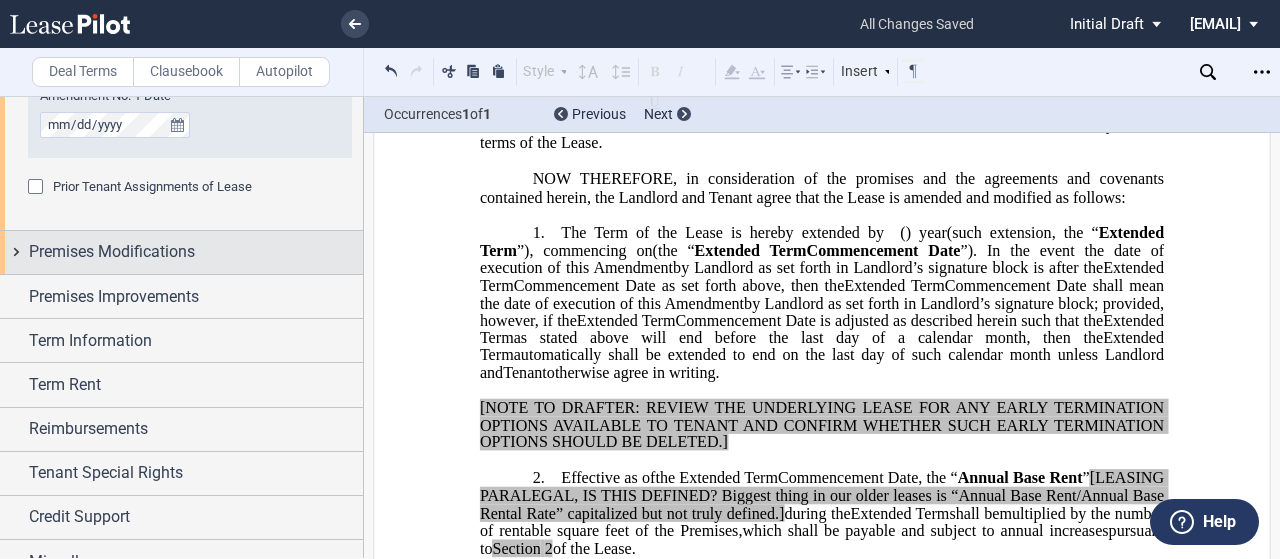 click on "Premises Modifications" at bounding box center [181, 252] 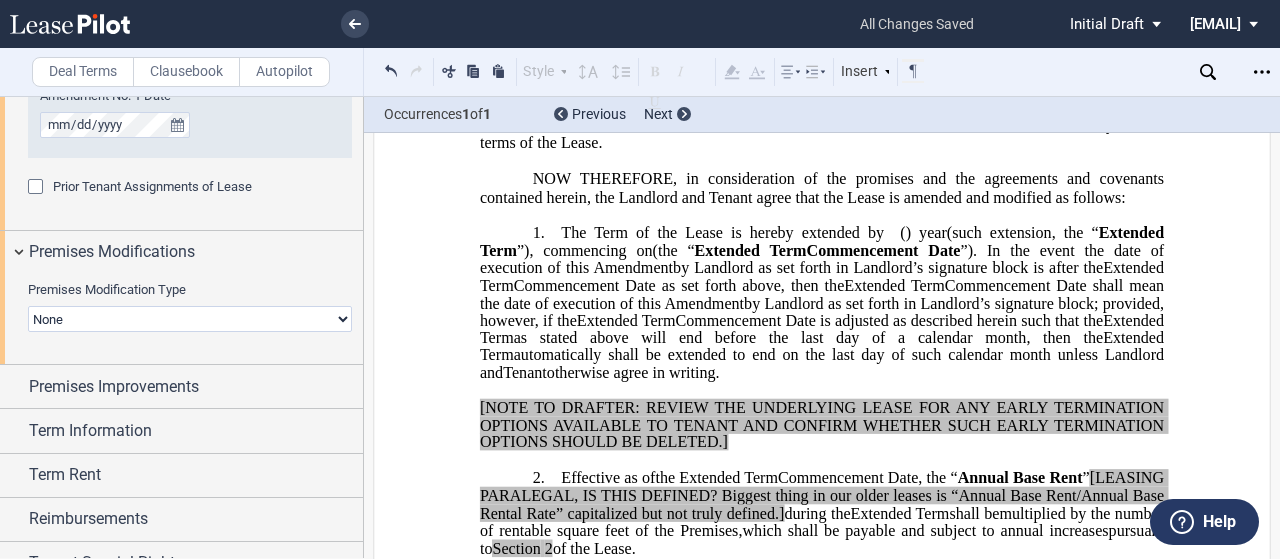 click on "None
Expansion
Relocation" at bounding box center [190, 319] 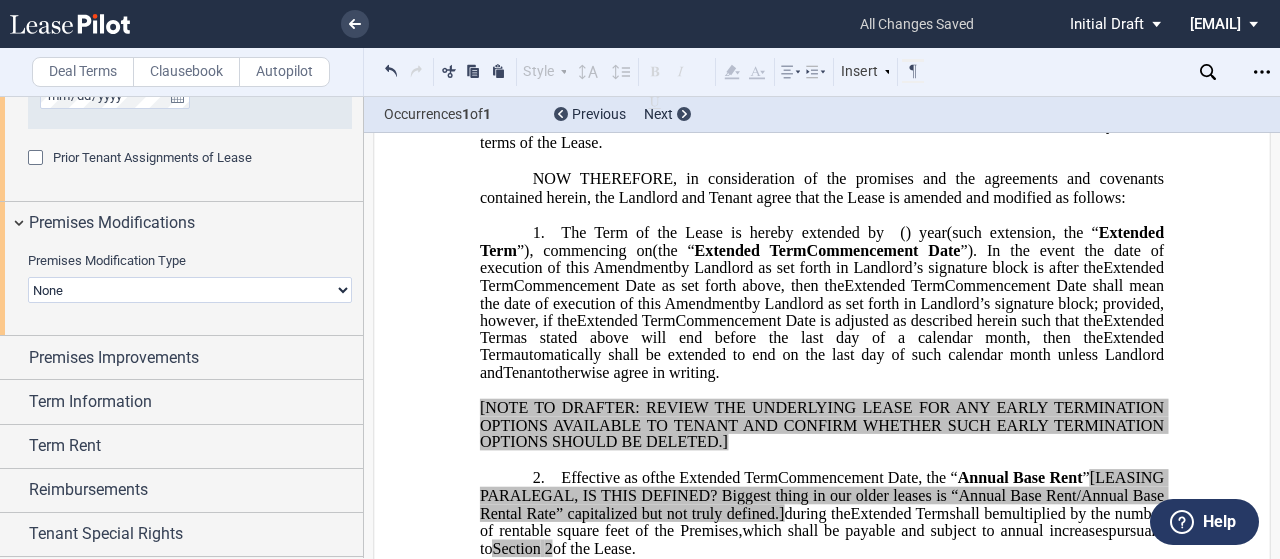 click on "None
Expansion
Relocation" at bounding box center [190, 290] 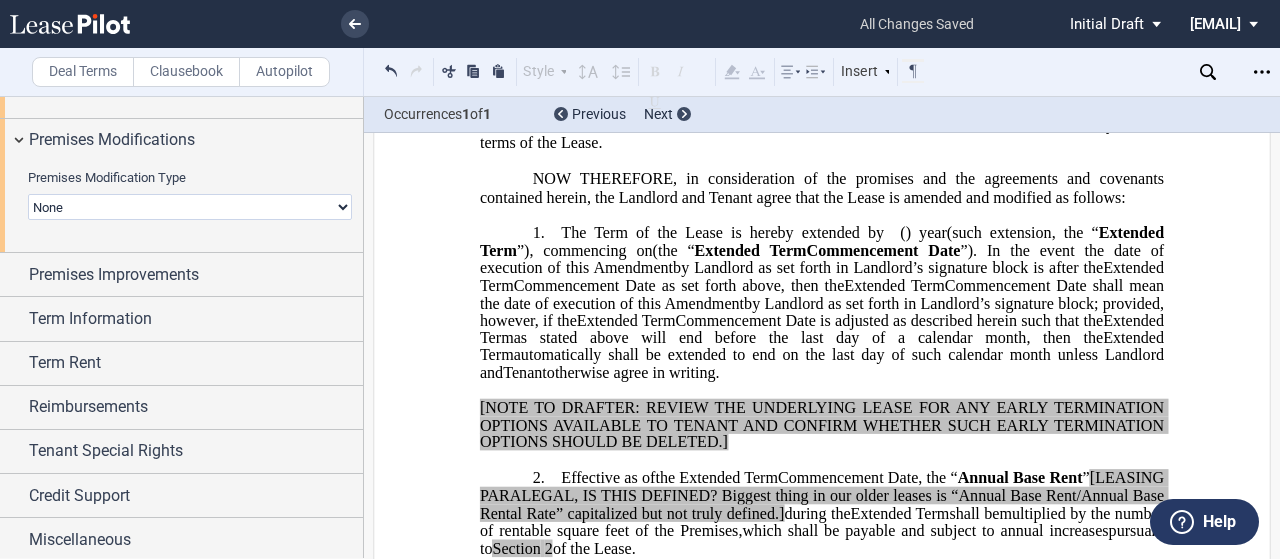 scroll, scrollTop: 1511, scrollLeft: 0, axis: vertical 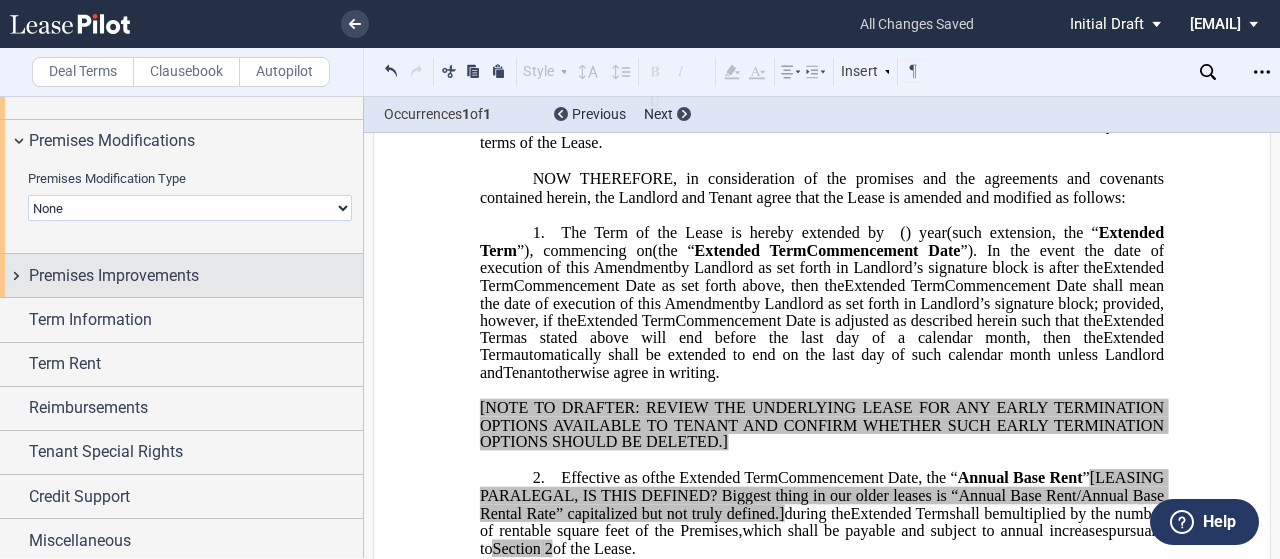 click on "Premises Improvements" at bounding box center [196, 276] 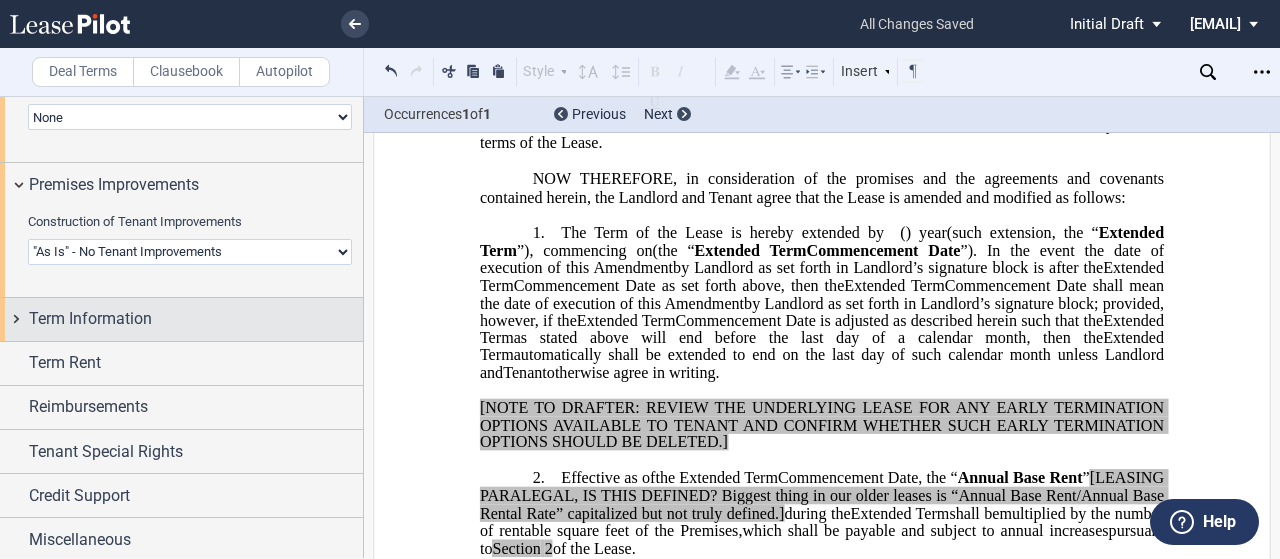 scroll, scrollTop: 1602, scrollLeft: 0, axis: vertical 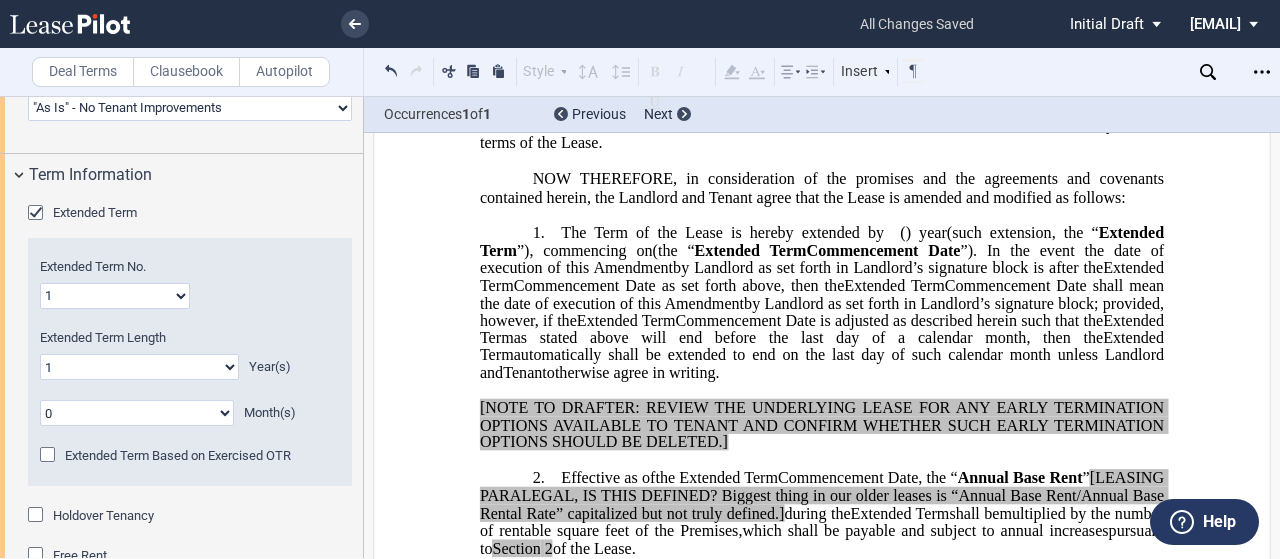click on "1 2 3 4 5 6 7 8 9 10 11 12 13 14 15 16 17 18 19 20" at bounding box center [115, 296] 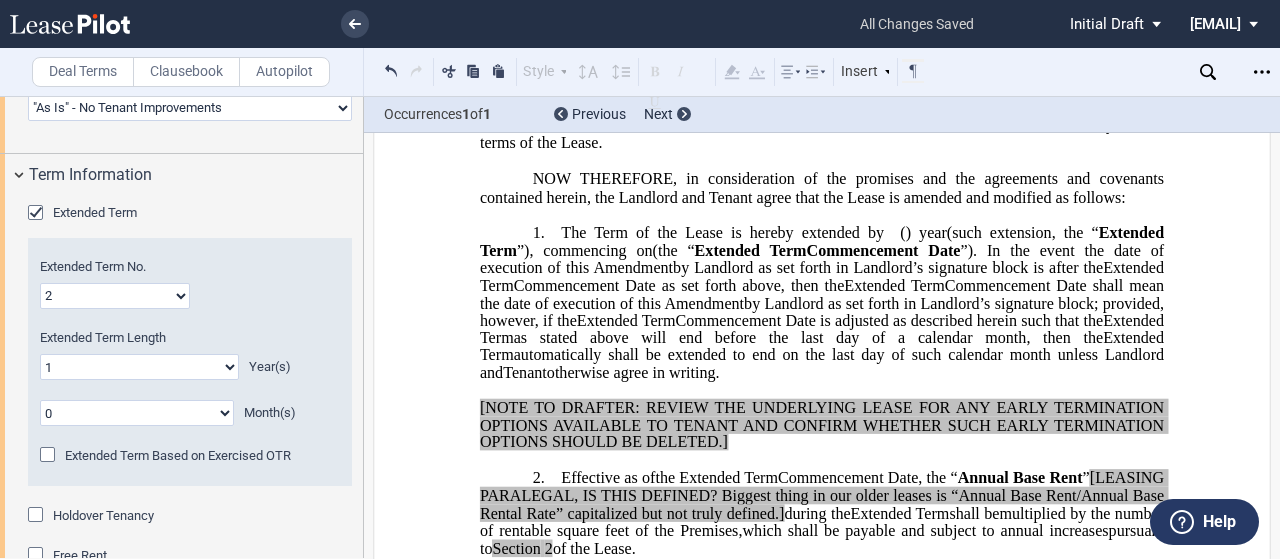 click on "1 2 3 4 5 6 7 8 9 10 11 12 13 14 15 16 17 18 19 20" at bounding box center (115, 296) 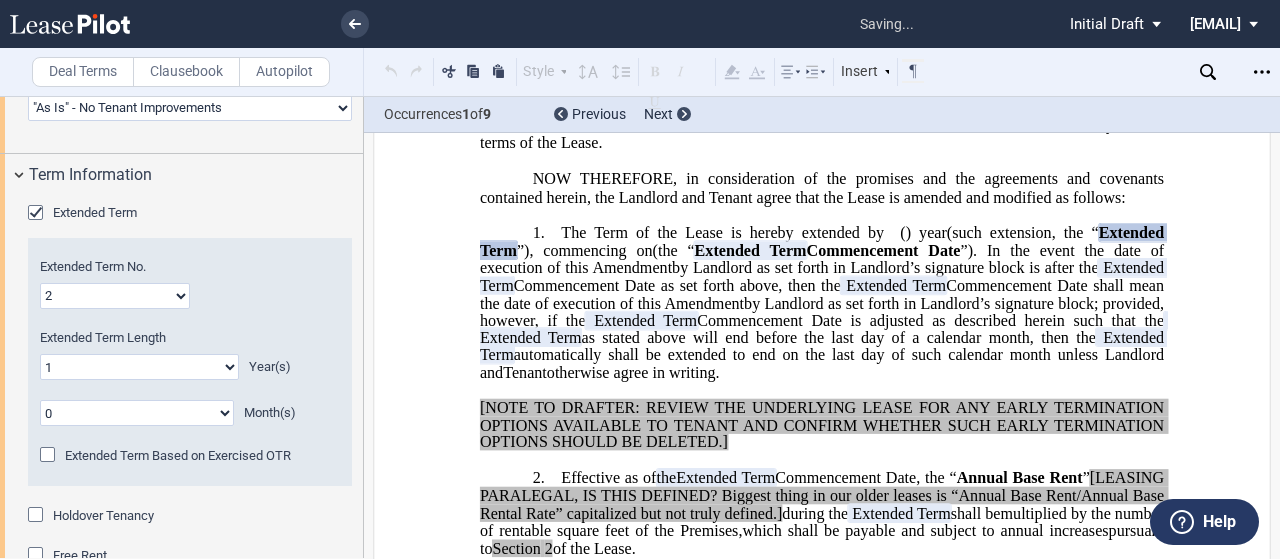 click on "0 1 2 3 4 5 6 7 8 9 10 11 12 13 14 15 16 17 18 19 20" 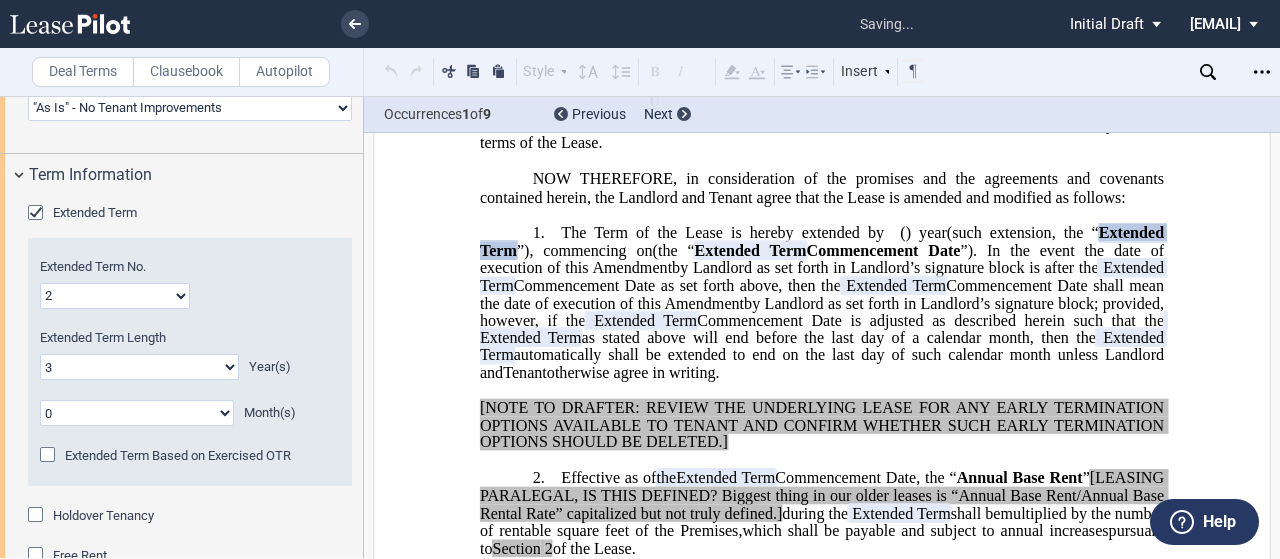 click on "0 1 2 3 4 5 6 7 8 9 10 11 12 13 14 15 16 17 18 19 20" 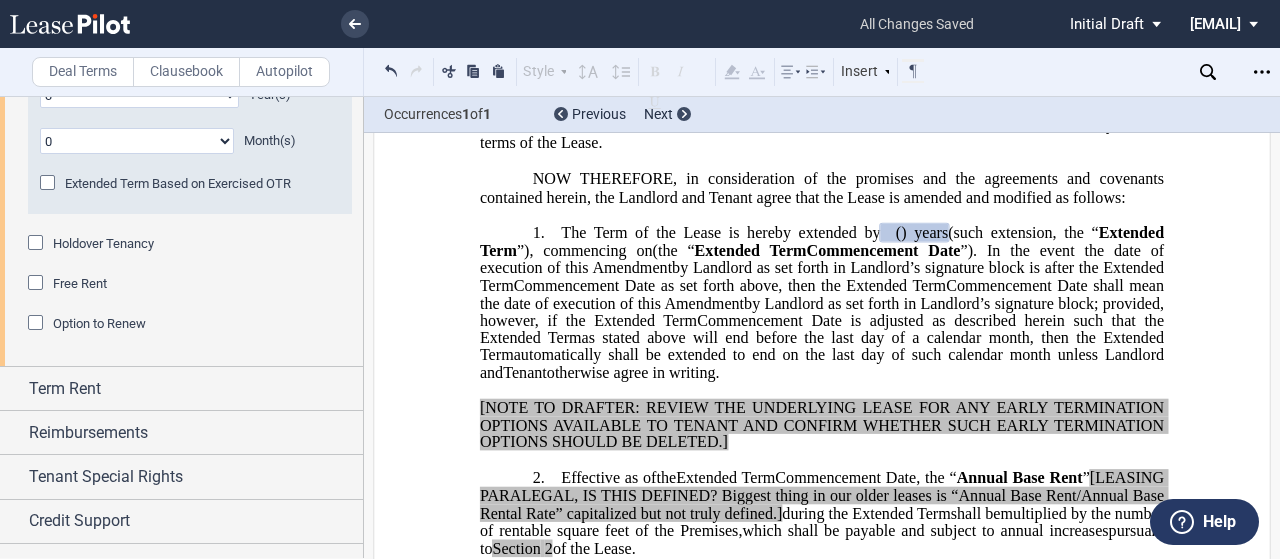 scroll, scrollTop: 2044, scrollLeft: 0, axis: vertical 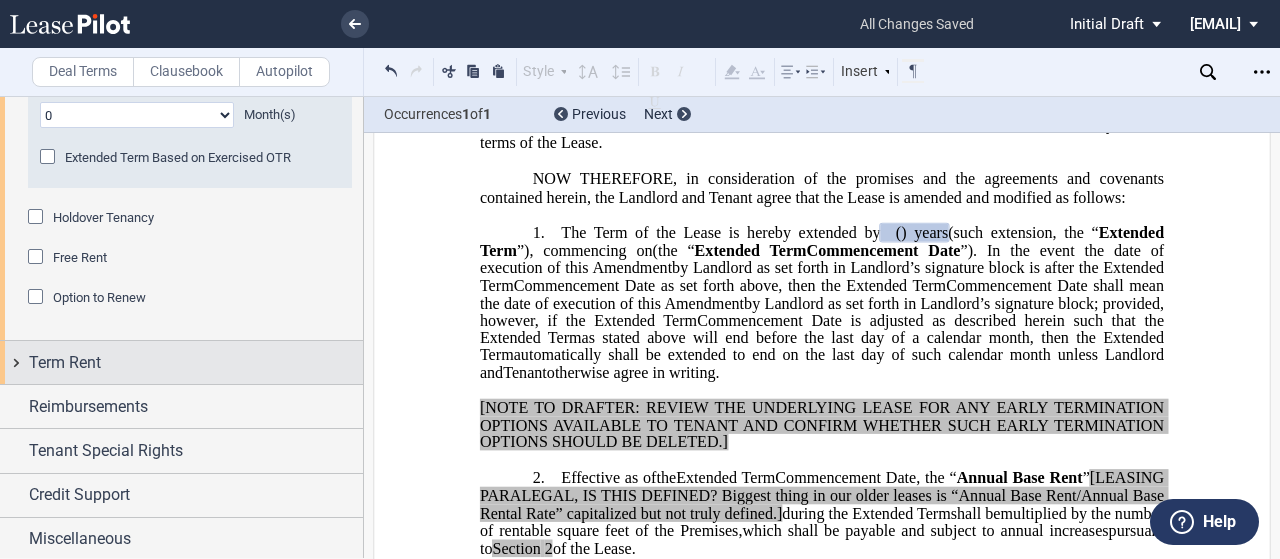 click on "Term Rent" at bounding box center [196, 363] 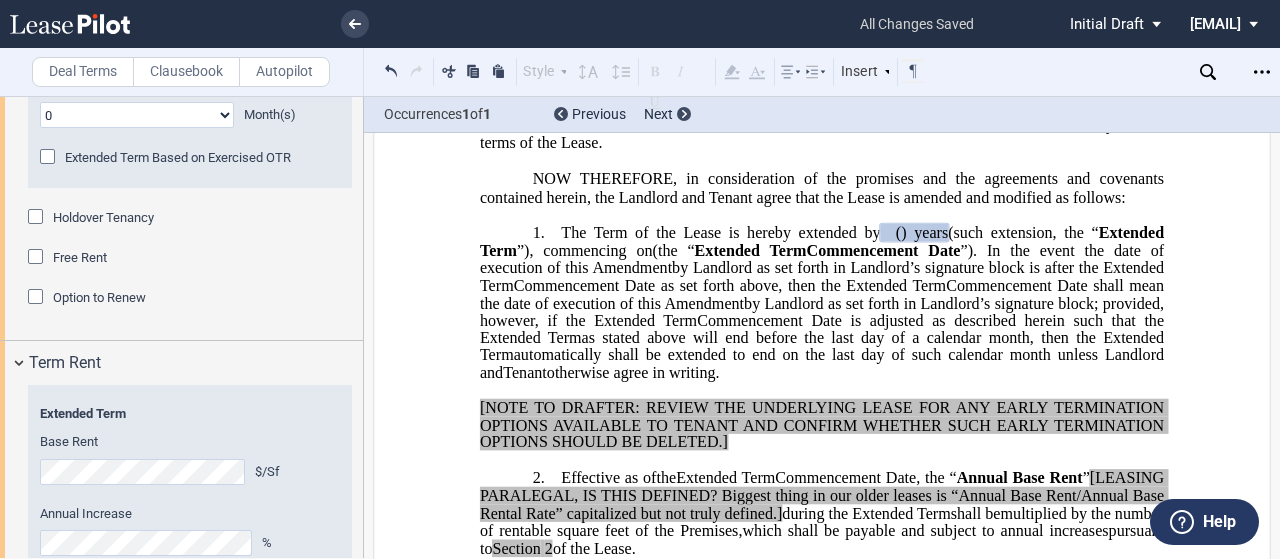 scroll, scrollTop: 2267, scrollLeft: 0, axis: vertical 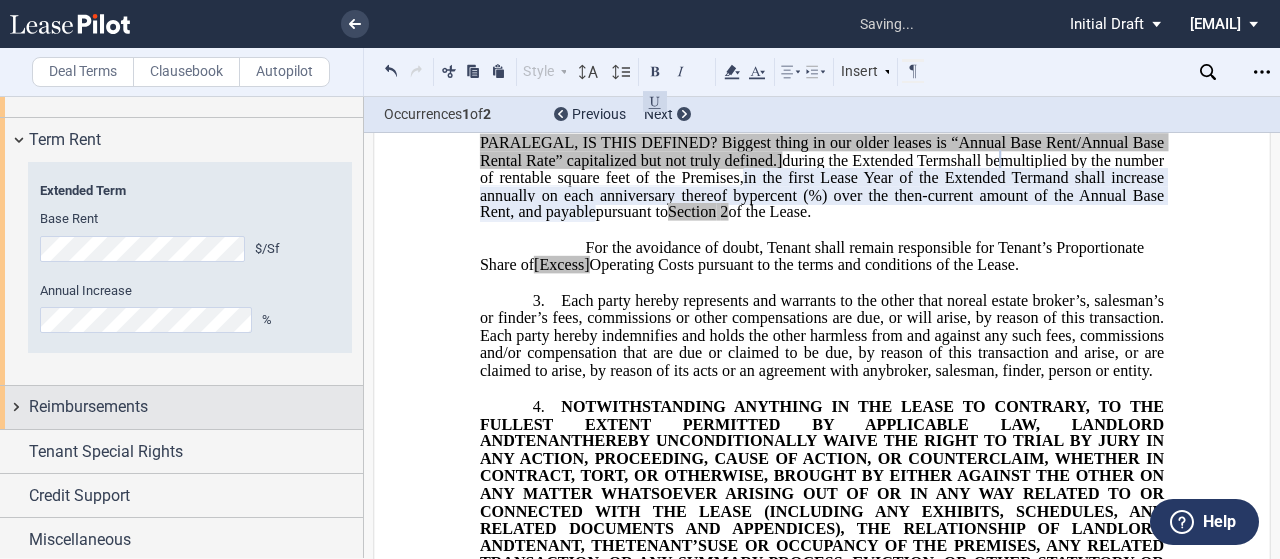 click on "Reimbursements" at bounding box center [181, 407] 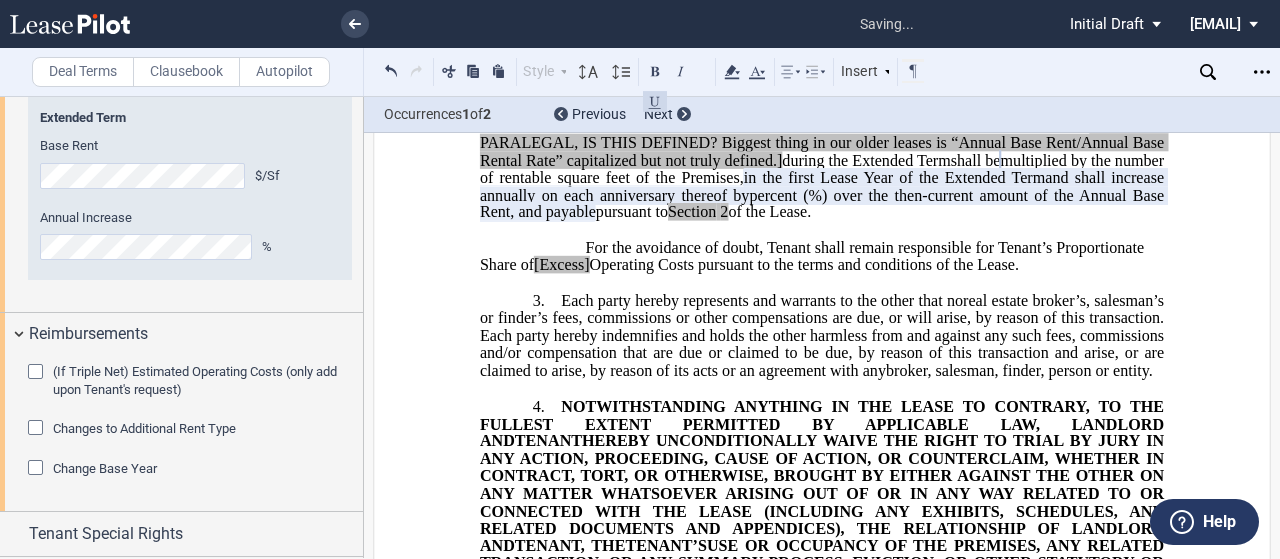 scroll, scrollTop: 2422, scrollLeft: 0, axis: vertical 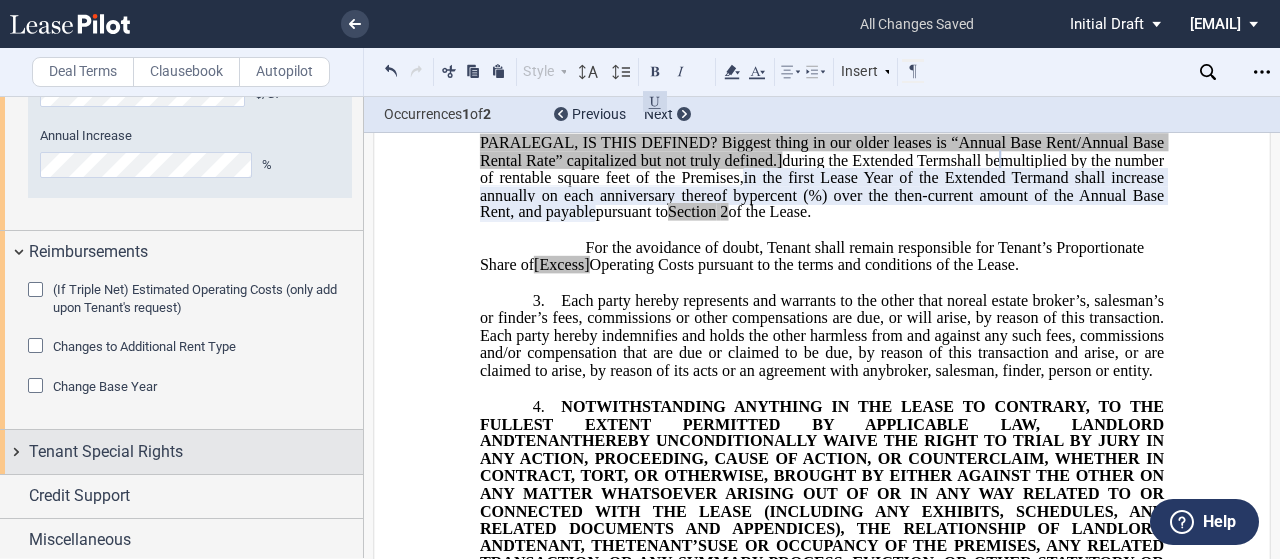 click on "Tenant Special Rights" at bounding box center (106, 452) 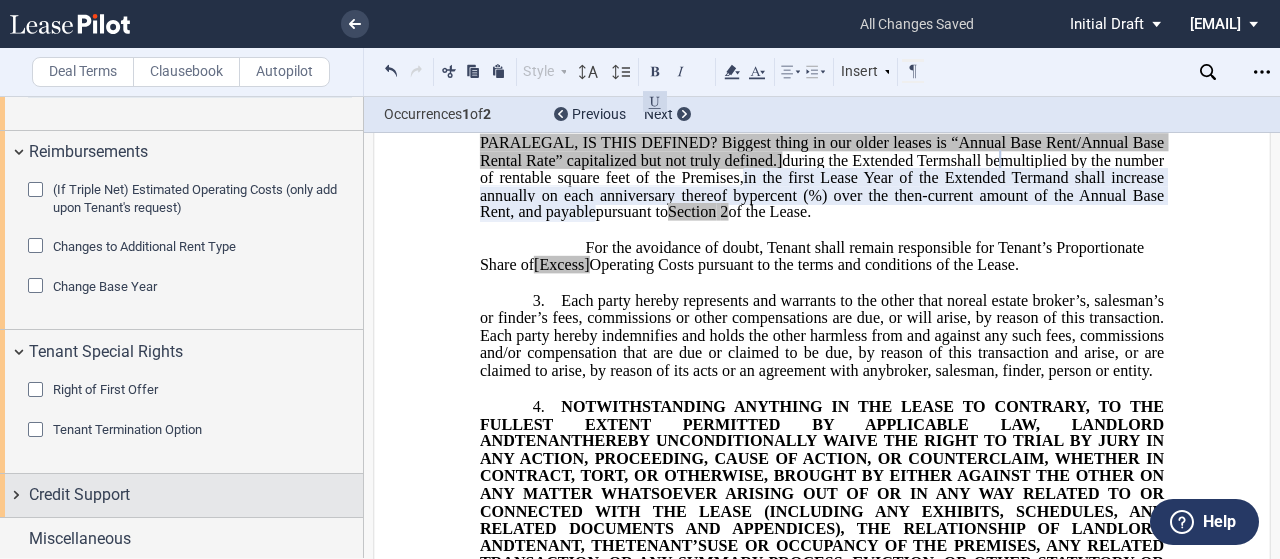 click on "Credit Support" at bounding box center [79, 495] 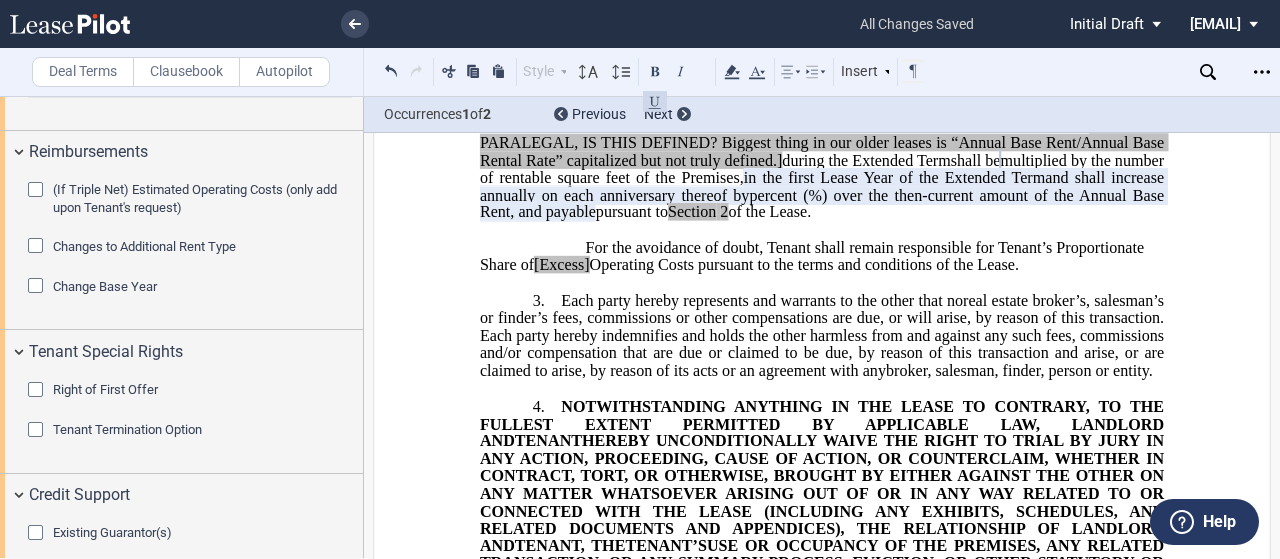scroll, scrollTop: 2660, scrollLeft: 0, axis: vertical 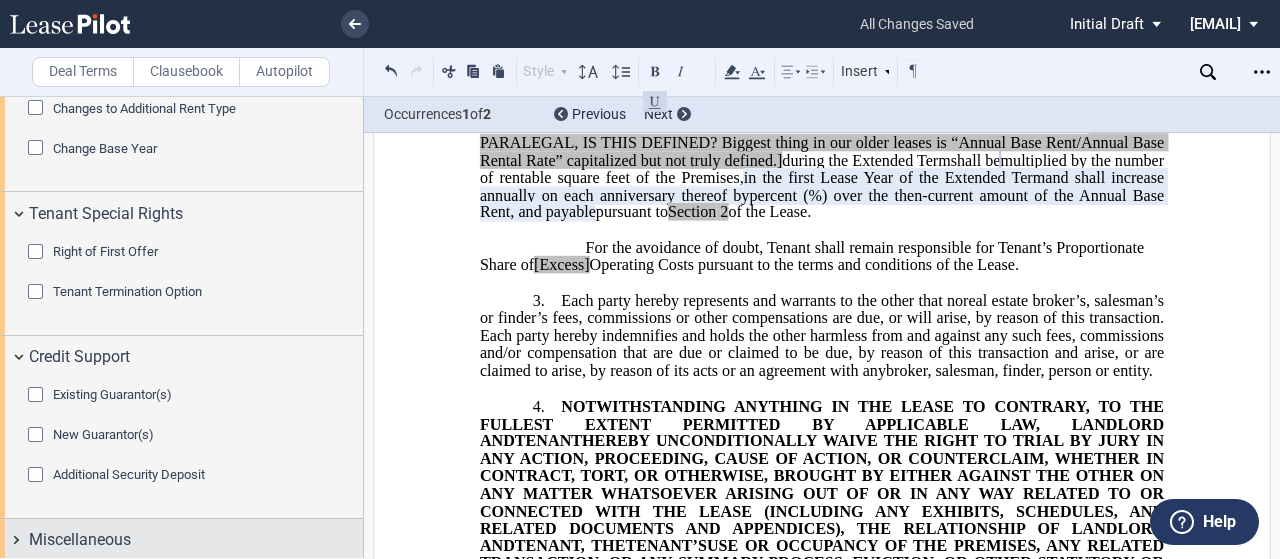 click on "Miscellaneous" at bounding box center (80, 540) 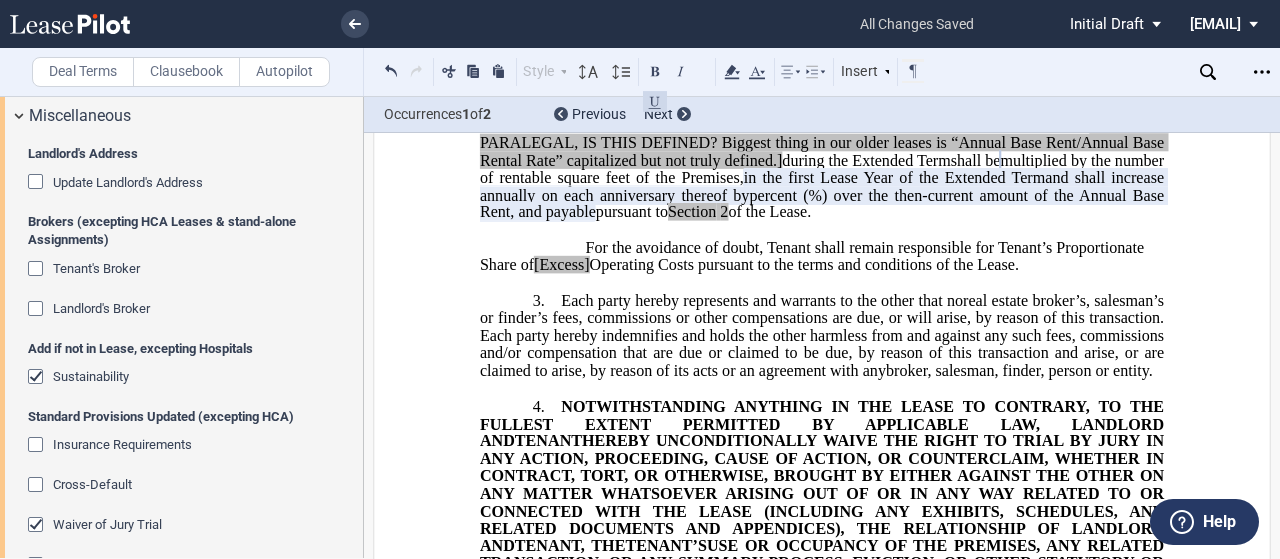 scroll, scrollTop: 3086, scrollLeft: 0, axis: vertical 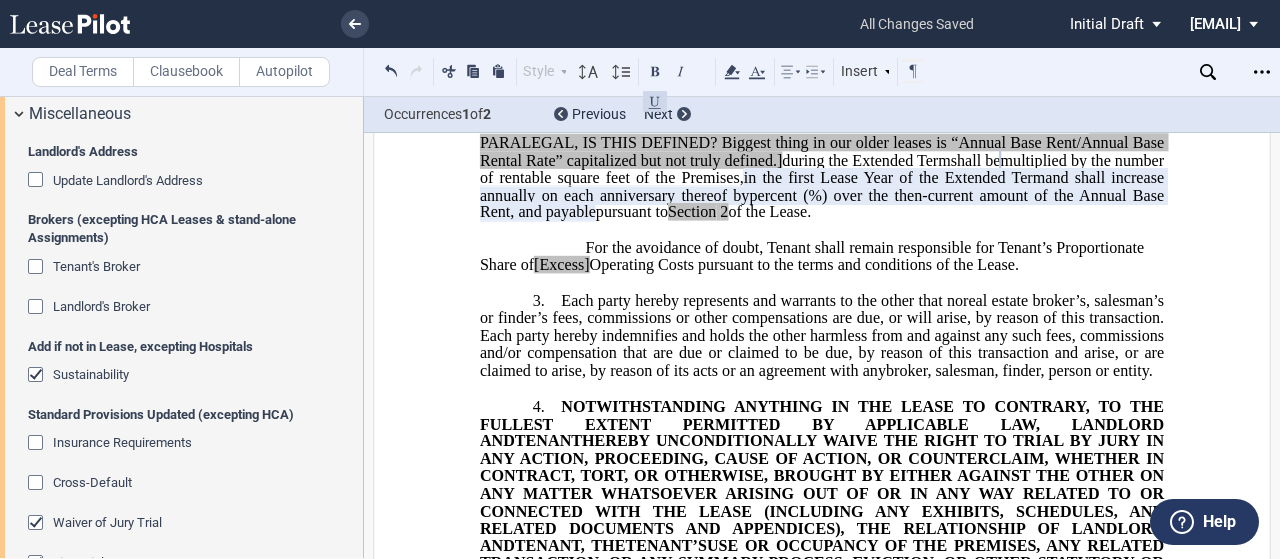 click on "Landlord's Broker" at bounding box center (101, 306) 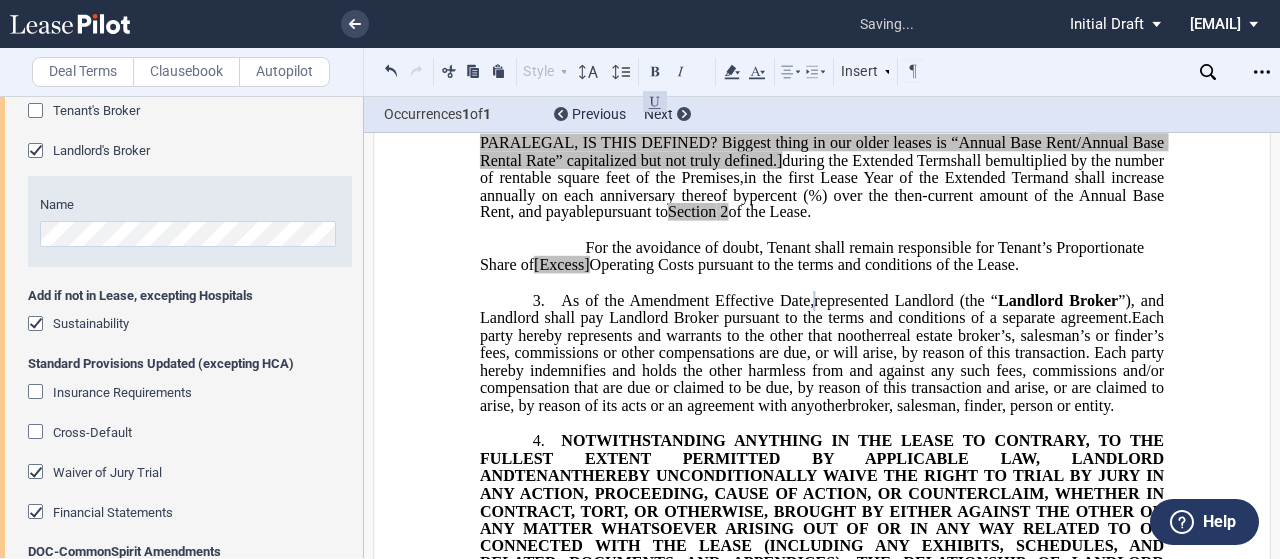 scroll, scrollTop: 3242, scrollLeft: 0, axis: vertical 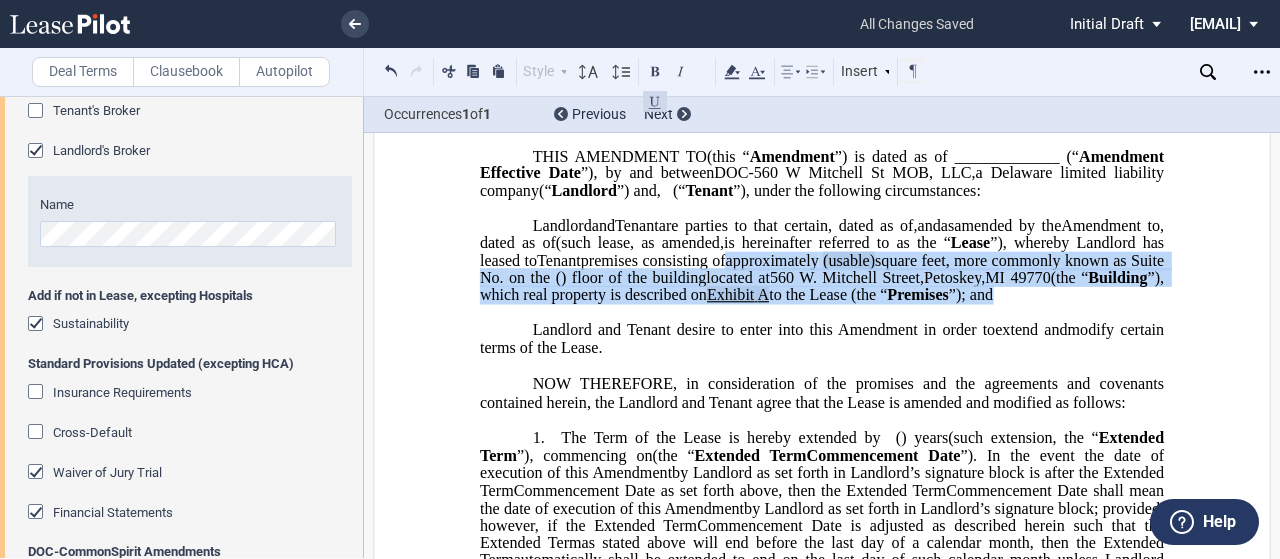 drag, startPoint x: 914, startPoint y: 363, endPoint x: 883, endPoint y: 309, distance: 62.26556 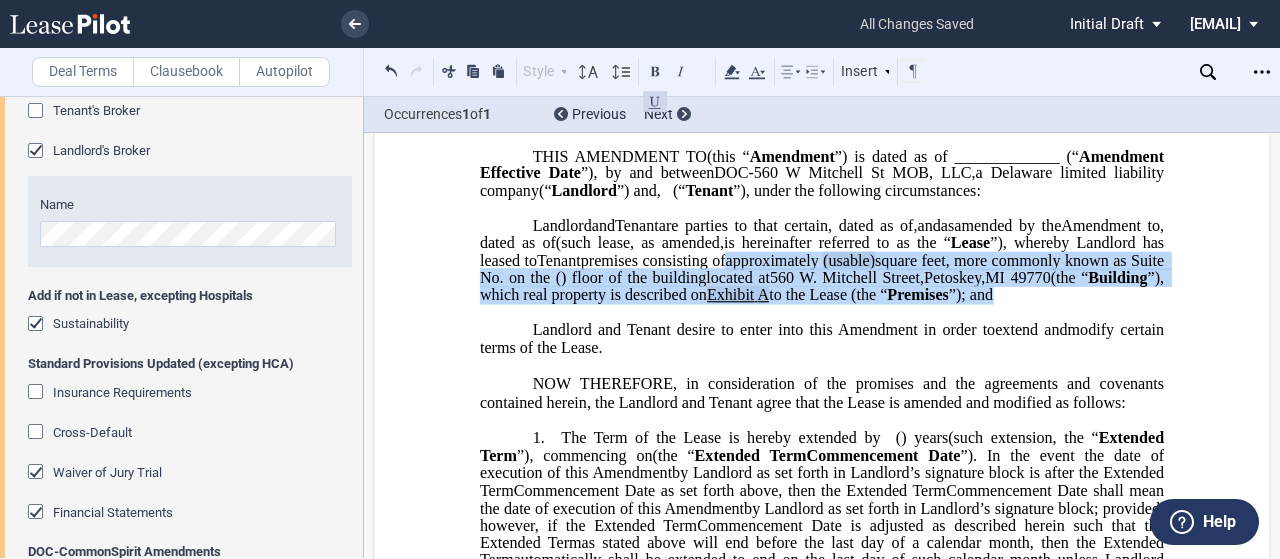 click on "[COMPANY_NAME], a [STATE] limited liability company (“Landlord”) Landlord and Tenant Assignor are parties to that certain _____, dated as of _____, _____, and as further amended by the _____ Amendment to _____, dated as of _____, (such lease , as amended and assigned, , as amended, , as assigned, is hereinafter referred to as the “Lease”), whereby Landlord has leased to Tenant Assignor premises consisting of approximately _____ (usable) square feet, more commonly known as Suite No. _____ on the _____ (_____) floor of the building approximately , and _____ [rentable (usable)] square feet, more commonly known as Suite No. _____ on the _____ (_____) floor , totaling _____ [rentable (usable)] square feet of the building located at [NUMBER] [STREET], [CITY], [STATE] [POSTAL_CODE] (the “Building”), which real property is described on Exhibit A to the Lease (the “" at bounding box center (822, 260) 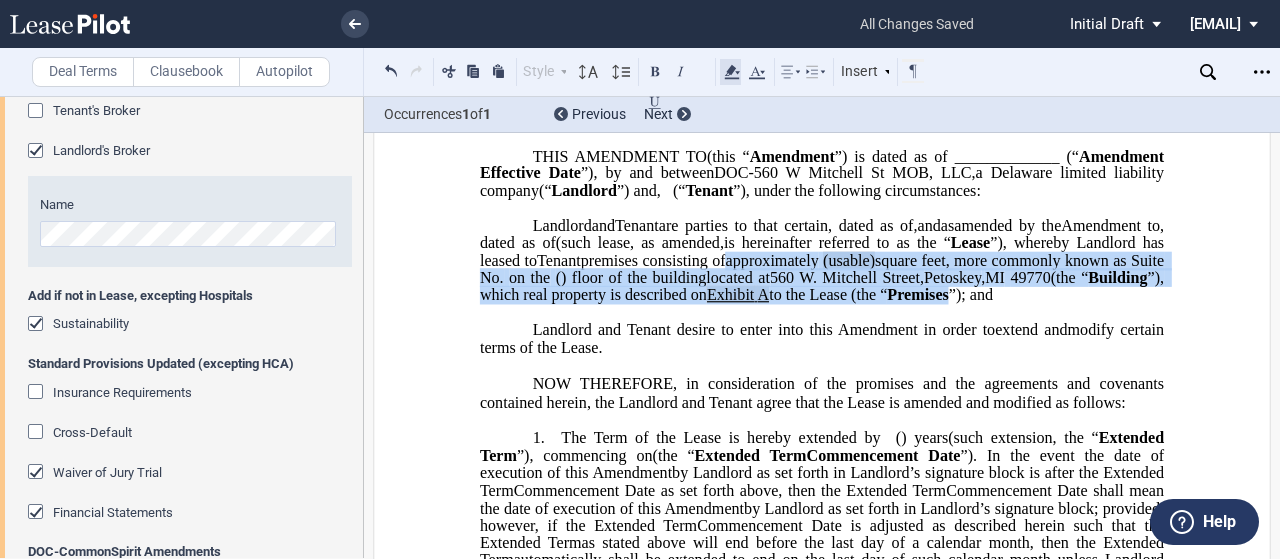 click 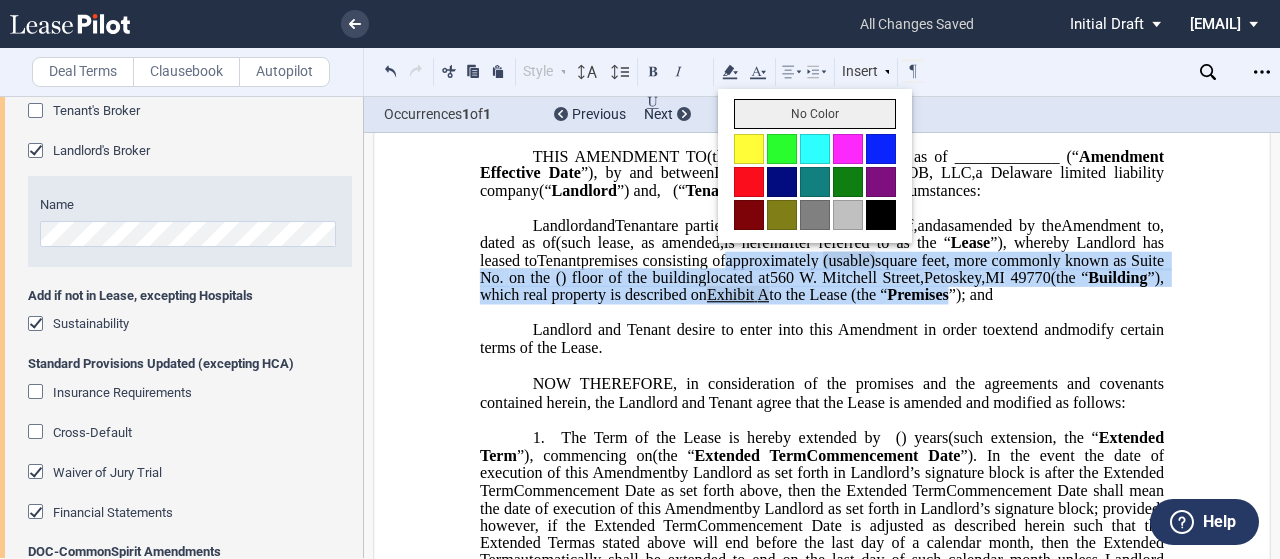 click on "No Color" at bounding box center (815, 114) 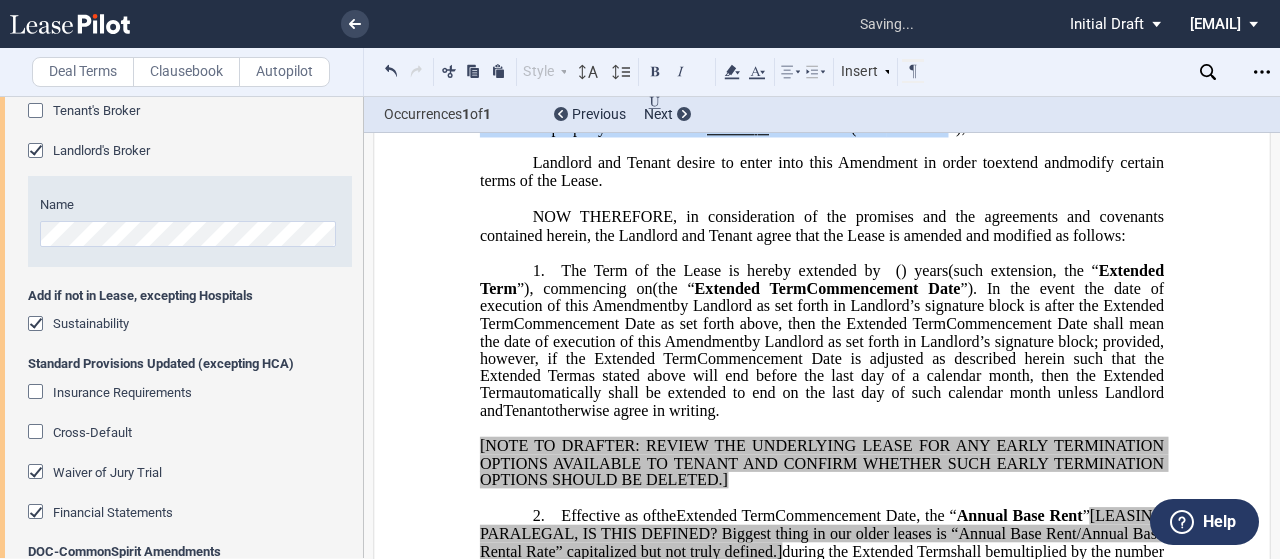 click on "NOW THEREFORE, in consideration of the promises and the agreements and covenants contained herein, the Landlord and Tenant agree that the Lease is amended and modified as follows:" 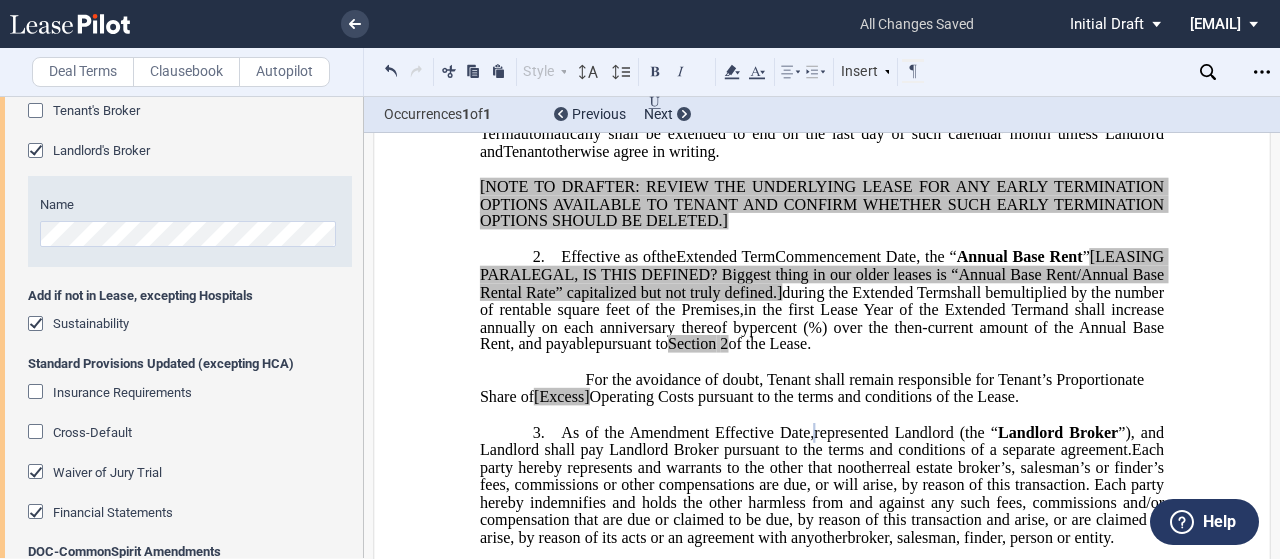 scroll, scrollTop: 562, scrollLeft: 0, axis: vertical 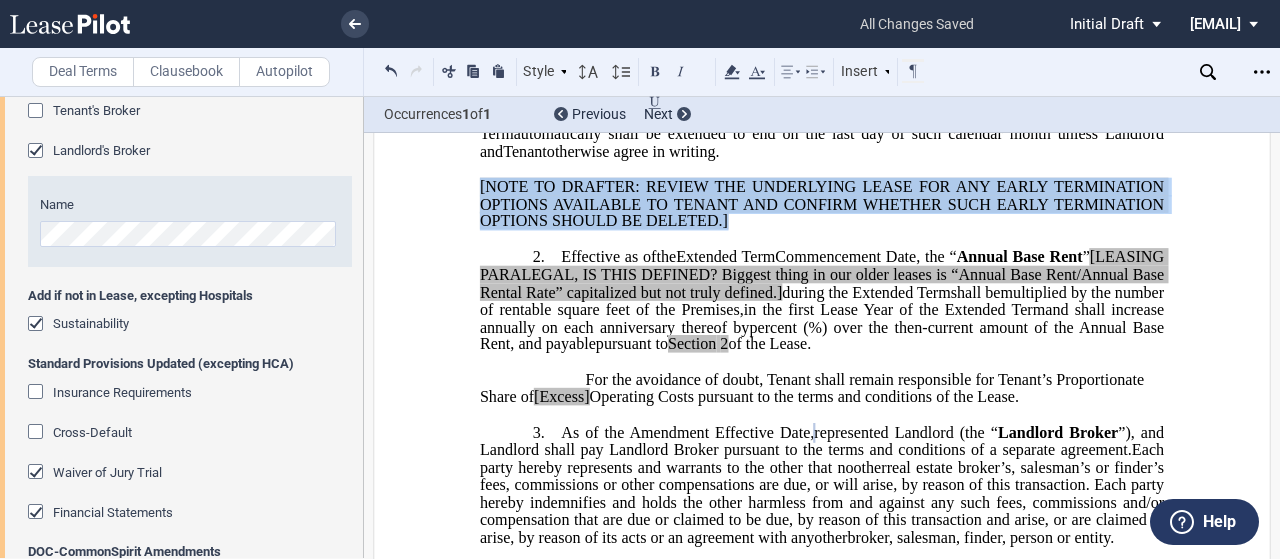 drag, startPoint x: 758, startPoint y: 306, endPoint x: 464, endPoint y: 275, distance: 295.62982 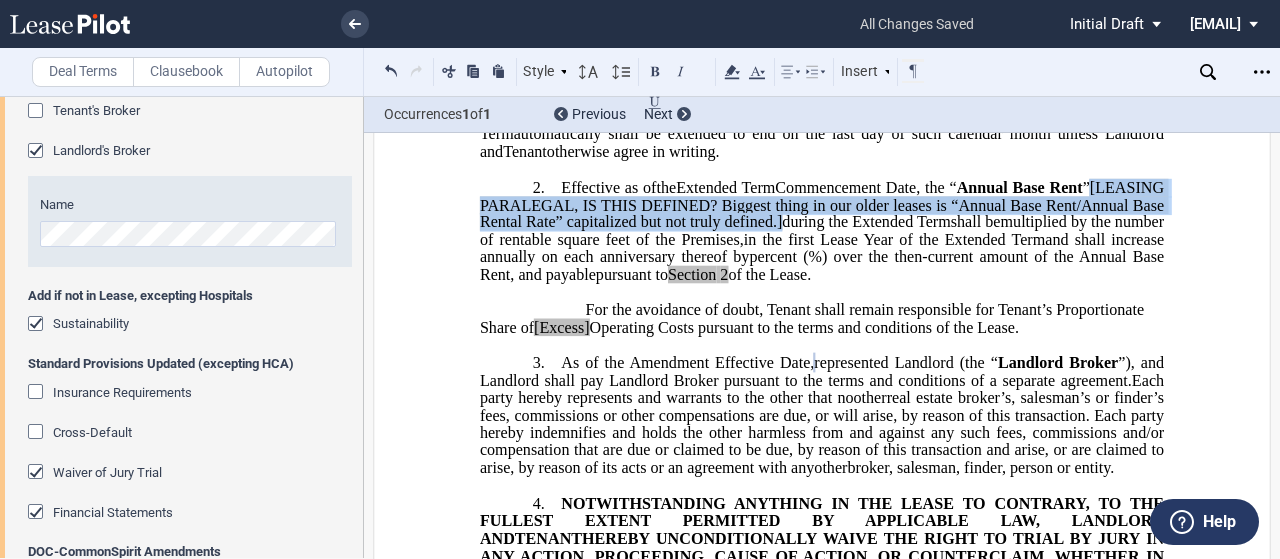 drag, startPoint x: 900, startPoint y: 311, endPoint x: 457, endPoint y: 291, distance: 443.45123 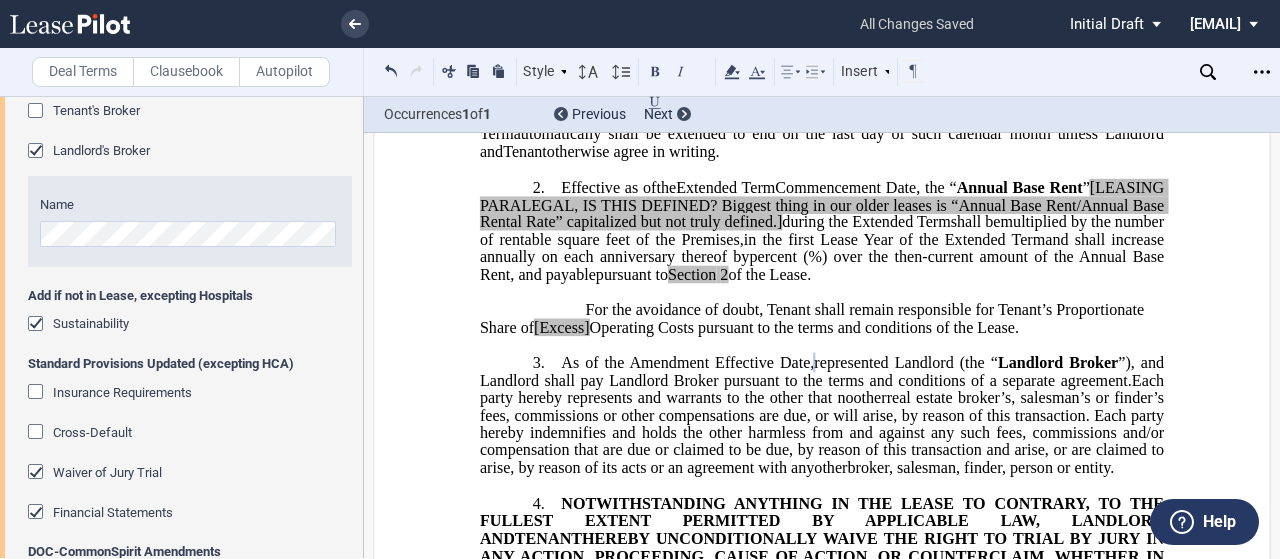 click on "THIS FIRST AMENDMENT TO ASSIGNMENT, ASSUMPTION AND FIRST AMENDMENT TO ASSIGNMENT AND ASSUMPTION TO (this “First Amendment”) is dated as of _____________ (“First Amendment Effective Date”), by and between DOC-560 W Mitchell St MOB, LLC, a [STATE] limited liability company (“Landlord”) and [NAME], [NAME], [NAME], and [NAME], as successor-in-interest to [NAME] ( jointly, severally and collectively, the “Tenant”), under the following circumstances: THIS ASSIGNMENT, ASSUMPTION AND FIRST AMENDMENT TO (this “First Amendment”) is dated as of _____, _____" at bounding box center (822, 1204) 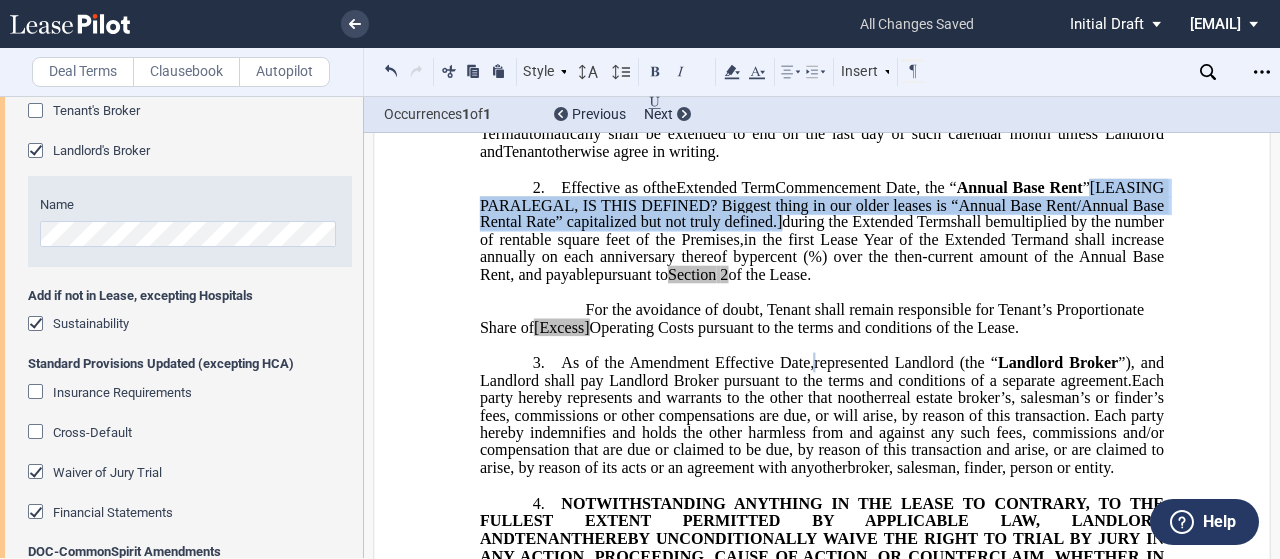 drag, startPoint x: 902, startPoint y: 310, endPoint x: 458, endPoint y: 289, distance: 444.49634 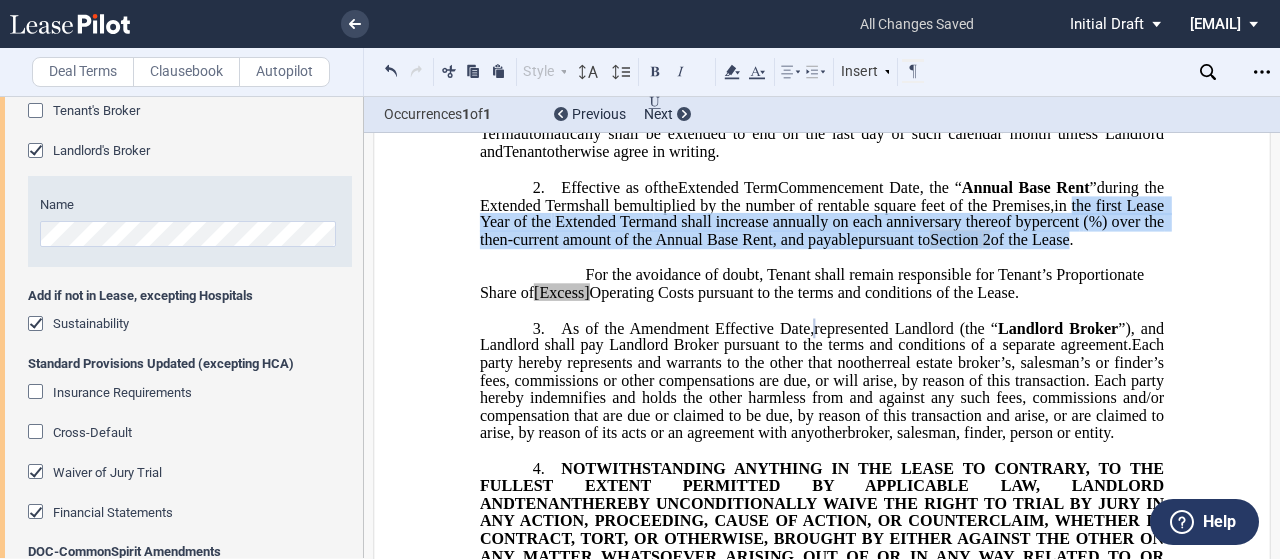 click on "2.                 Effective as of   [______]   [______]  the Extended Term  the  ﻿ ﻿  Extended Term  Commencement Date , the “ Annual Base Rent ”   during the   [______]   Term   [______]   Term  Extended Term   ﻿ ﻿  Extended Term  shall be  ﻿ ﻿  multiplied by the number of rentable square feet of the Premises,  in the first Lease Year of the   [______]   Term   [______]   Term  Extended Term   ﻿ ﻿  Extended Term  and shall increase annually on each anniversary thereof by  ﻿ ﻿  percent   ( ﻿ ﻿ %) over the then-current amount of the Annual Base Rent, and payable  which shall be payable and subject to annual increases  pursuant to  Section   2  of the Lease.   [LEASING PARALEGAL Depending on language, may need to identify when this annual increase will occur; IF YOU HAVE A FIXED RATE, ONE   (1) YEAR TERM, OR NO ESCALTIONS, PLEASE ADD THIS LANGUAGE.]" at bounding box center (822, 214) 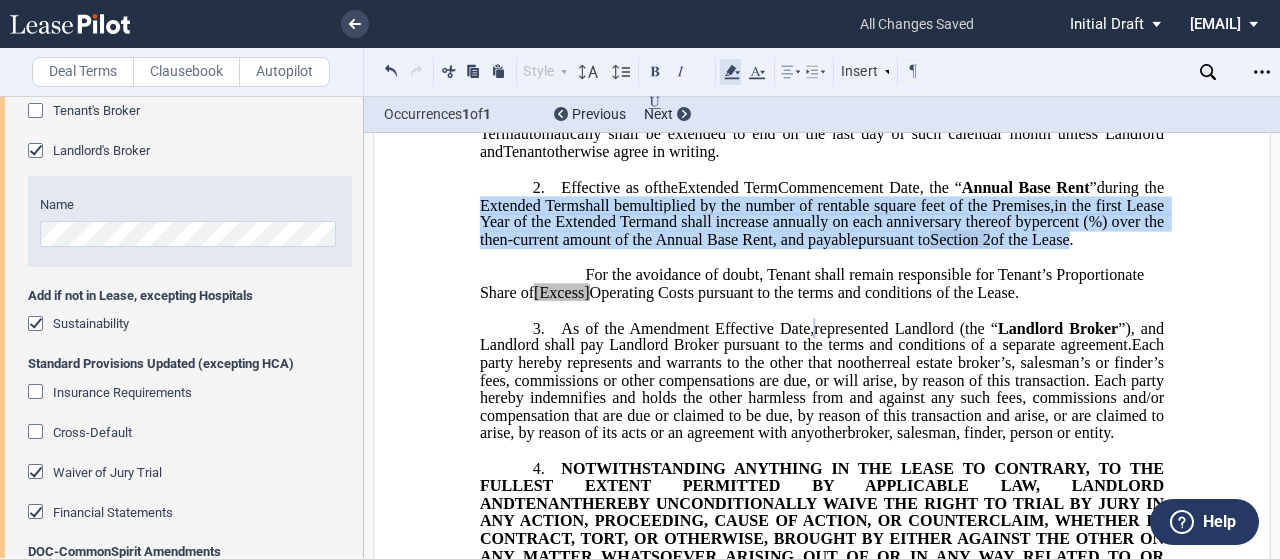 click 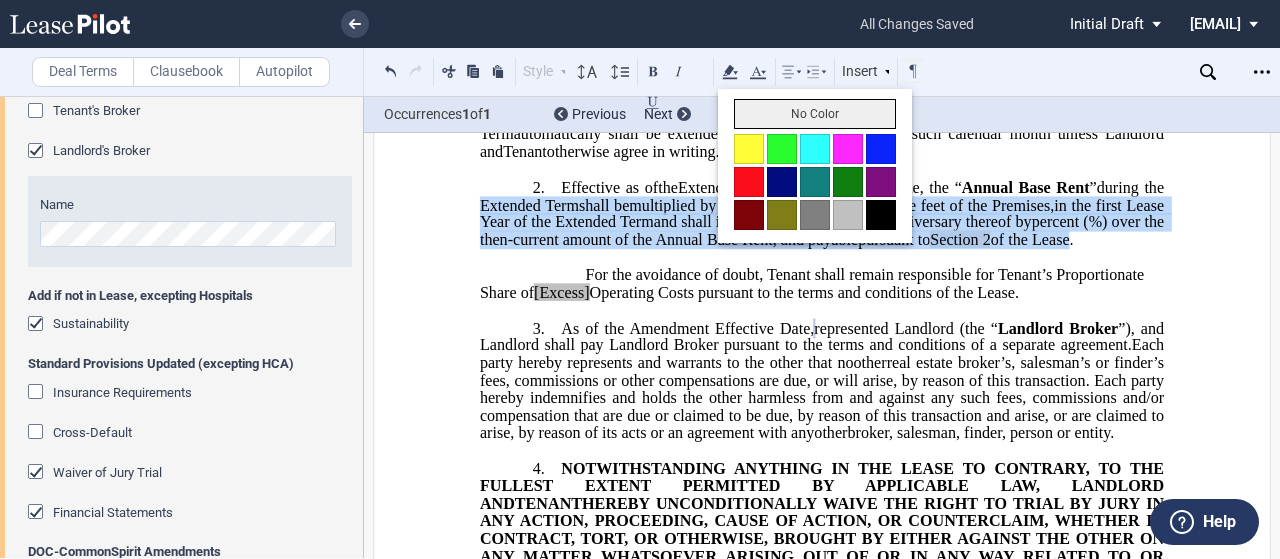 click on "No Color" at bounding box center (815, 114) 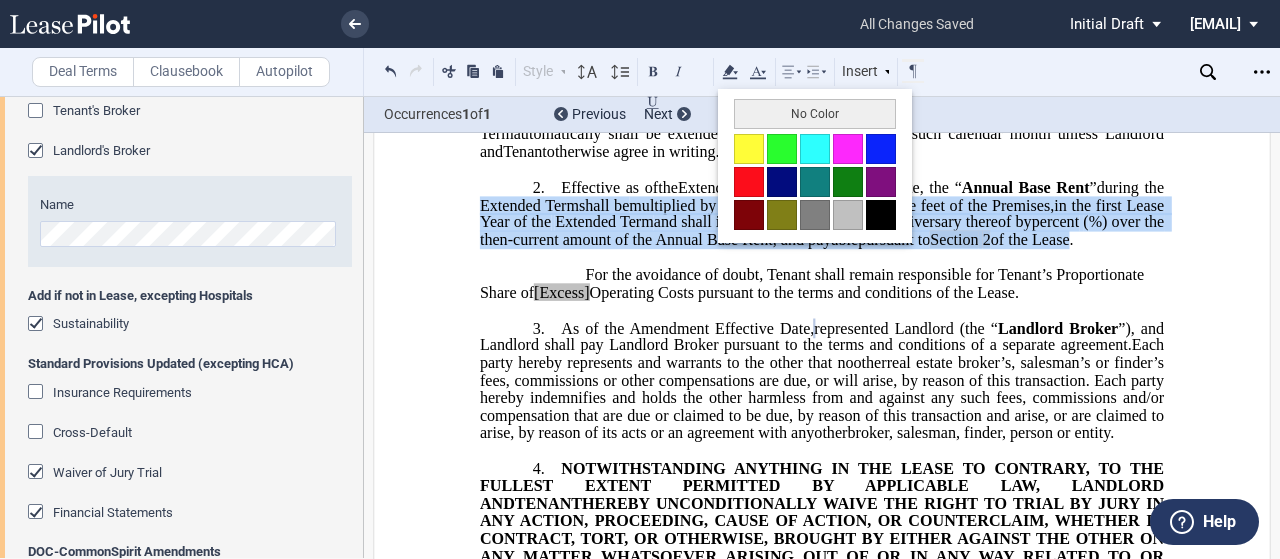 type 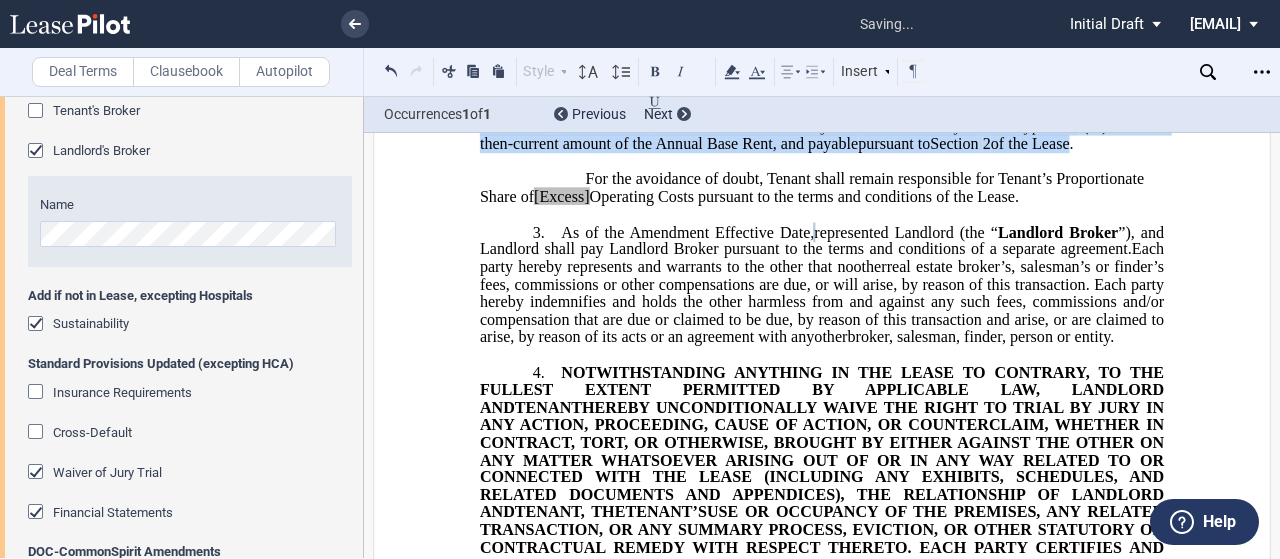 scroll, scrollTop: 657, scrollLeft: 0, axis: vertical 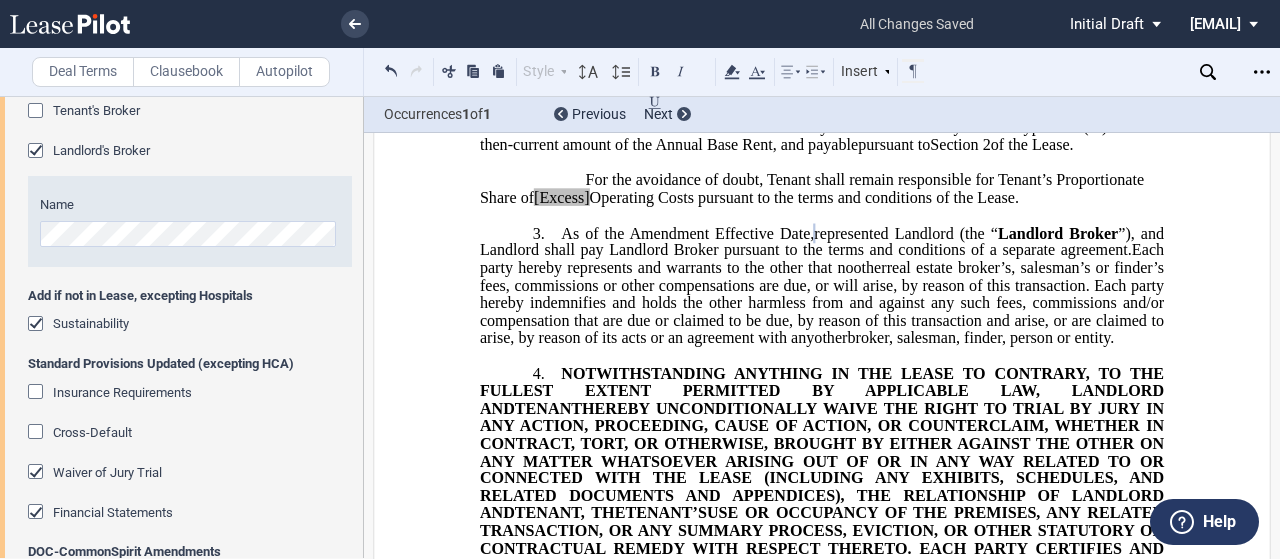 click on "[Excess]" 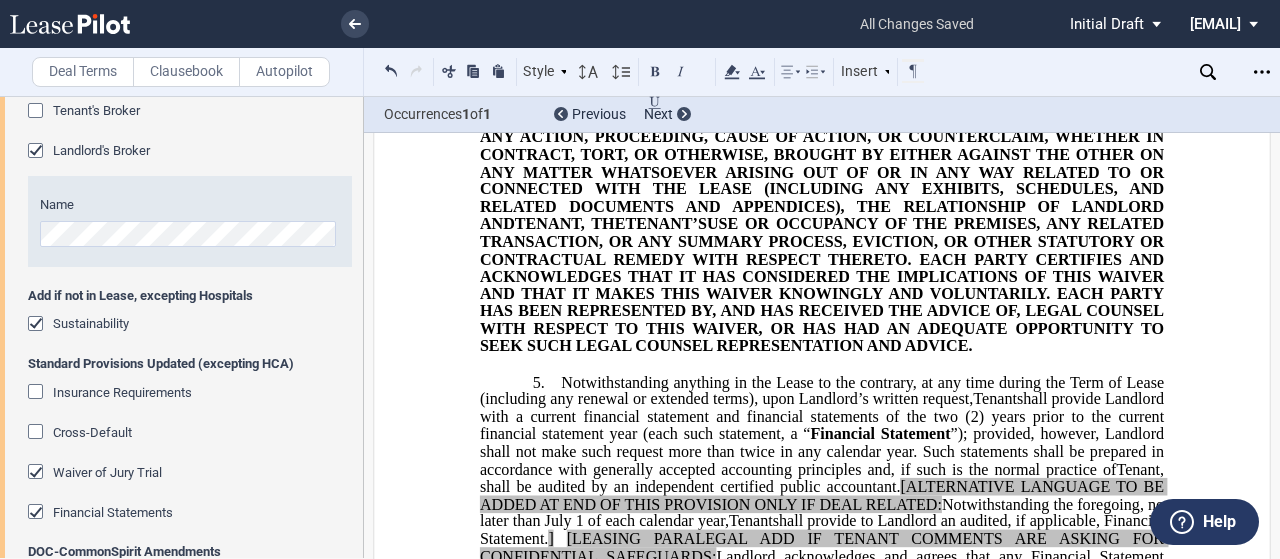 scroll, scrollTop: 947, scrollLeft: 0, axis: vertical 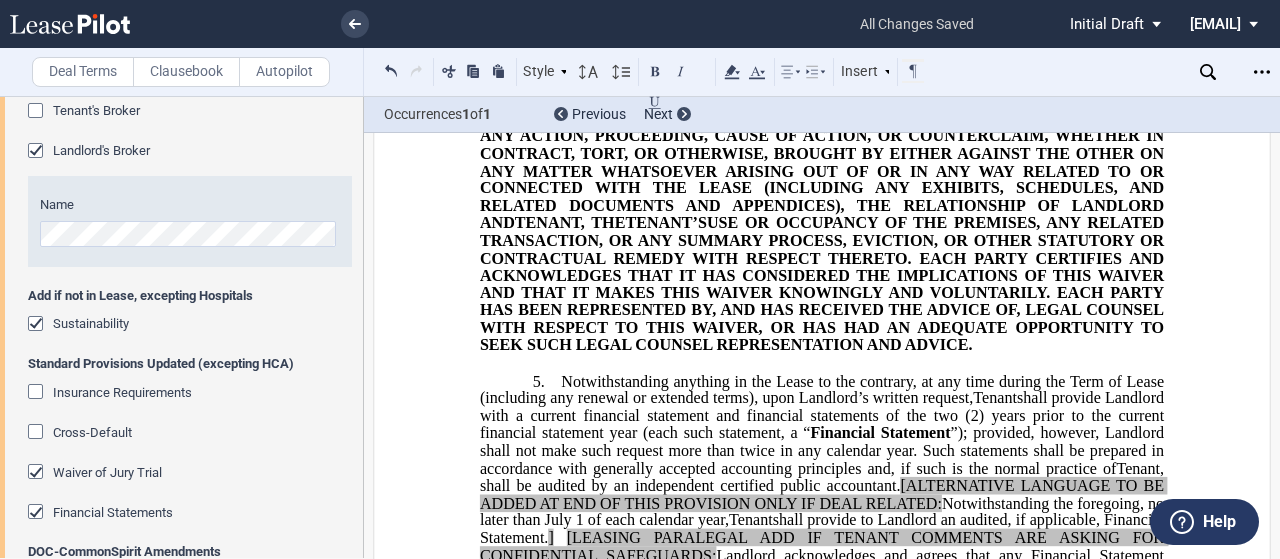 click on "real estate broker’s, salesman’s or finder’s fees, commissions or other compensations are due, or will arise, by reason of this transaction. Each party hereby indemnifies and holds the other harmless from and against any such fees, commissions and/or compensation that are due or claimed to be due, by reason of this transaction and arise, or are claimed to arise, by reason of its acts or an agreement with any" 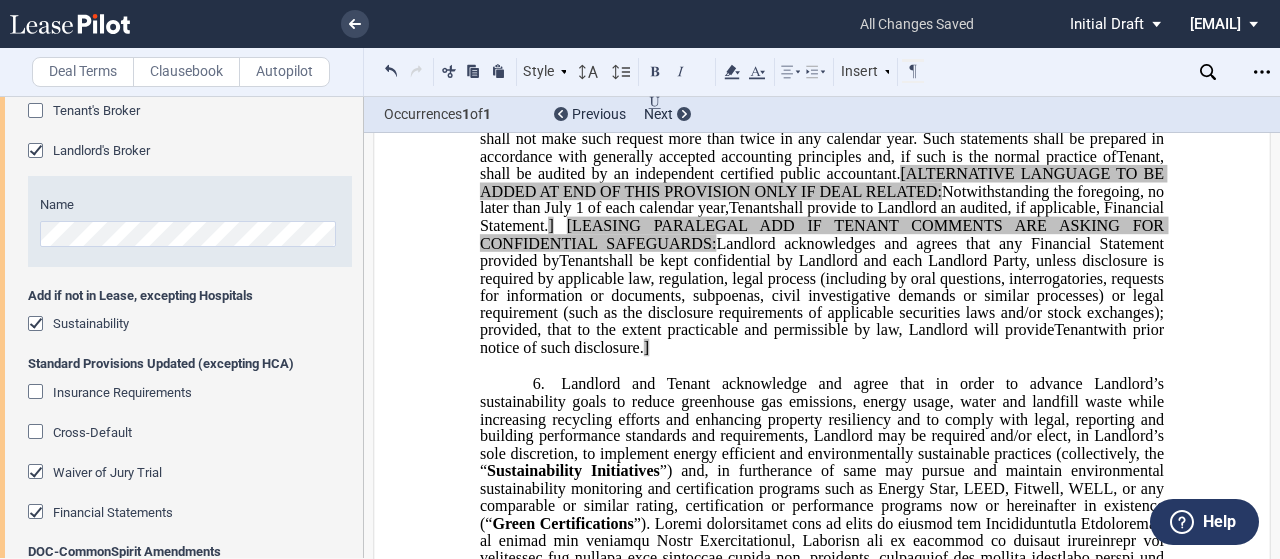 scroll, scrollTop: 1267, scrollLeft: 0, axis: vertical 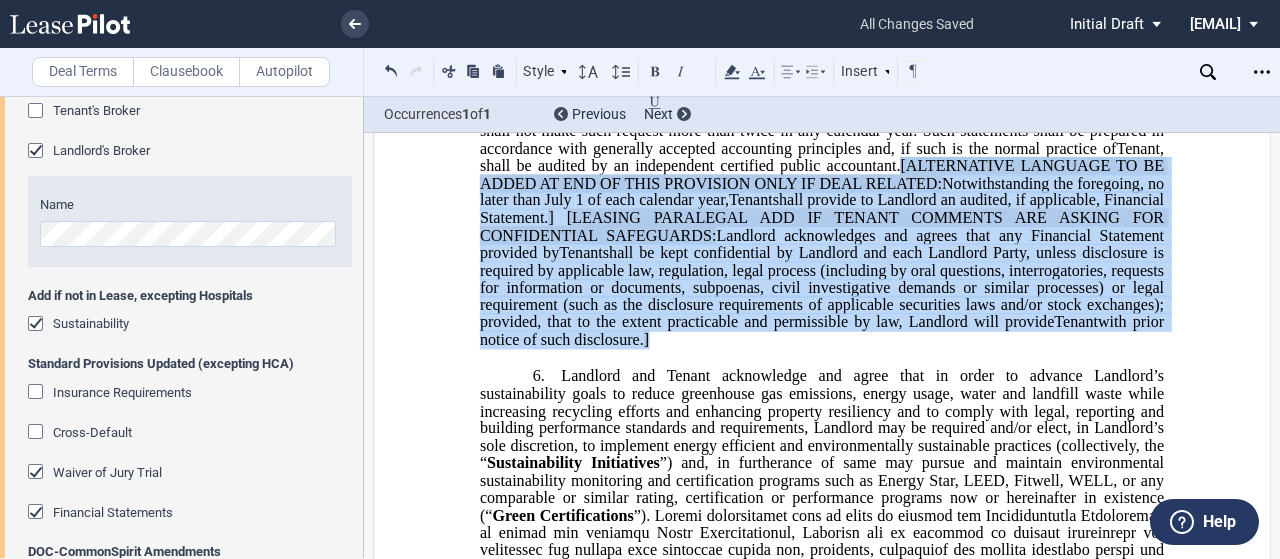 drag, startPoint x: 951, startPoint y: 287, endPoint x: 976, endPoint y: 458, distance: 172.81783 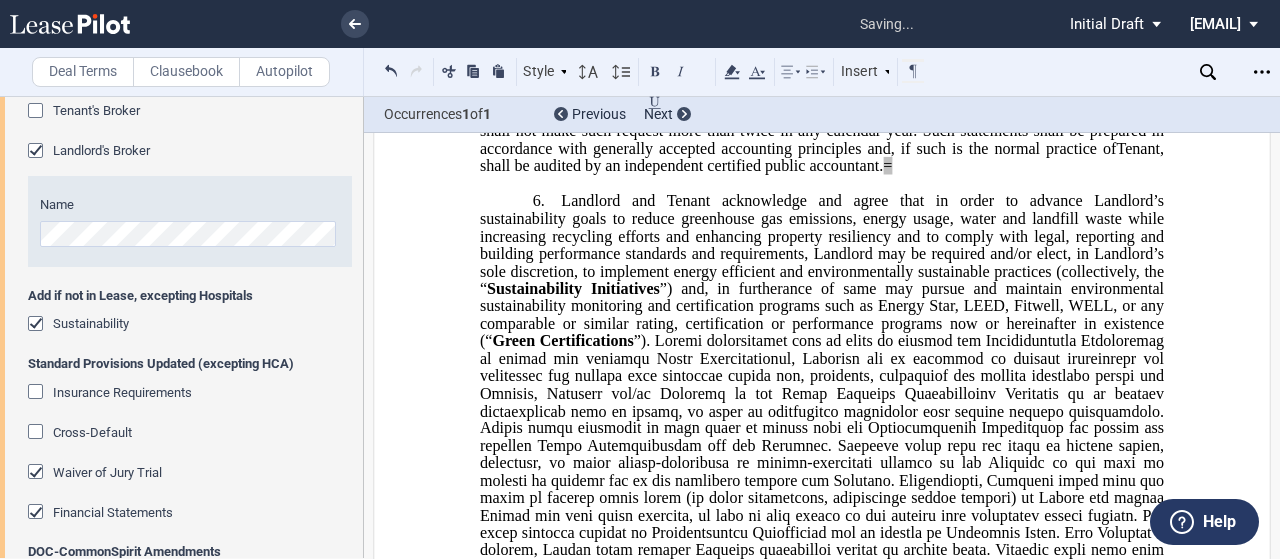 type 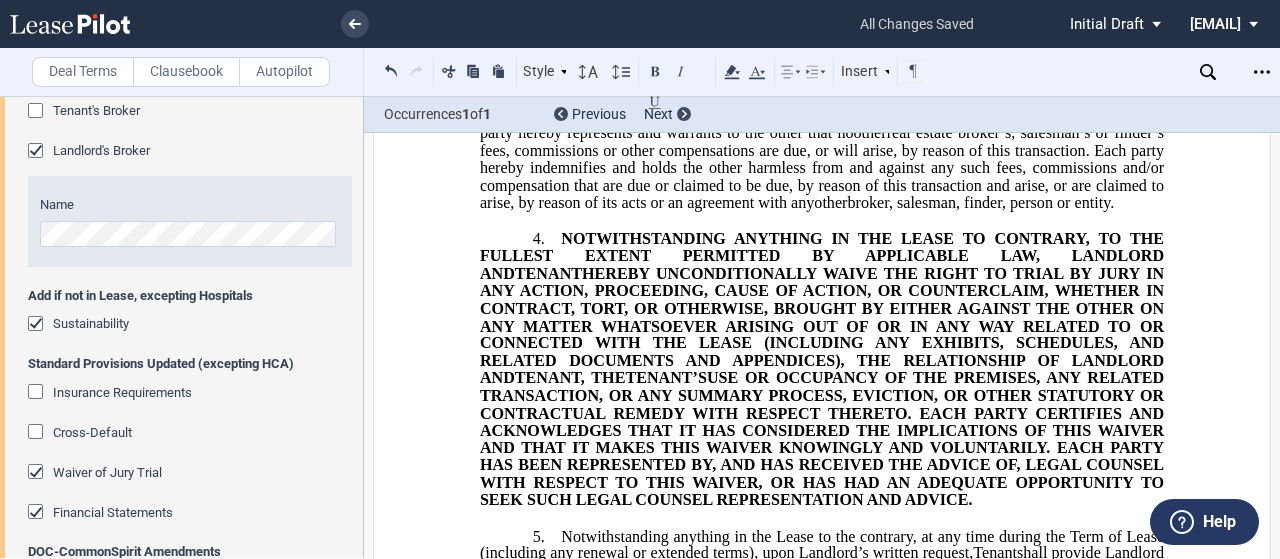 scroll, scrollTop: 790, scrollLeft: 0, axis: vertical 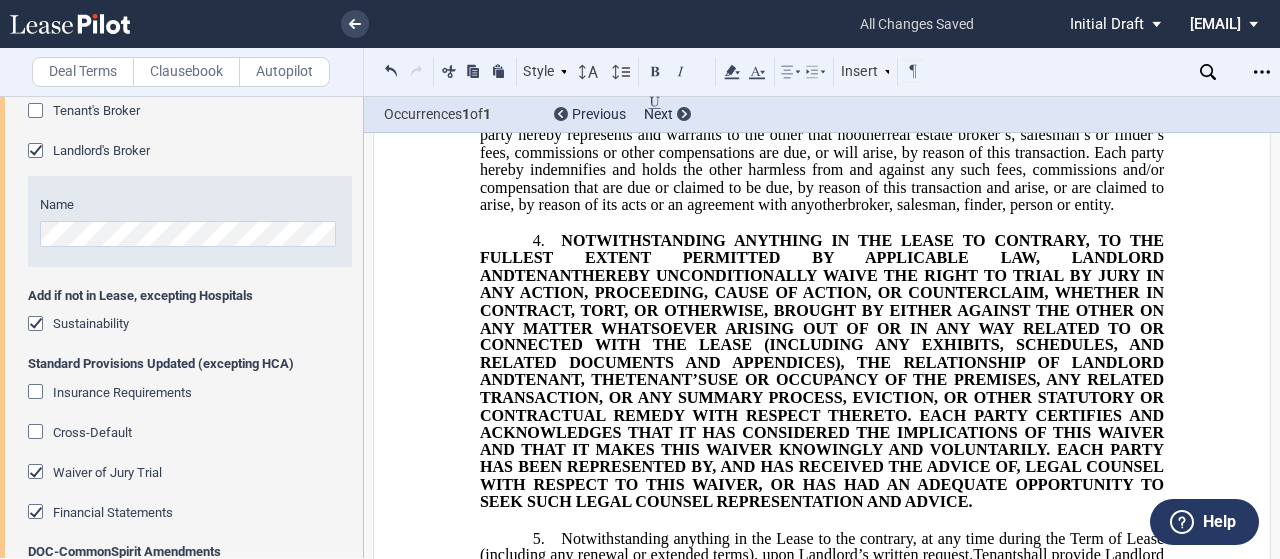 click on "3.                 As of the   ﻿ ﻿  First  Amendment Effective Date,  ﻿ ﻿  represented Landlord (the “ Landlord Broker ”) and  ﻿ ﻿  represented  Assignee  Tenant  (the “ Assignee Tenant  Broker ”), and Landlord shall pay Landlord Broker and  Assignee  Tenant  Broker pursuant to the terms and conditions of separate agreements. As of the   ﻿ ﻿  First  Amendment Effective Date,  ﻿ ﻿  represented Landlord (the “ Landlord Broker ”), and Landlord shall pay Landlord Broker pursuant to the terms and conditions of a separate agreement. As of the   ﻿ ﻿  First  Amendment Effective Date,  ﻿ ﻿  represented  Assignee  Tenant  (the “ Assignee Tenant  Broker ”), and Landlord shall pay  Assignee  Tenant  Broker pursuant to the terms and conditions of a separate agreement.  Each party hereby represents and warrants to the other that no  other  other  broker, salesman, finder, person or entity." at bounding box center (822, 152) 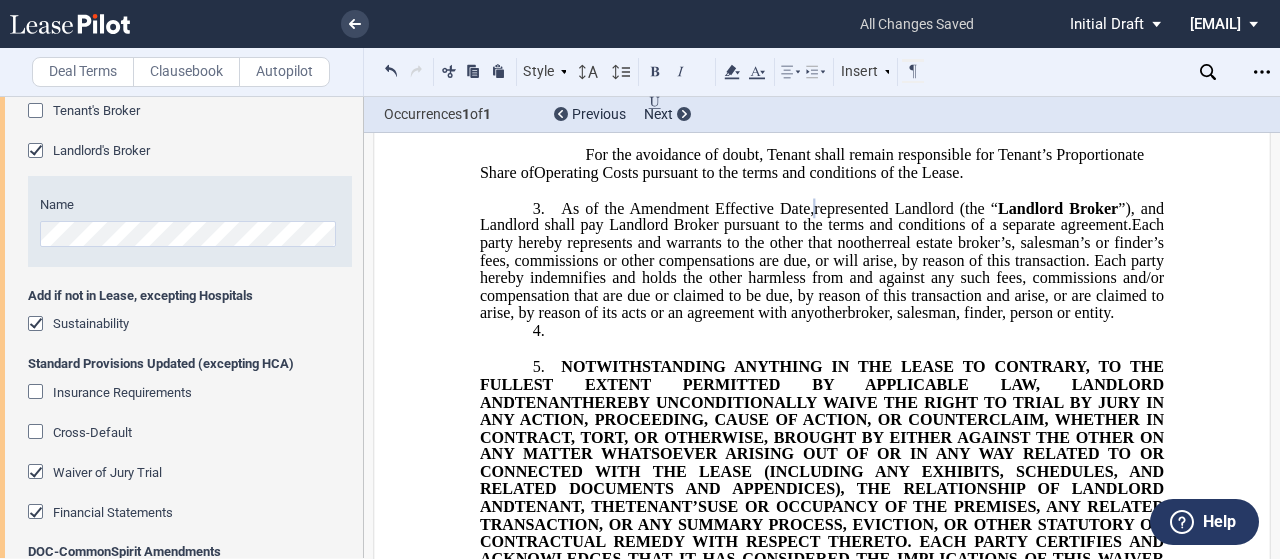 scroll, scrollTop: 683, scrollLeft: 0, axis: vertical 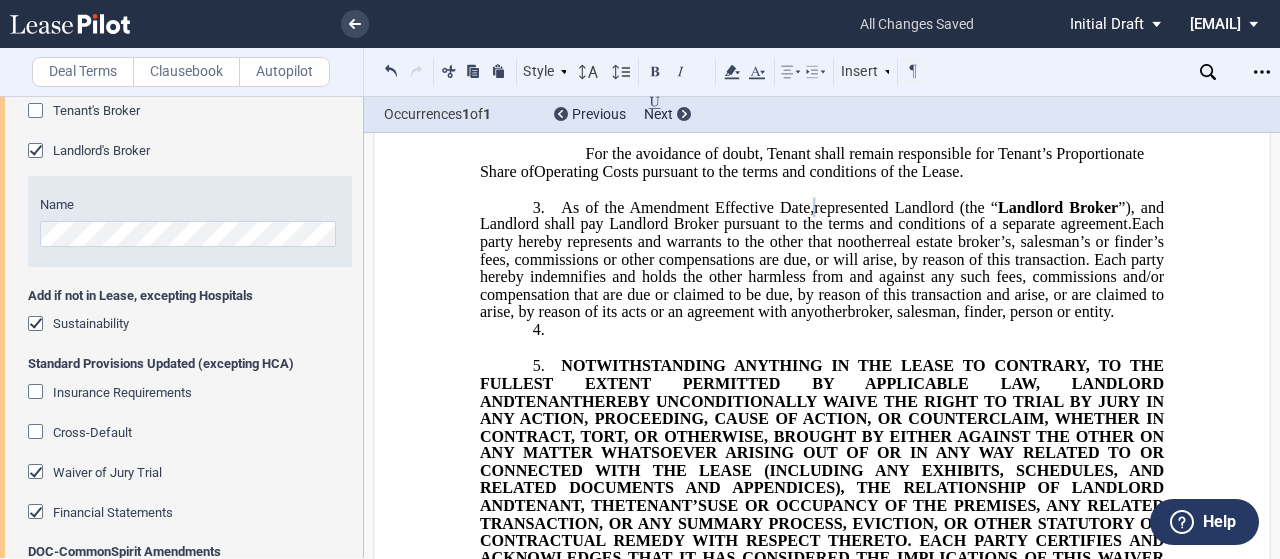 click on "4.                 ​" at bounding box center [822, 330] 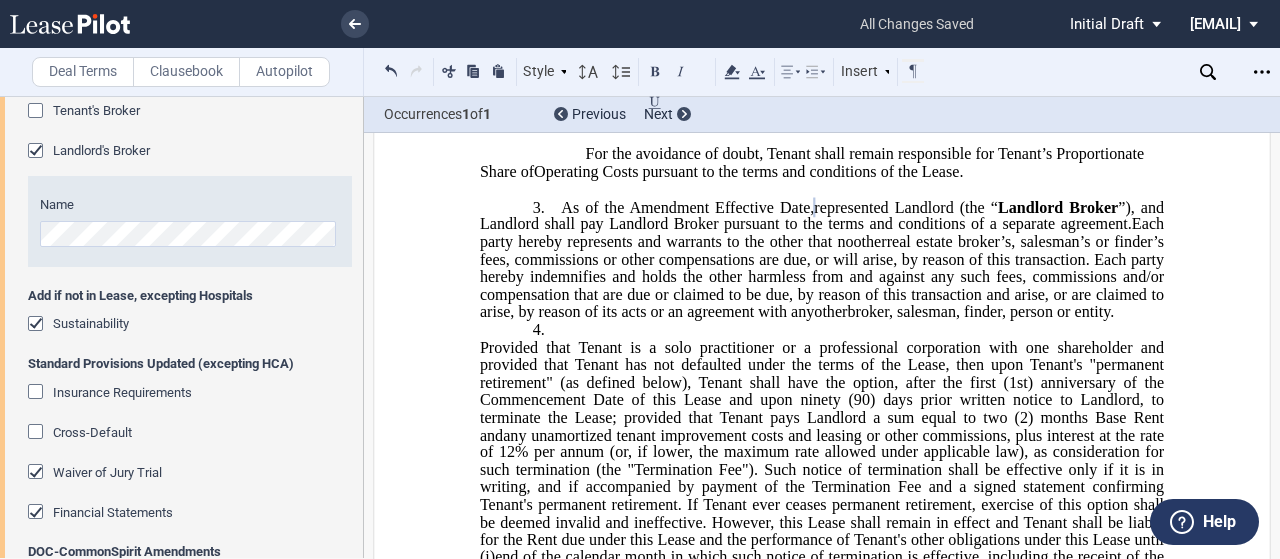 click on "THIS FIRST AMENDMENT TO ASSIGNMENT, ASSUMPTION AND FIRST AMENDMENT TO ASSIGNMENT AND ASSUMPTION TO (this “First Amendment”) is dated as of _____________ (“First Amendment Effective Date”), by and between DOC-560 W Mitchell St MOB, LLC, a [STATE] limited liability company (“Landlord”) and [NAME], [NAME], [NAME], and [NAME], as successor-in-interest to [NAME] ( jointly, severally and collectively, the “Tenant”), under the following circumstances: THIS ASSIGNMENT, ASSUMPTION AND FIRST AMENDMENT TO (this “First Amendment”) is dated as of _____, _____" at bounding box center (822, 1197) 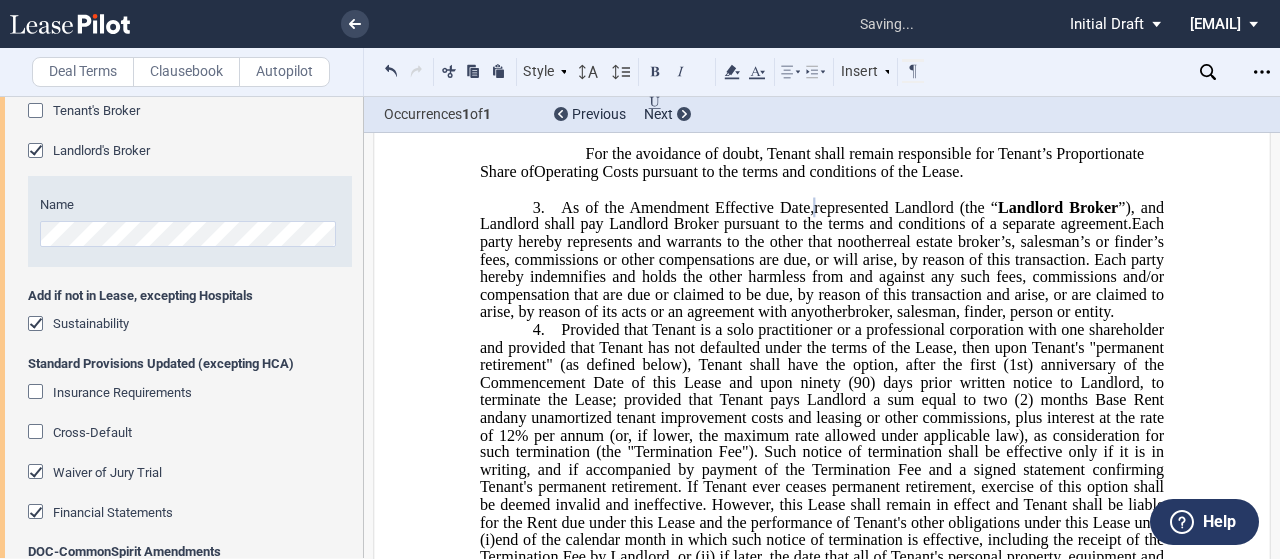click on "3.                 As of the   ﻿ ﻿  First  Amendment Effective Date,  ﻿ ﻿  represented Landlord (the “ Landlord Broker ”) and  ﻿ ﻿  represented  Assignee  Tenant  (the “ Assignee Tenant  Broker ”), and Landlord shall pay Landlord Broker and  Assignee  Tenant  Broker pursuant to the terms and conditions of separate agreements. As of the   ﻿ ﻿  First  Amendment Effective Date,  ﻿ ﻿  represented Landlord (the “ Landlord Broker ”), and Landlord shall pay Landlord Broker pursuant to the terms and conditions of a separate agreement. As of the   ﻿ ﻿  First  Amendment Effective Date,  ﻿ ﻿  represented  Assignee  Tenant  (the “ Assignee Tenant  Broker ”), and Landlord shall pay  Assignee  Tenant  Broker pursuant to the terms and conditions of a separate agreement.  Each party hereby represents and warrants to the other that no  other  other  broker, salesman, finder, person or entity." at bounding box center [822, 259] 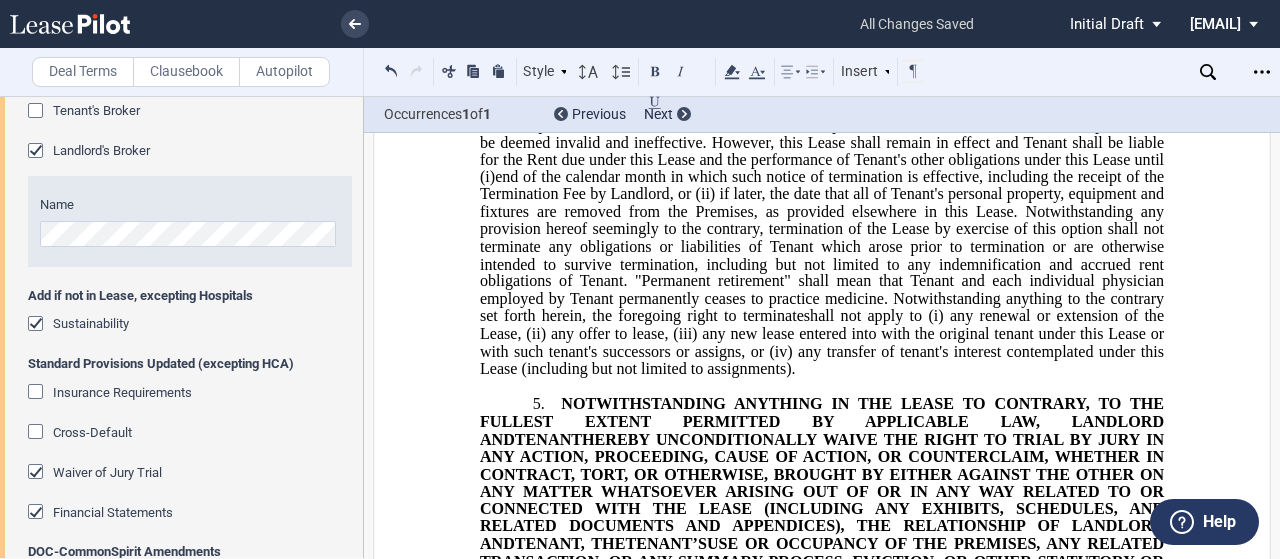scroll, scrollTop: 1064, scrollLeft: 0, axis: vertical 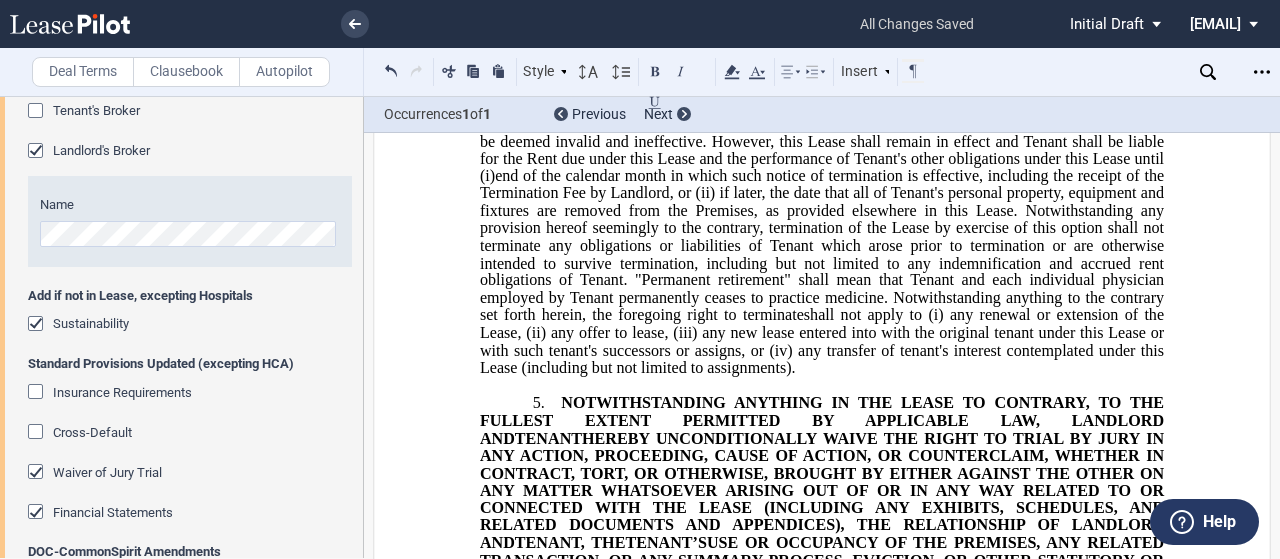 click on "4.                 ​ Provided that Tenant is a solo practitioner or a professional corporation with one shareholder and provided that Tenant has not defaulted under the terms of the Lease, then upon Tenant's "permanent retirement" (as defined below), Tenant shall have the option, after the first (1st) anniversary of the Commencement Date of this Lease and upon ninety (90) days prior written notice to Landlord, to terminate the Lease; provided that Tenant pays Landlord a sum equal to two (2) months Base Rent and  any unamortized tenant improvement costs and leasing or other commissions , plus interest at the rate of 12% per annum (or, if lower, the maximum rate allowed under applicable law), as consideration for such termination (the "Termination Fee").    Such notice of termination shall be effective only if it is in writing, and if accompanied by payment of the Termination Fee and a signed statement confirming Tenant's permanent retirement." at bounding box center [822, 167] 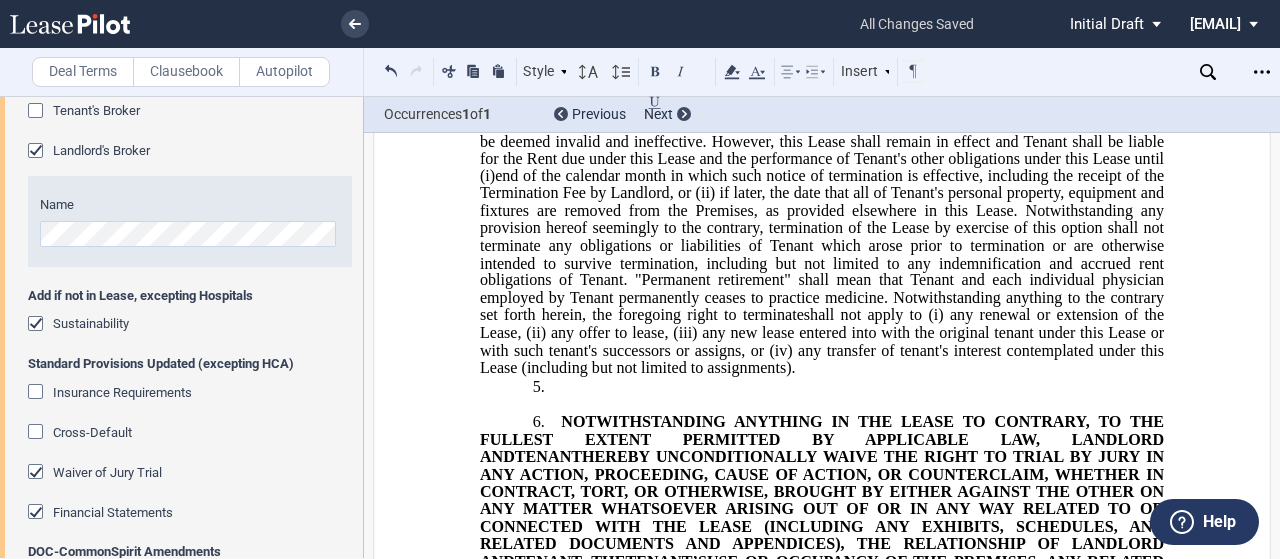 scroll, scrollTop: 1046, scrollLeft: 0, axis: vertical 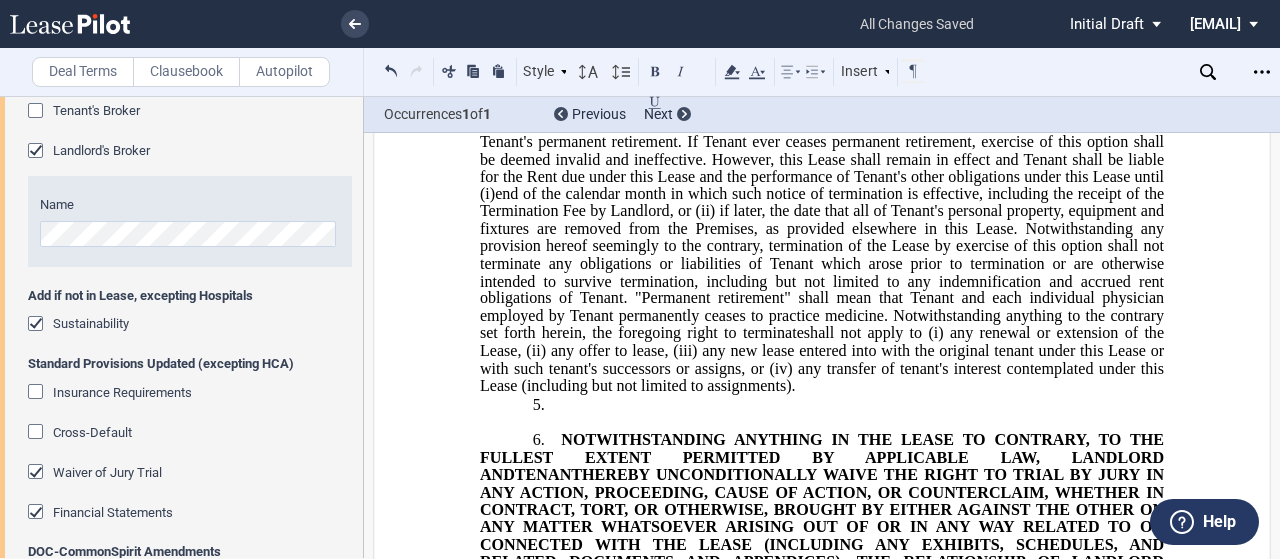 click on "5.                 ​" at bounding box center [822, 404] 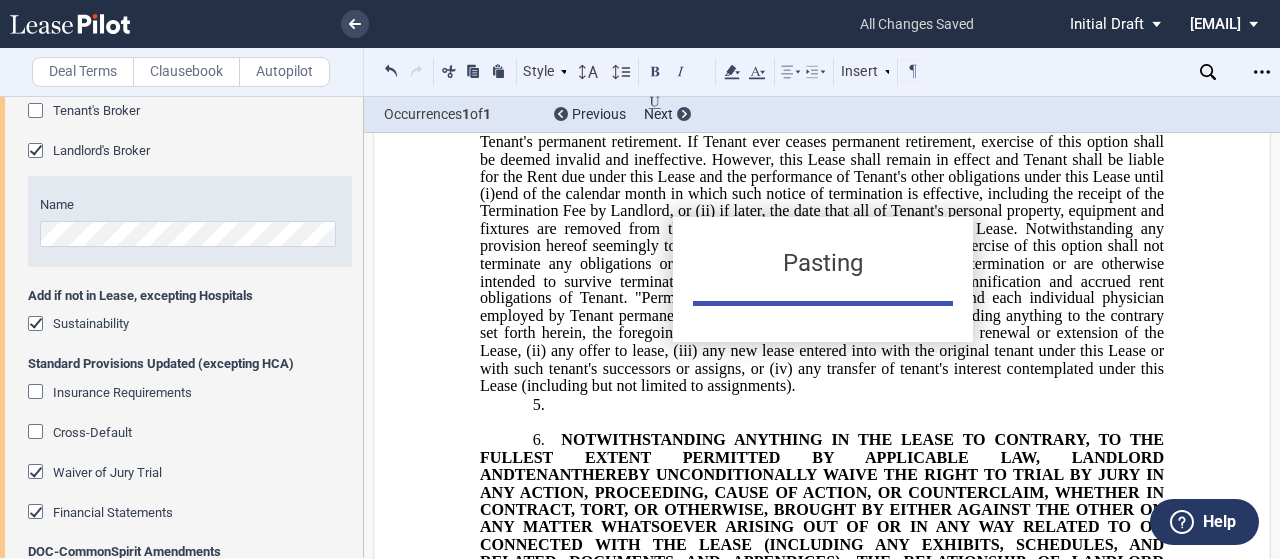 click on "Pasting" at bounding box center (640, 279) 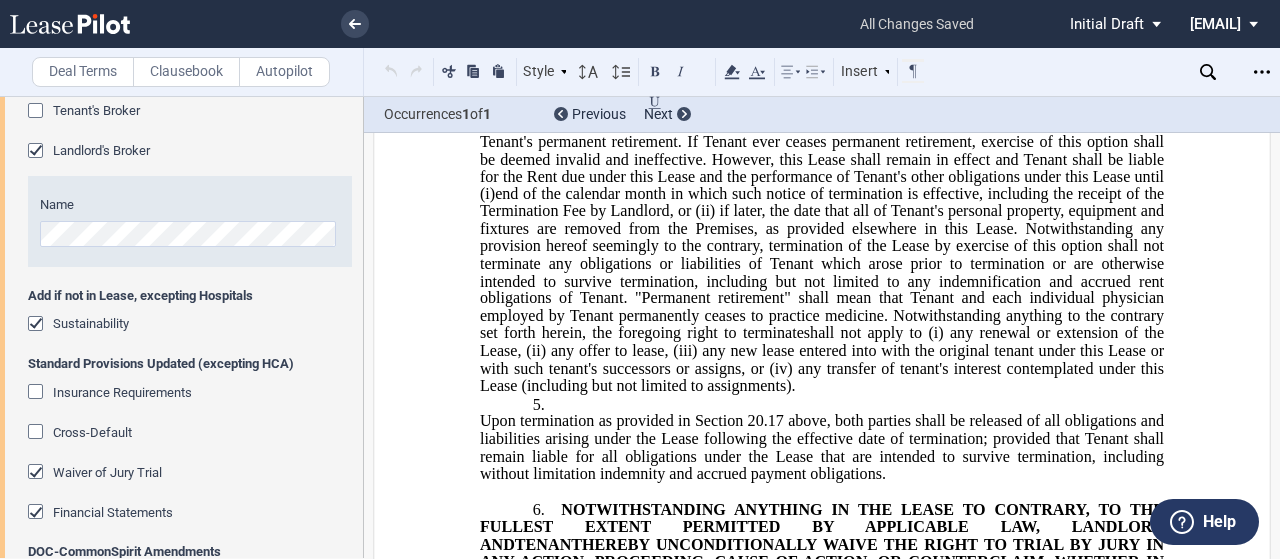 click on "THIS FIRST AMENDMENT TO ASSIGNMENT, ASSUMPTION AND FIRST AMENDMENT TO ASSIGNMENT AND ASSUMPTION TO (this “First Amendment”) is dated as of _____________ (“First Amendment Effective Date”), by and between DOC-560 W Mitchell St MOB, LLC, a [STATE] limited liability company (“Landlord”) and [NAME], [NAME], [NAME], and [NAME], as successor-in-interest to [NAME] ( jointly, severally and collectively, the “Tenant”), under the following circumstances: THIS ASSIGNMENT, ASSUMPTION AND FIRST AMENDMENT TO (this “First Amendment”) is dated as of _____, _____" at bounding box center (822, 878) 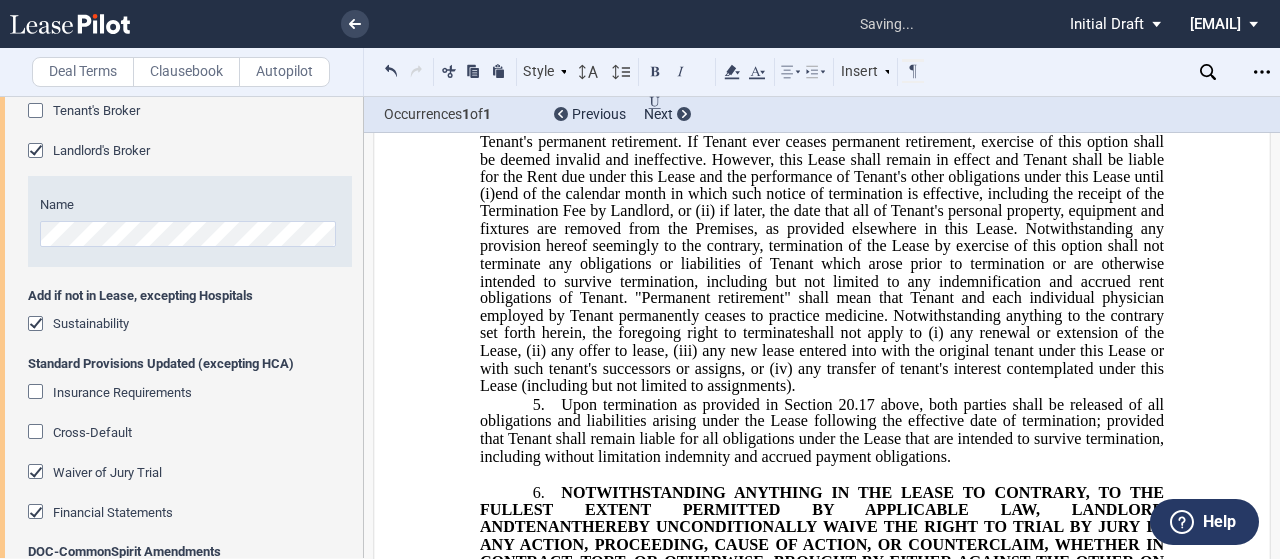 click on "4.                 ​ Provided that Tenant is a solo practitioner or a professional corporation with one shareholder and provided that Tenant has not defaulted under the terms of the Lease, then upon Tenant's "permanent retirement" (as defined below), Tenant shall have the option, after the first (1st) anniversary of the Commencement Date of this Lease and upon ninety (90) days prior written notice to Landlord, to terminate the Lease; provided that Tenant pays Landlord a sum equal to two (2) months Base Rent and  any unamortized tenant improvement costs and leasing or other commissions , plus interest at the rate of 12% per annum (or, if lower, the maximum rate allowed under applicable law), as consideration for such termination (the "Termination Fee").    Such notice of termination shall be effective only if it is in writing, and if accompanied by payment of the Termination Fee and a signed statement confirming Tenant's permanent retirement." at bounding box center (822, 185) 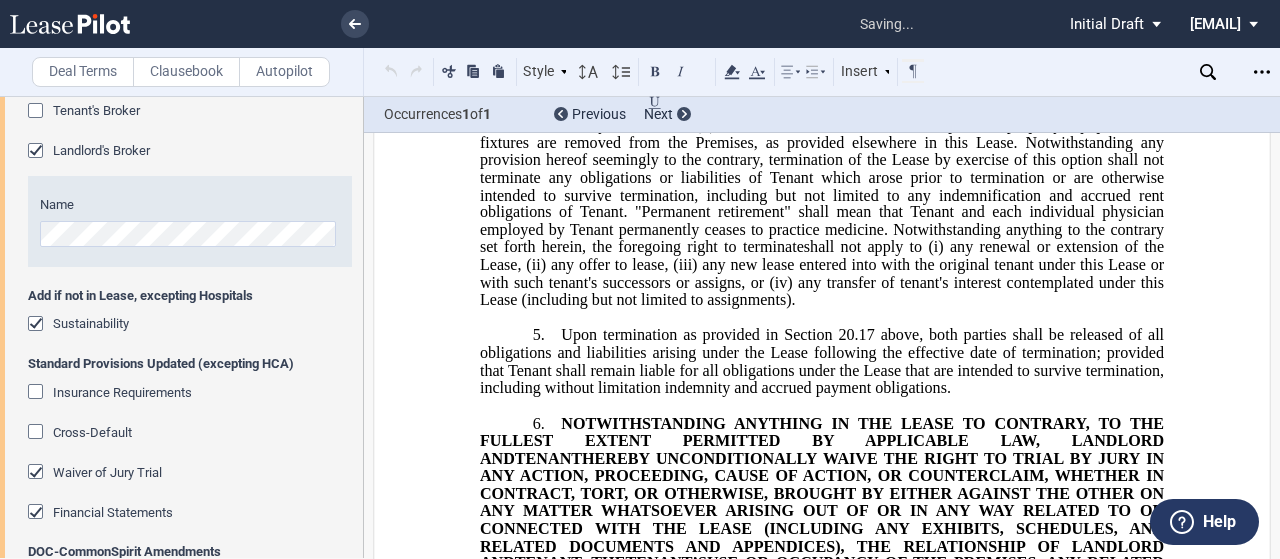 scroll, scrollTop: 1142, scrollLeft: 0, axis: vertical 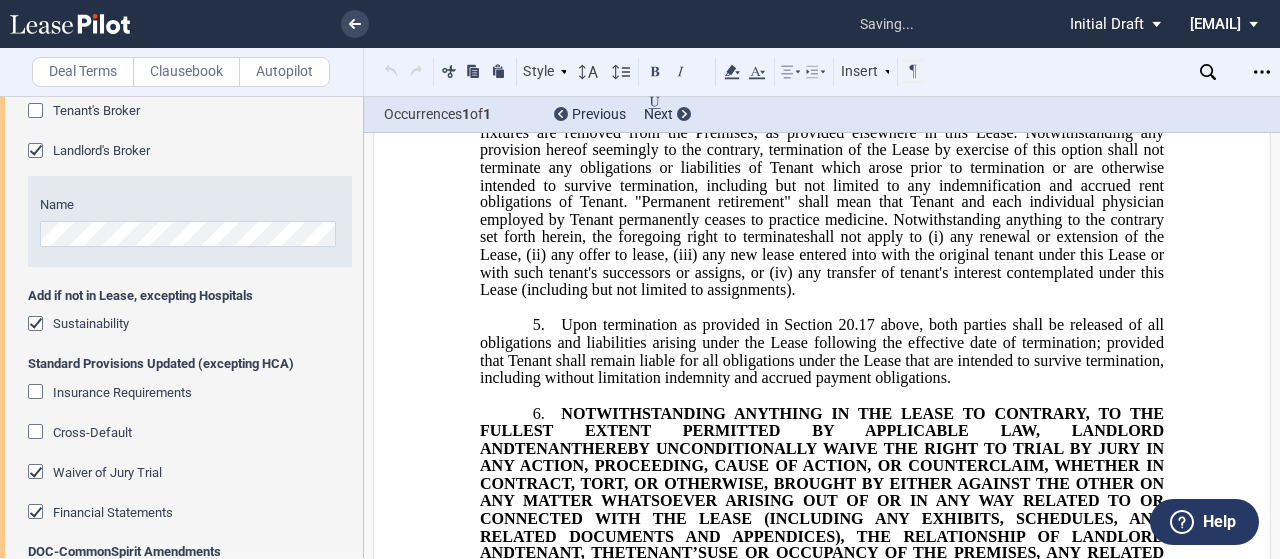 click on "Upon termination as provided in Section 20.17 above, both parties shall be released of all obligations and liabilities arising under the Lease following the effective date of termination; provided that Tenant shall remain liable for all obligations under the Lease that are intended to survive termination, including without limitation indemnity and accrued payment obligations." 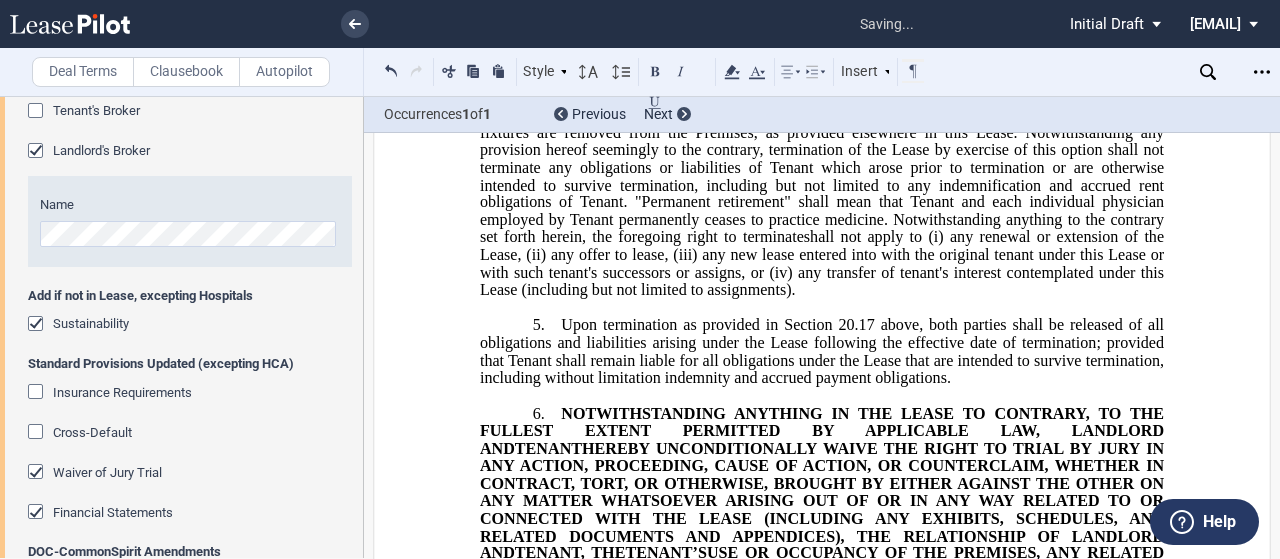 type 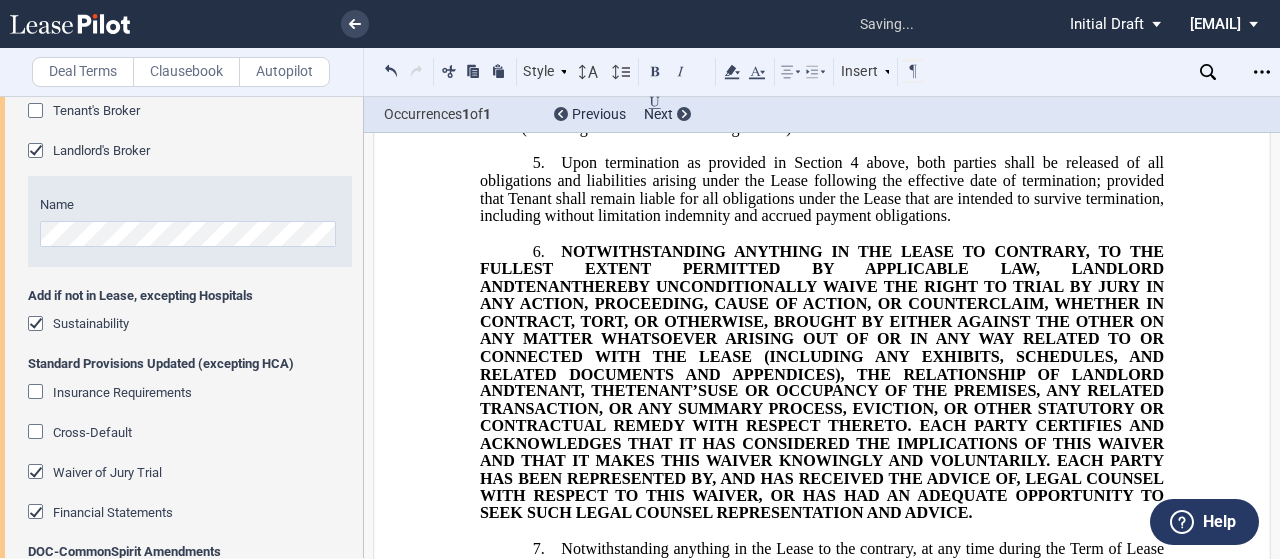 scroll, scrollTop: 1306, scrollLeft: 0, axis: vertical 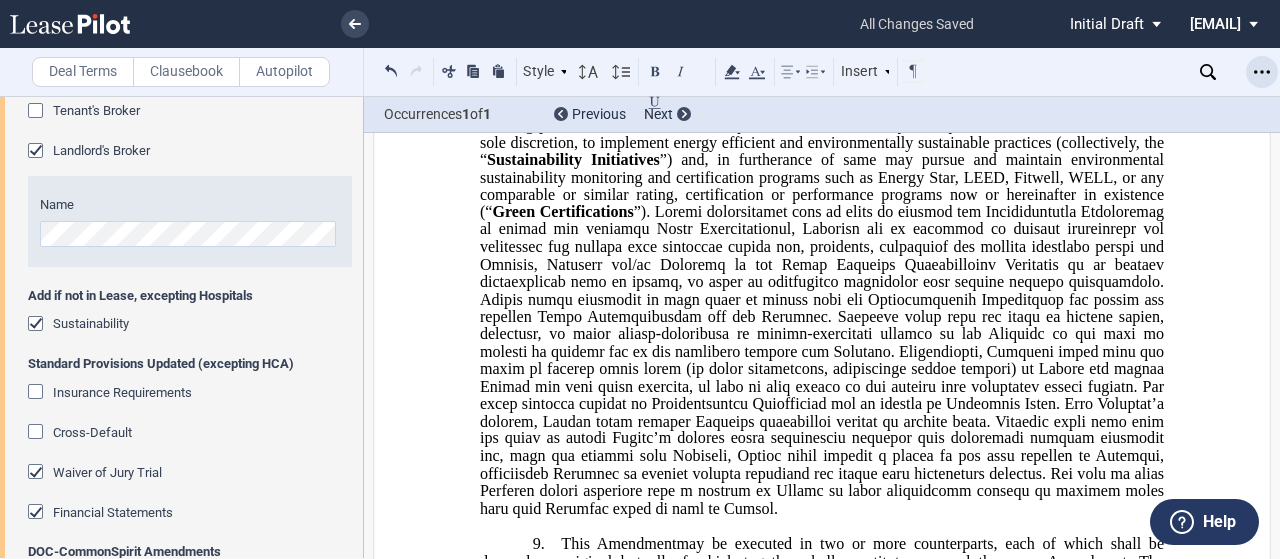 click 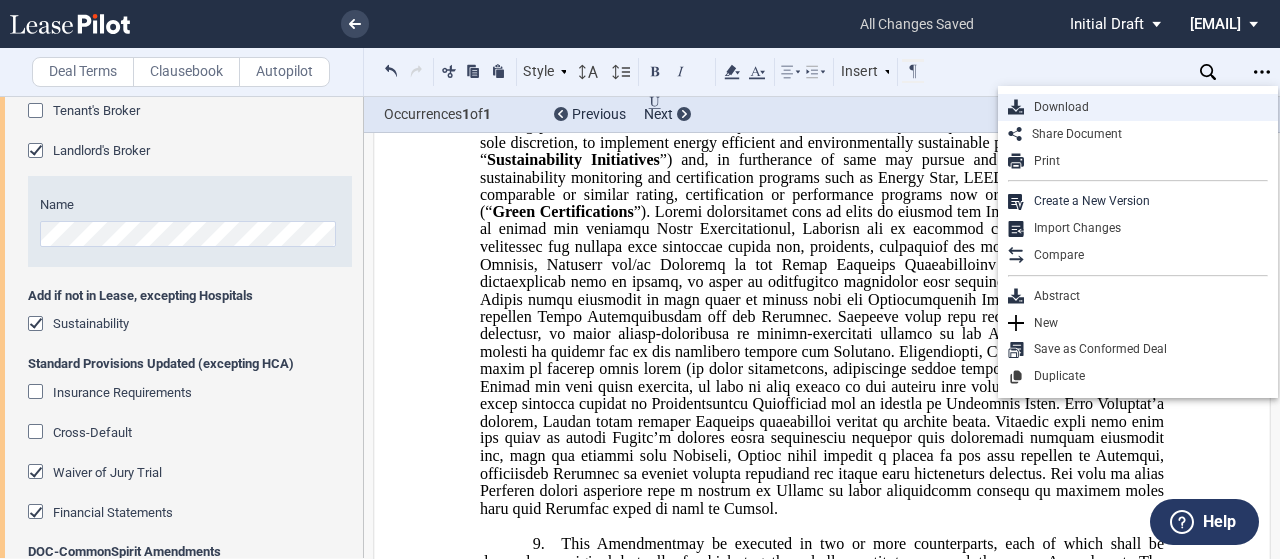 click on "Download" at bounding box center [1146, 107] 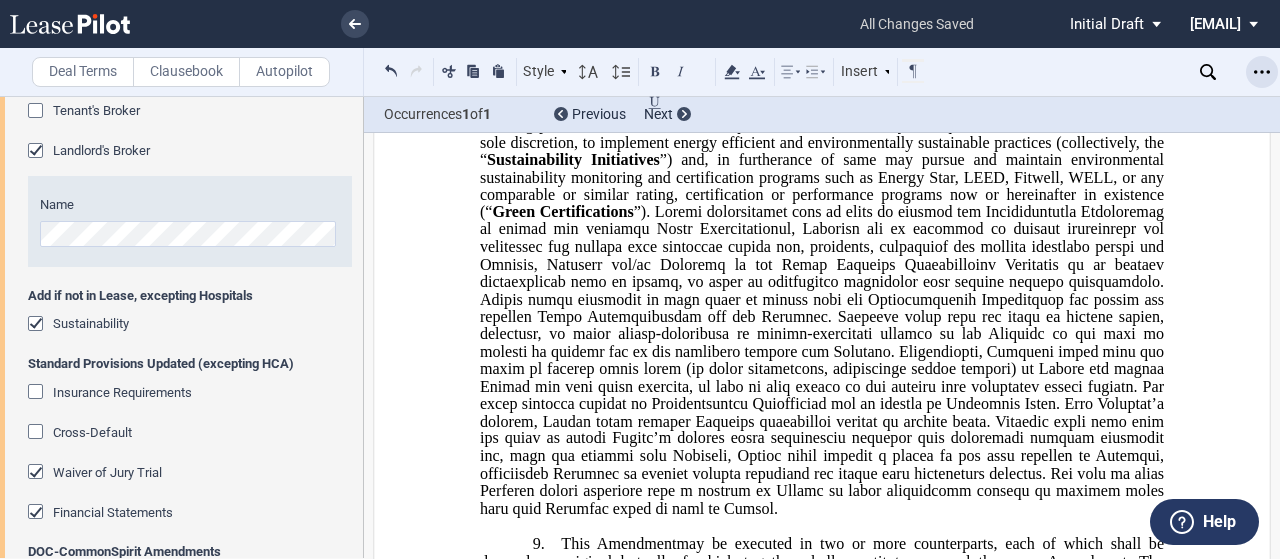 click 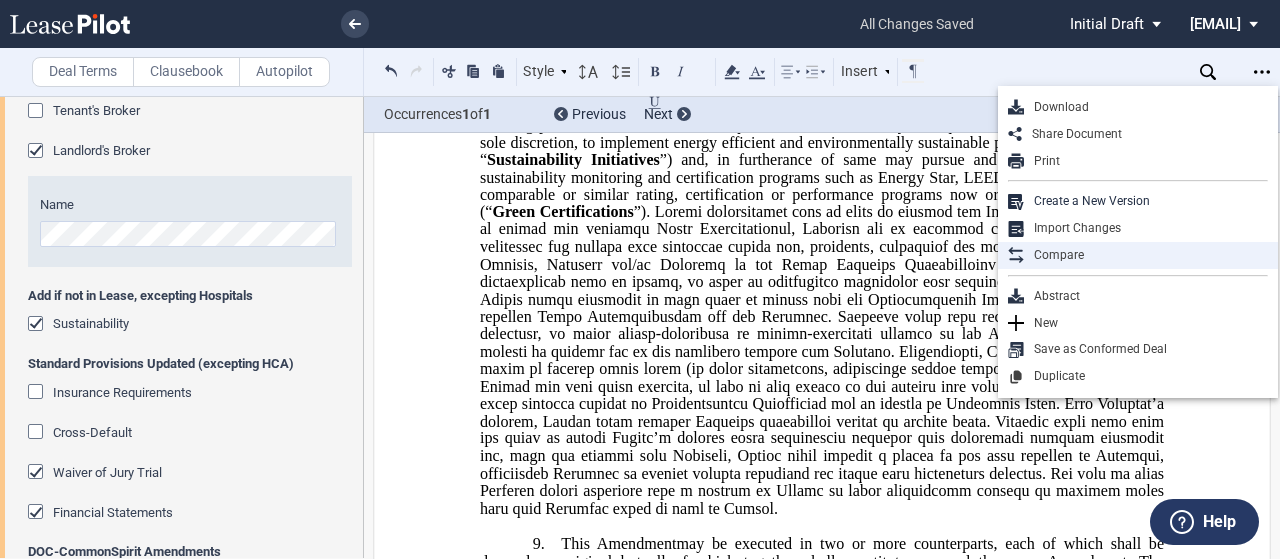 click on "Compare" at bounding box center (1146, 255) 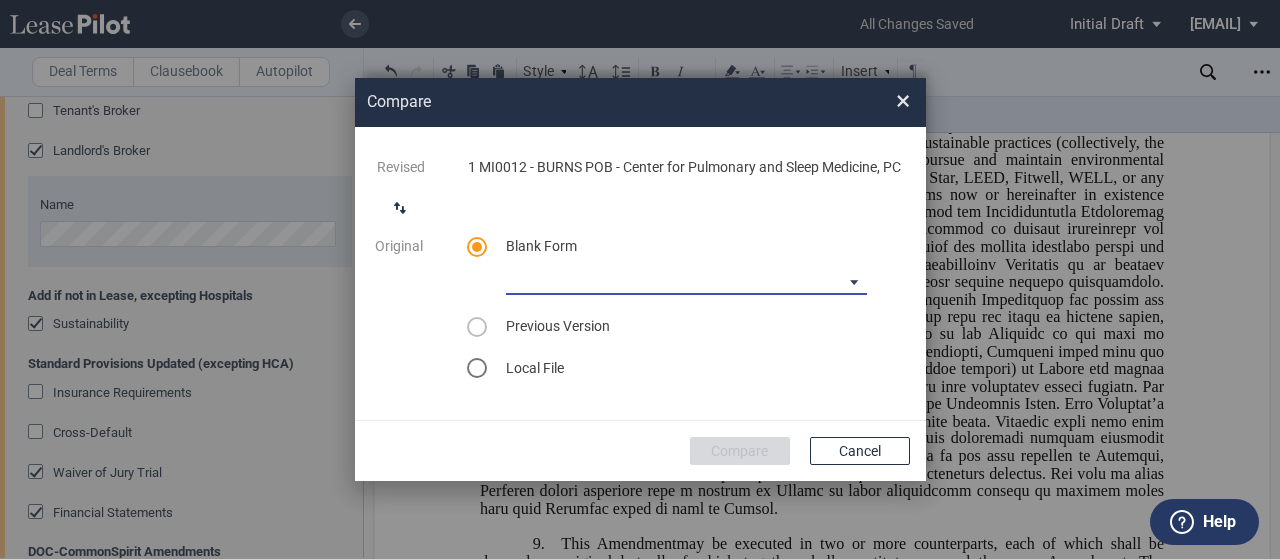 click on "Medical Office Amendment Blank Form
Medical Office Assignment Blank Form" at bounding box center (686, 280) 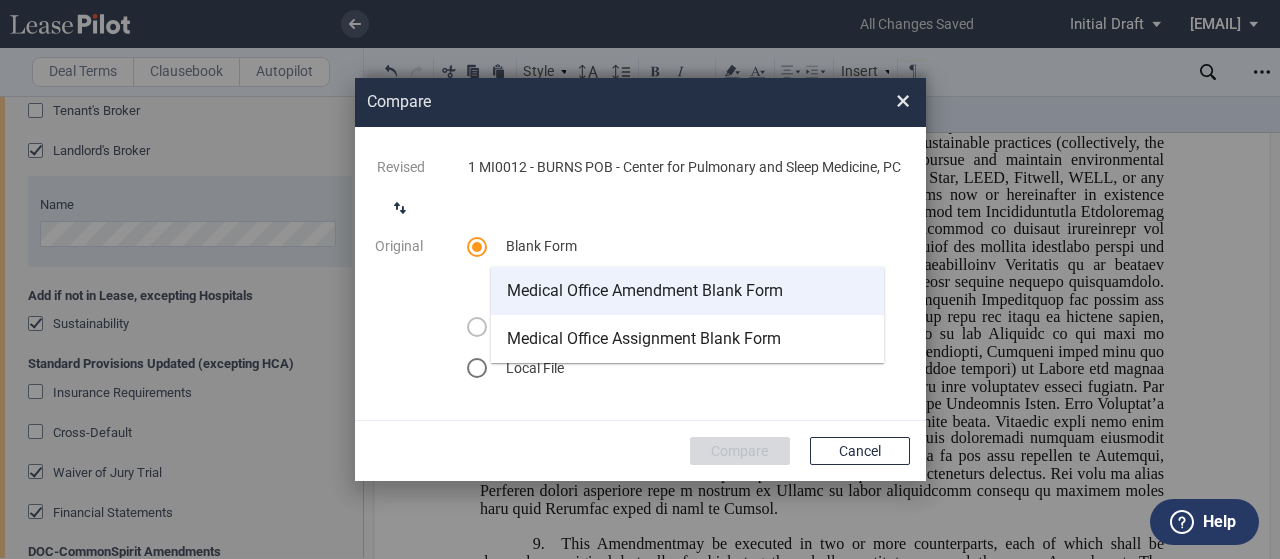 click on "Medical Office Amendment Blank Form" at bounding box center (645, 291) 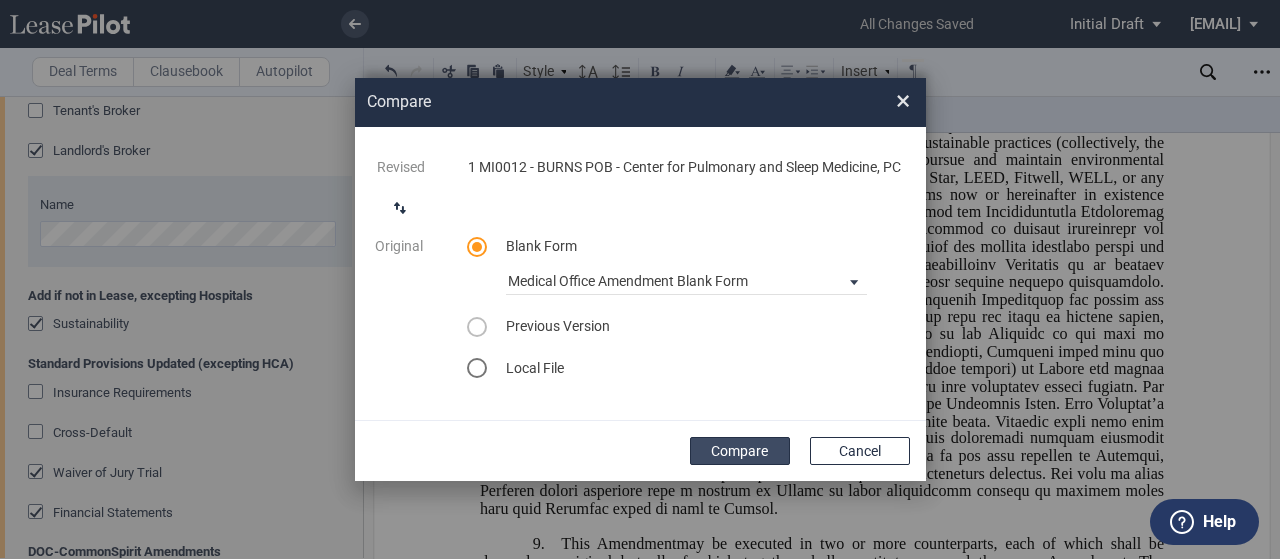 click on "Compare" 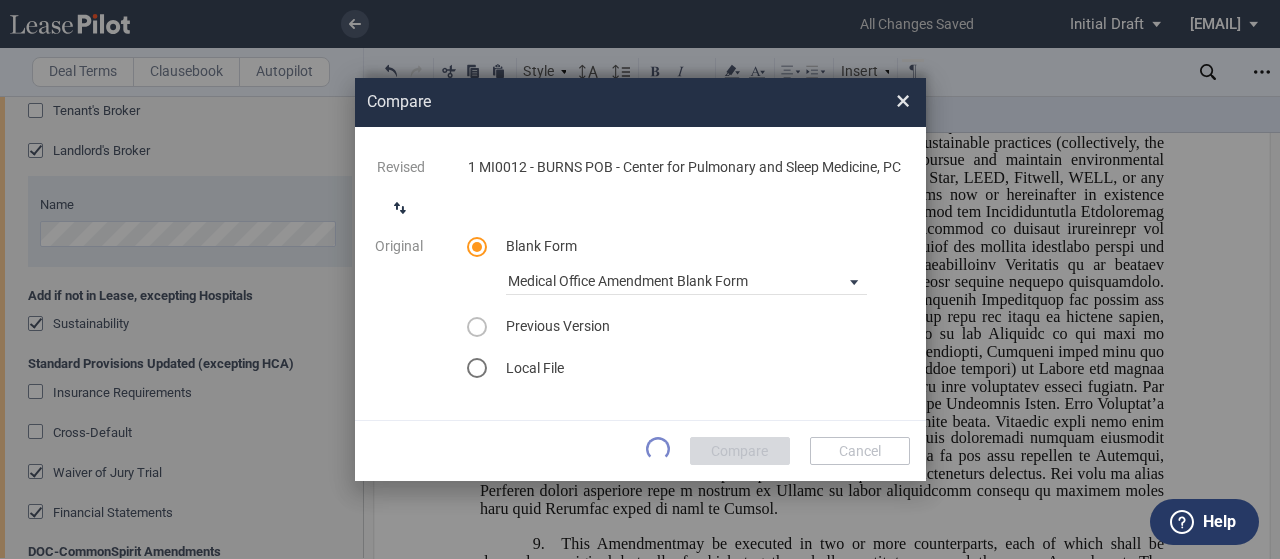 scroll, scrollTop: 0, scrollLeft: 0, axis: both 